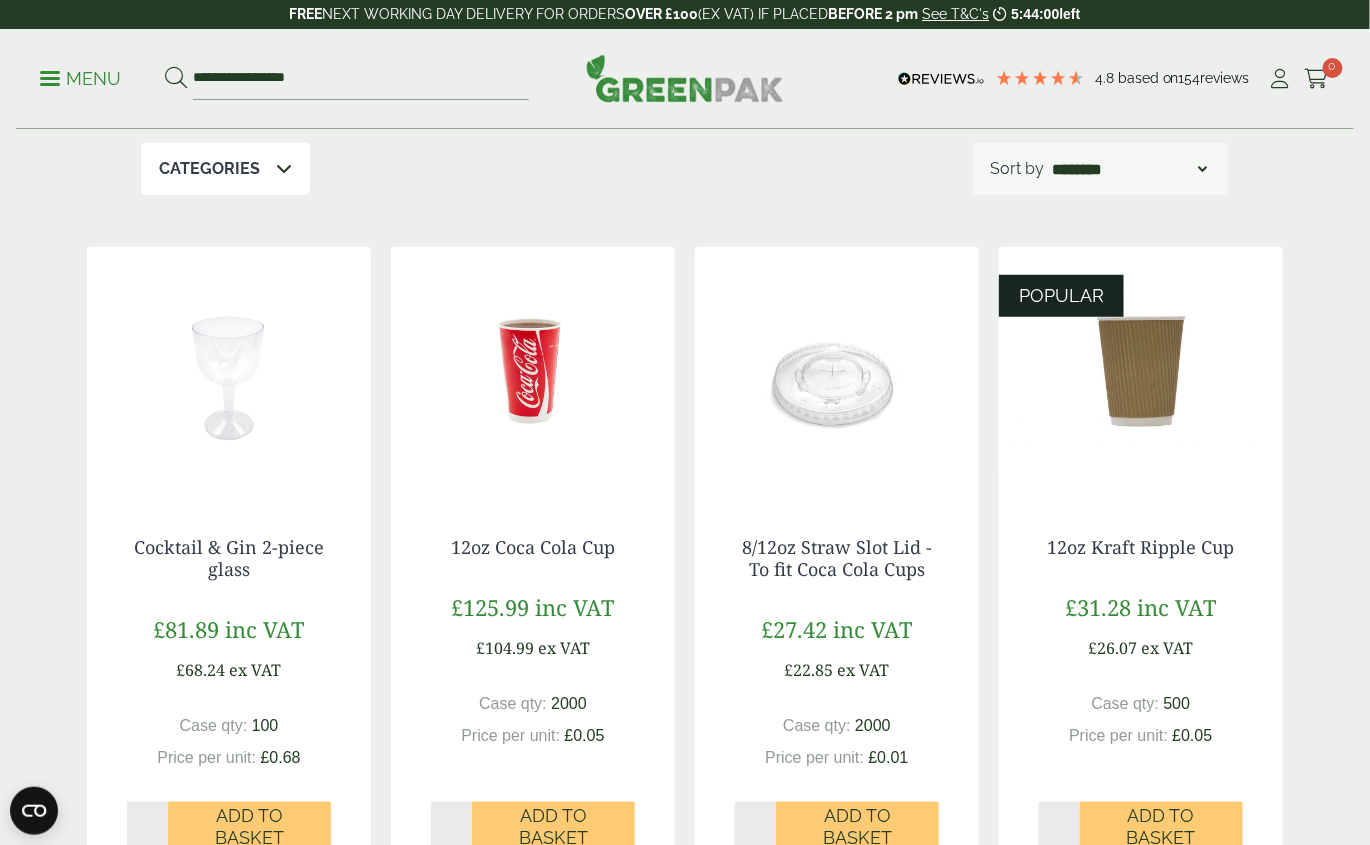 scroll, scrollTop: 908, scrollLeft: 0, axis: vertical 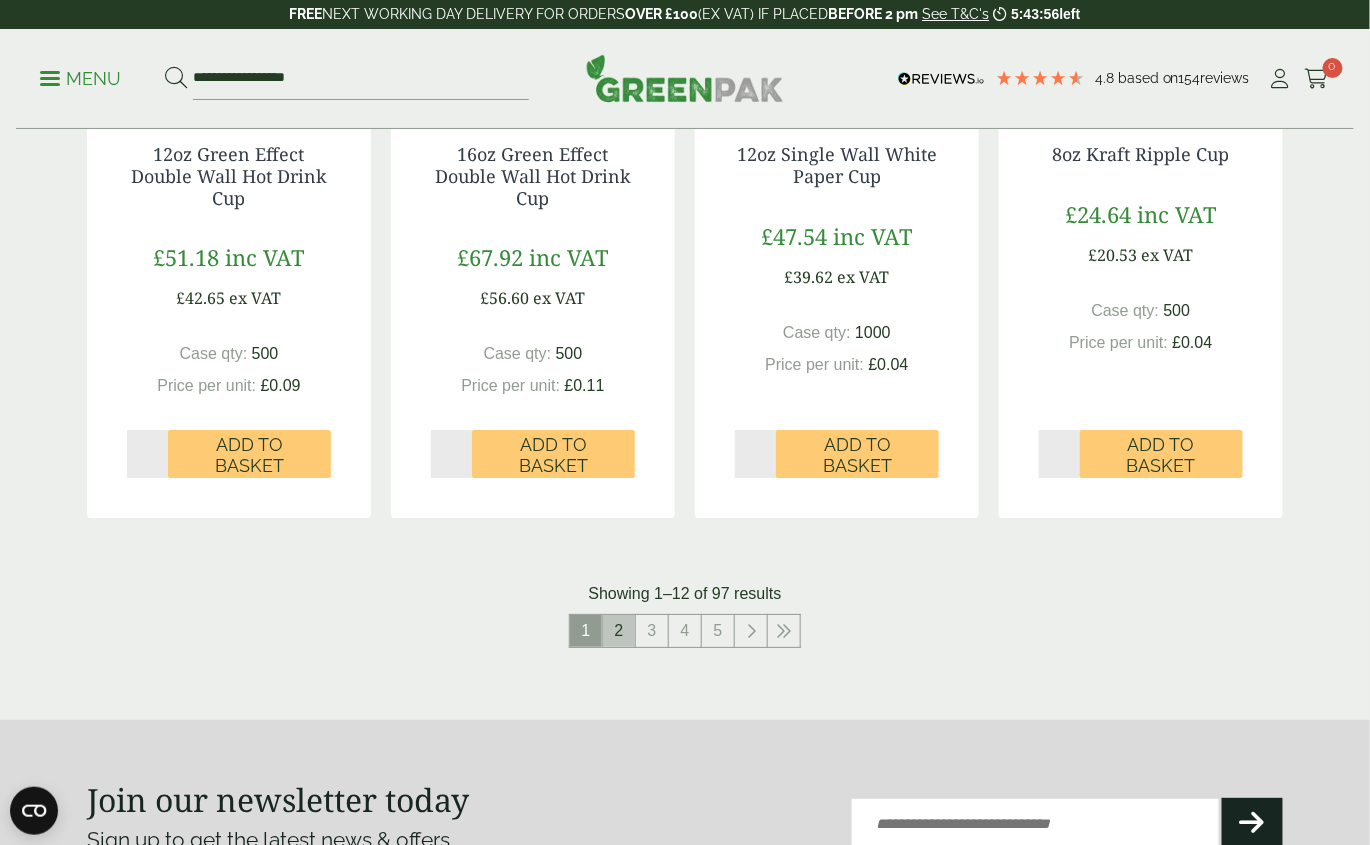 click on "2" at bounding box center [619, 631] 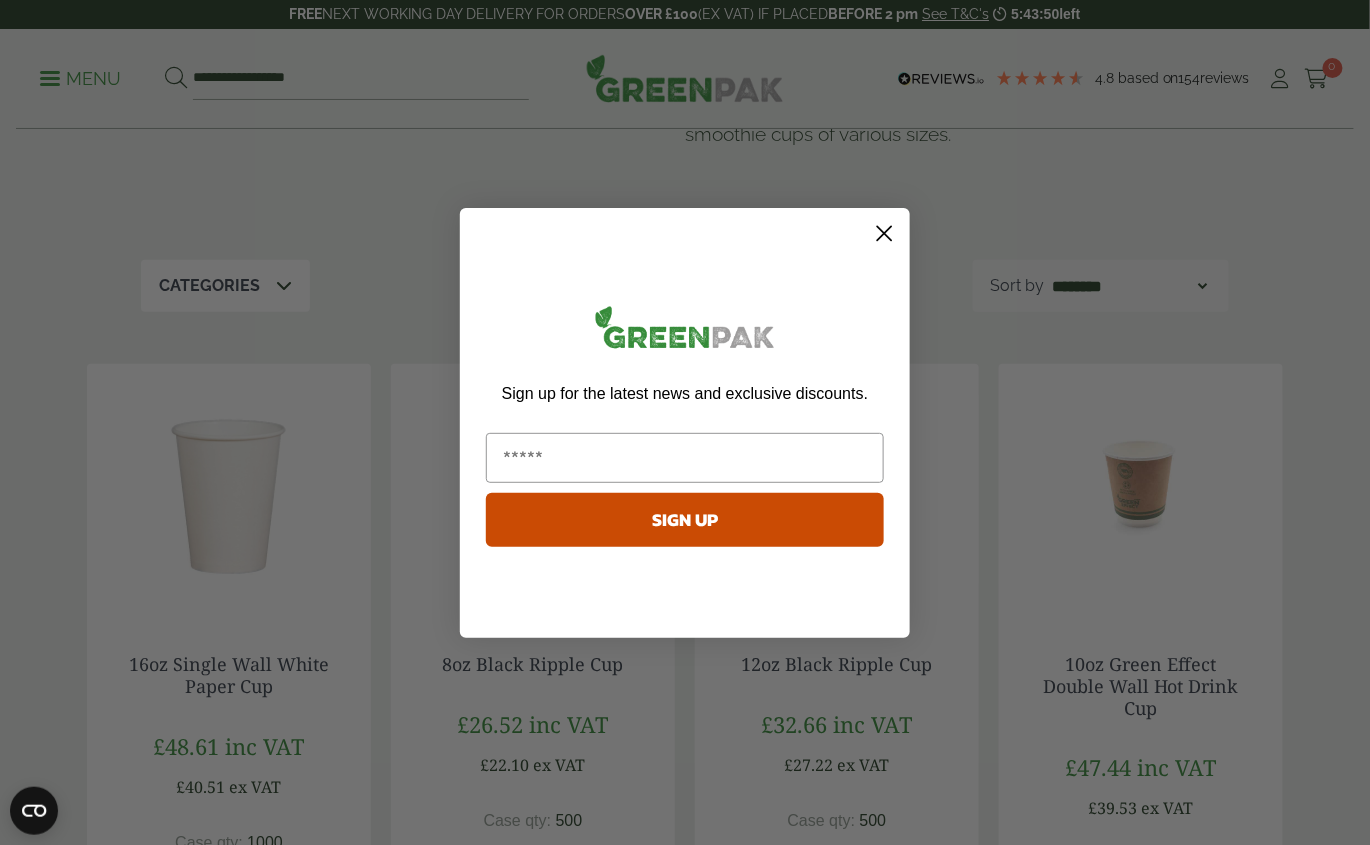 scroll, scrollTop: 335, scrollLeft: 0, axis: vertical 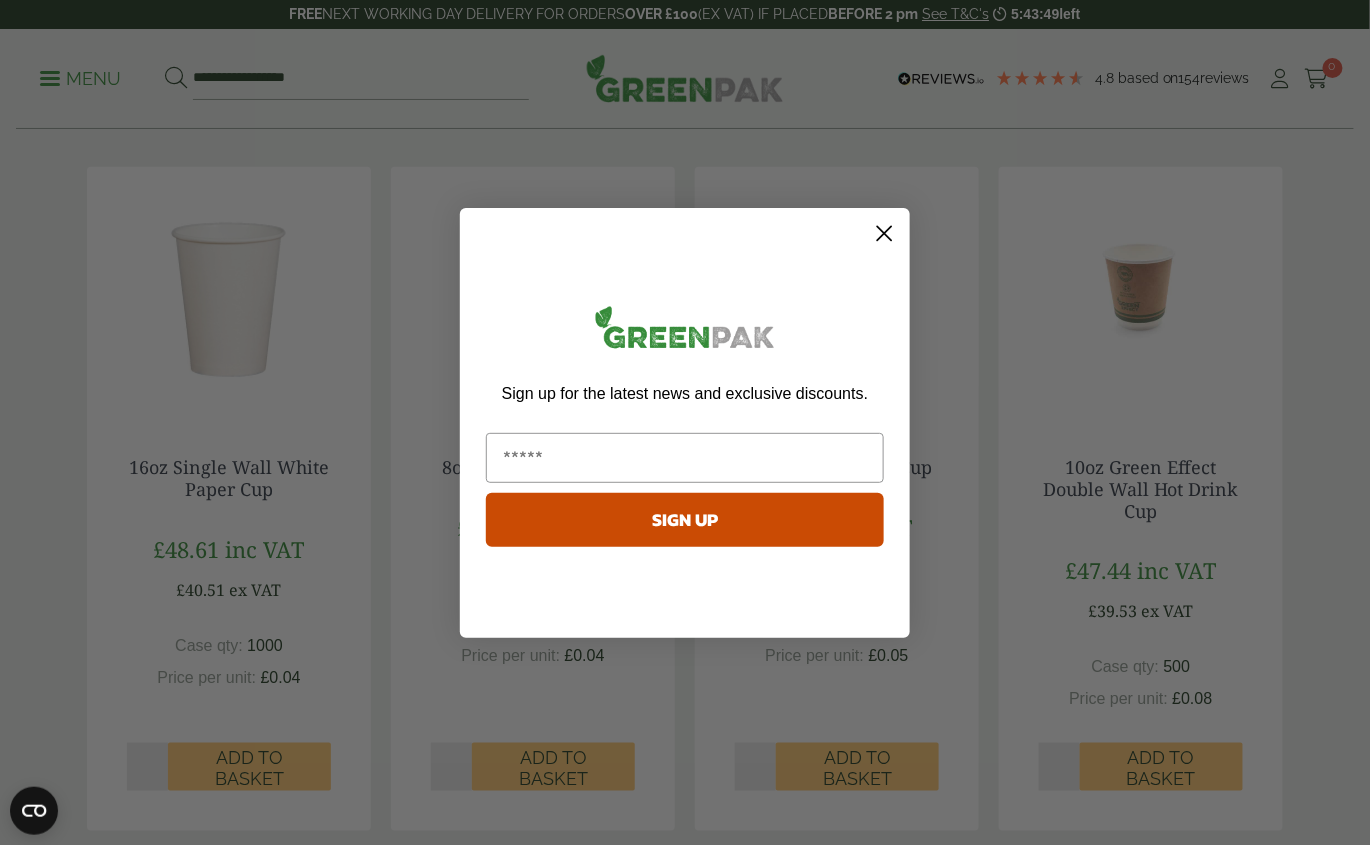 click 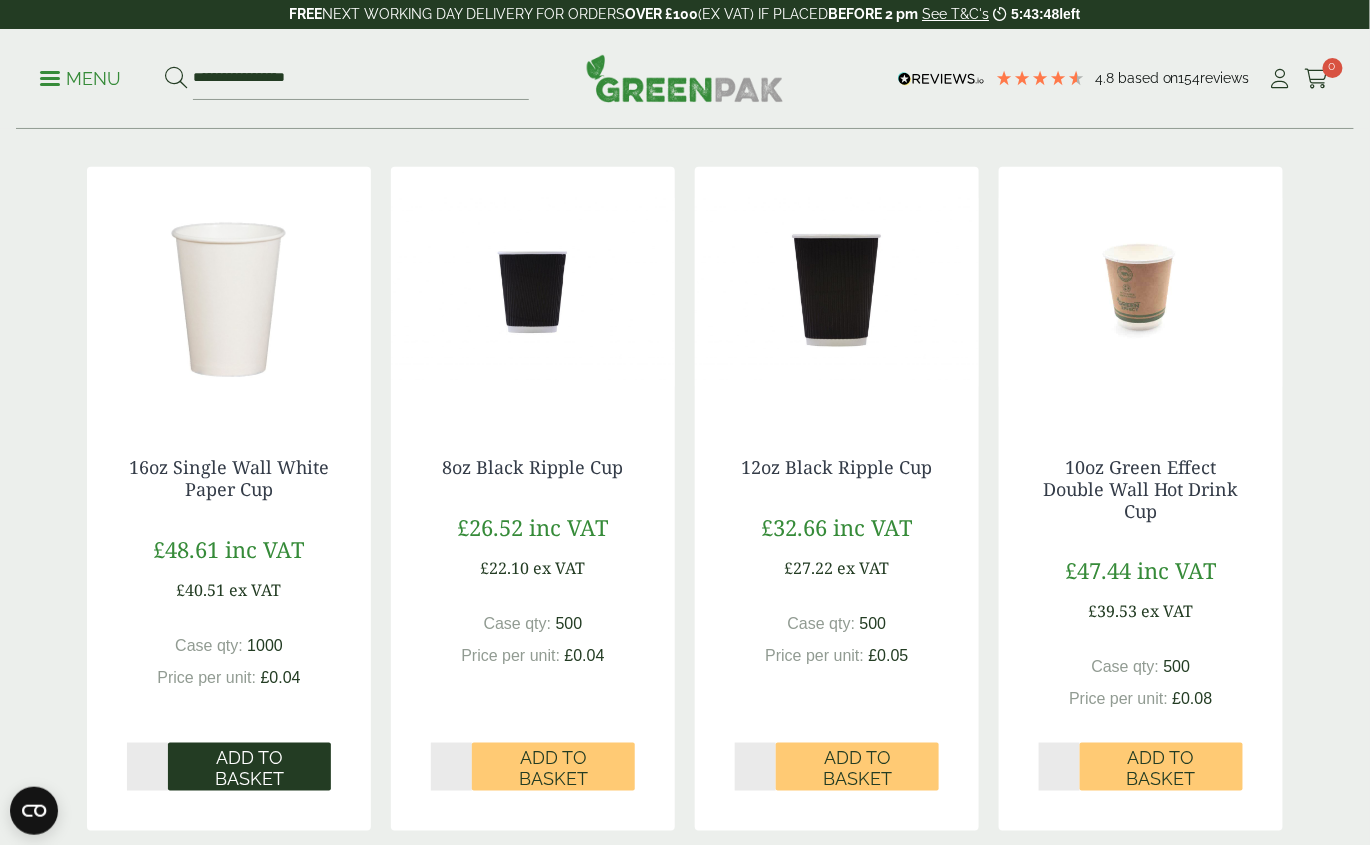 click on "Add to Basket" at bounding box center (249, 768) 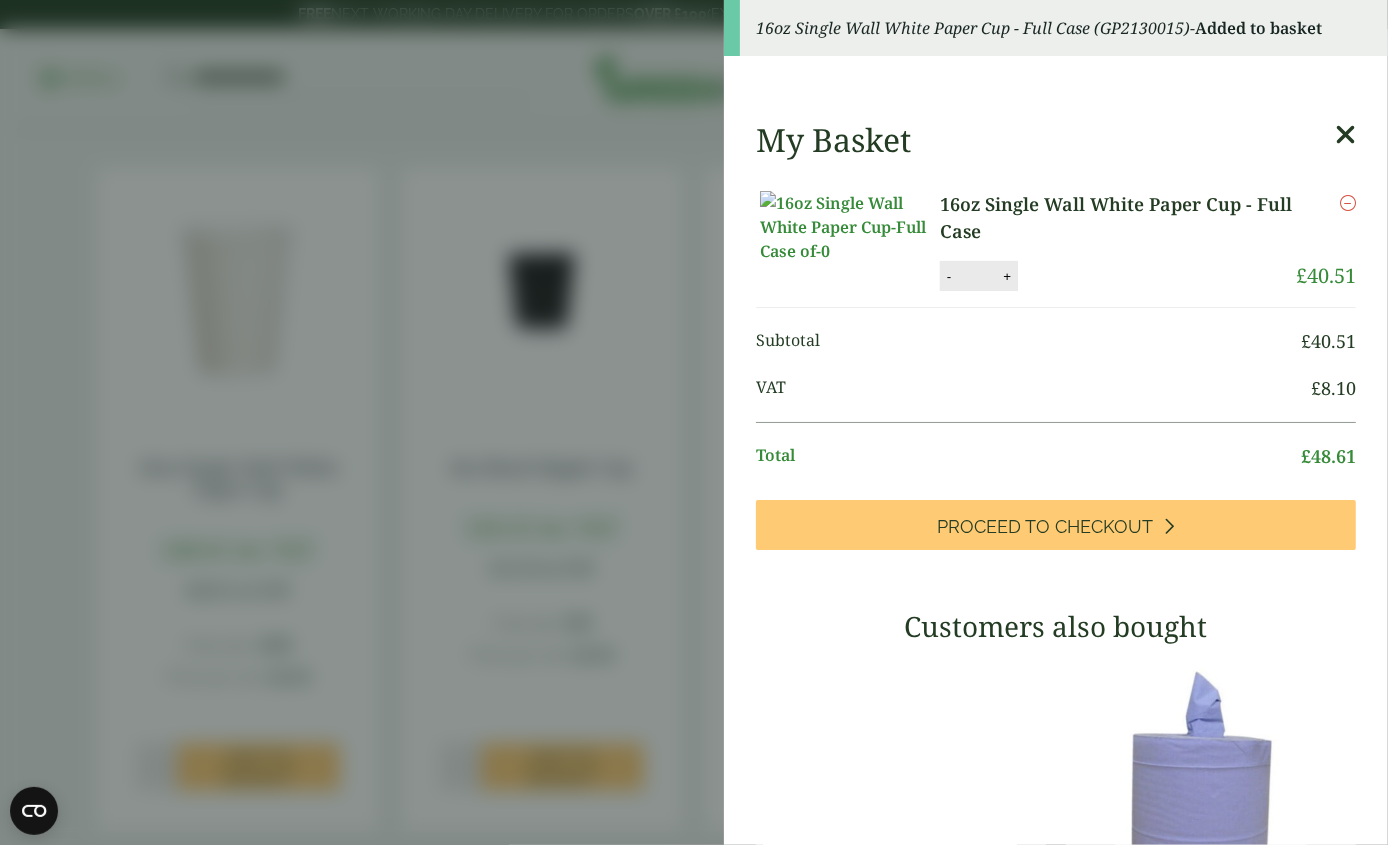 click on "16oz Single Wall White Paper Cup - Full Case (GP2130015)  -  Added to basket
My Basket
16oz Single Wall White Paper Cup - Full Case
16oz Single Wall White Paper Cup - Full Case quantity
- * +
Update
Remove
*" at bounding box center [694, 422] 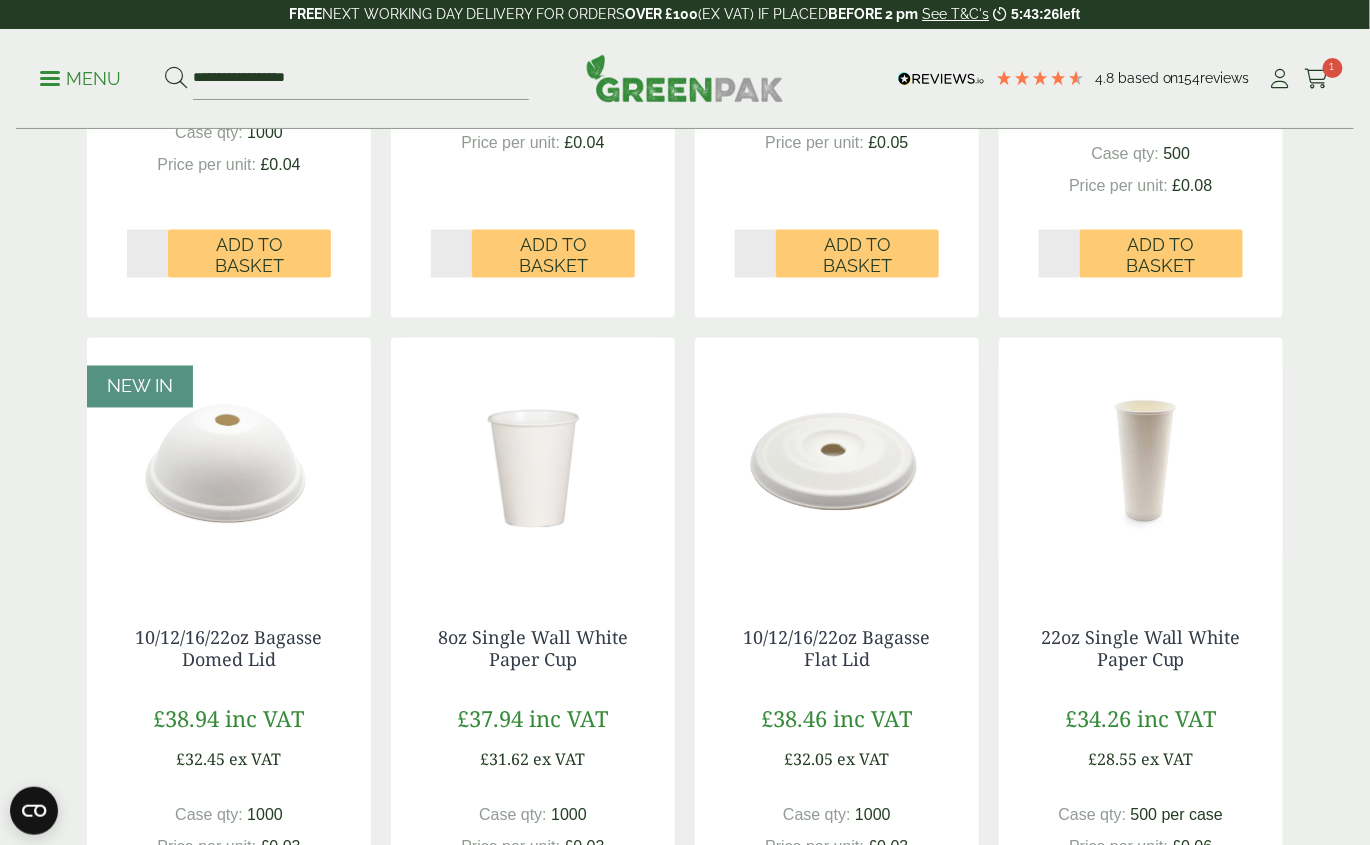 scroll, scrollTop: 944, scrollLeft: 0, axis: vertical 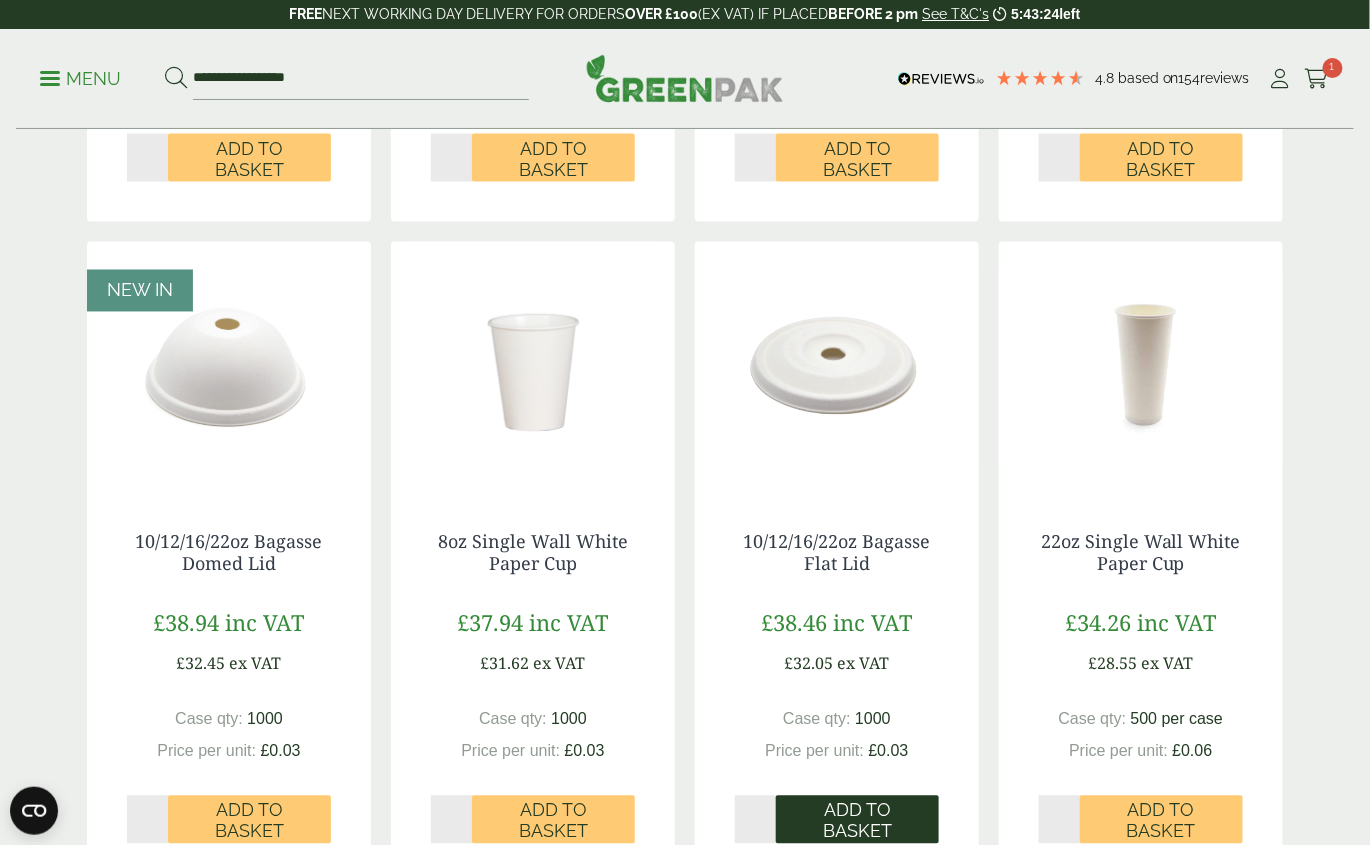 click on "Add to Basket" at bounding box center (857, 821) 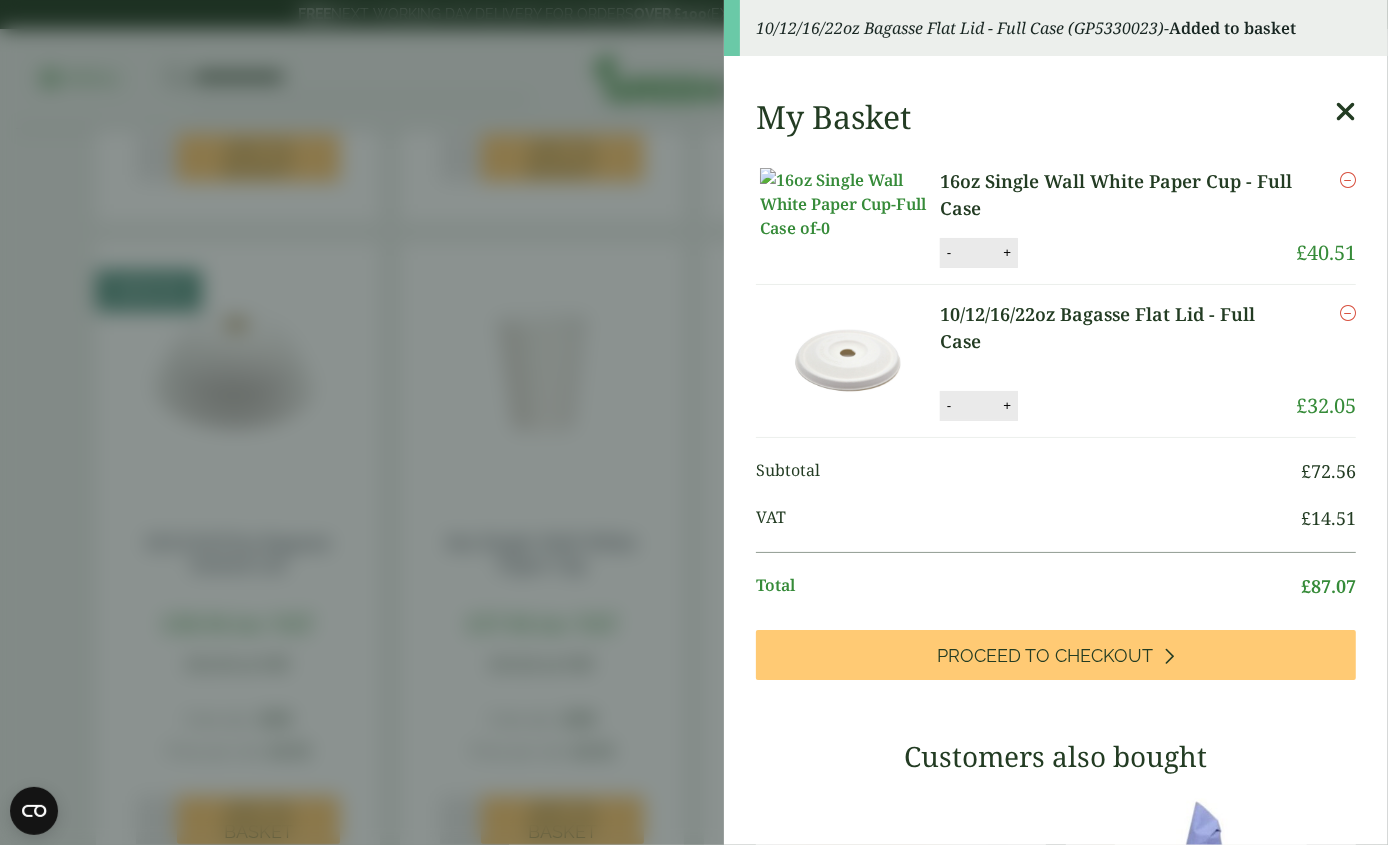click on "10/12/16/22oz Bagasse Flat Lid - Full Case (GP5330023)  -  Added to basket
My Basket
16oz Single Wall White Paper Cup - Full Case
16oz Single Wall White Paper Cup - Full Case quantity
- * +
Update
Remove
£" at bounding box center [694, 422] 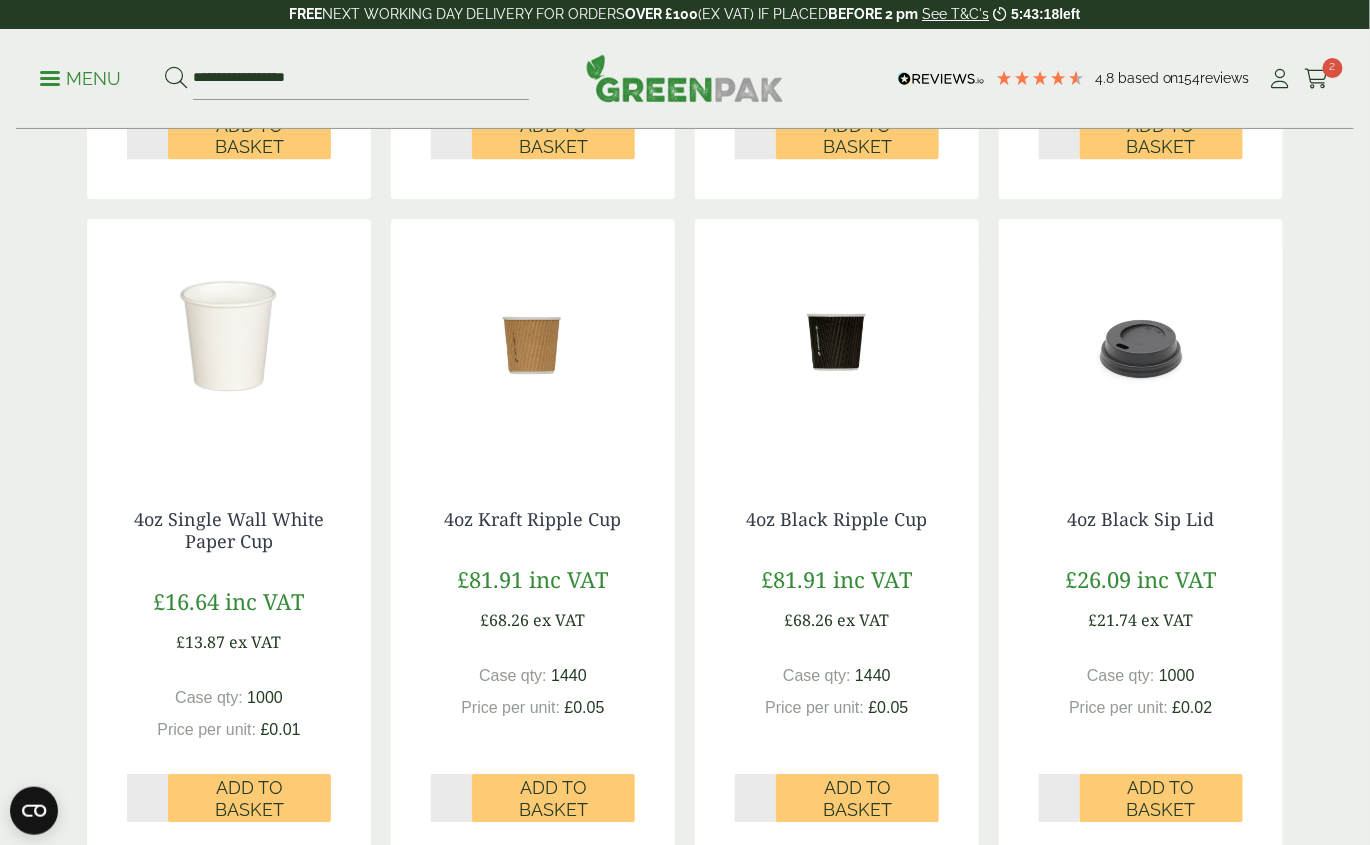 scroll, scrollTop: 1604, scrollLeft: 0, axis: vertical 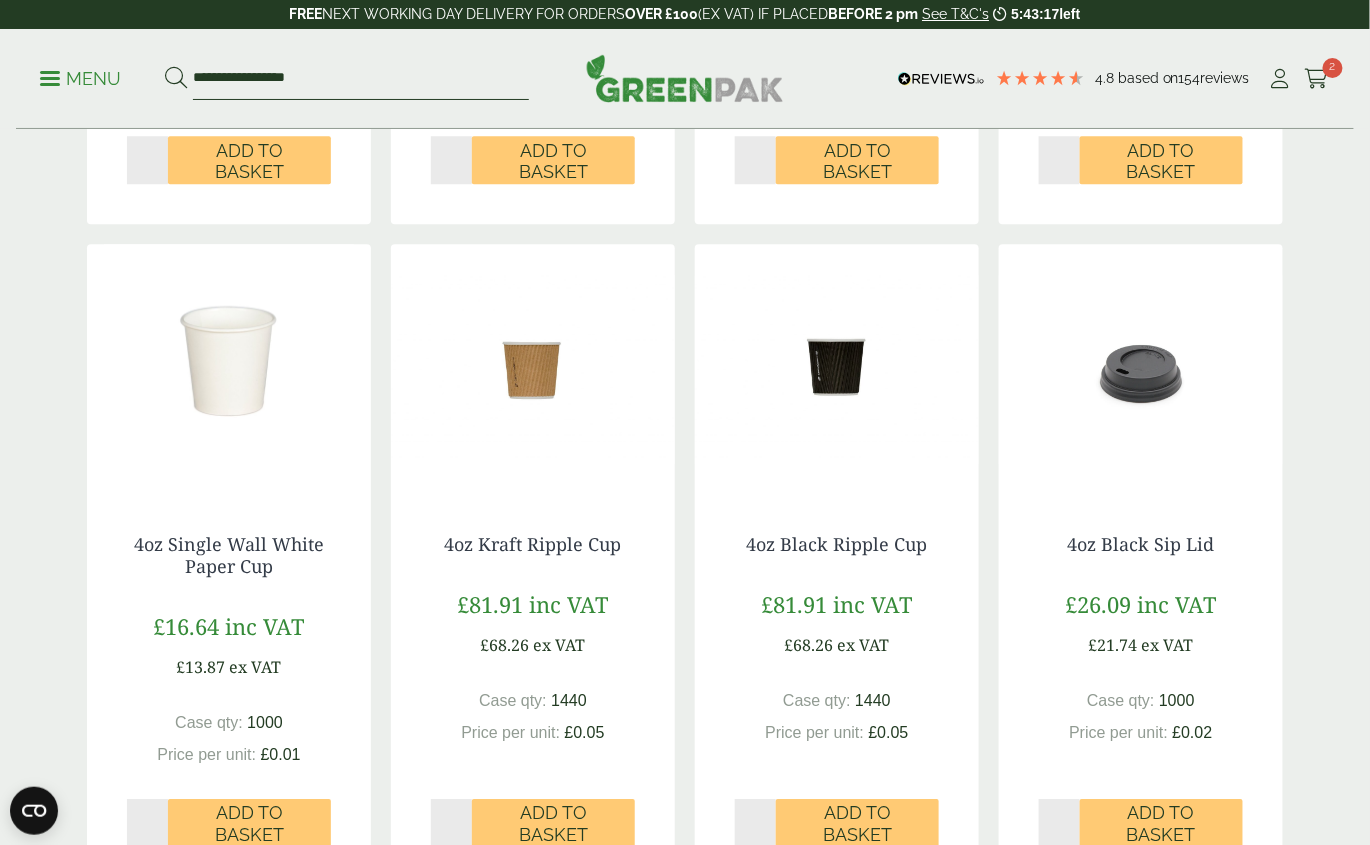 click on "**********" at bounding box center (361, 79) 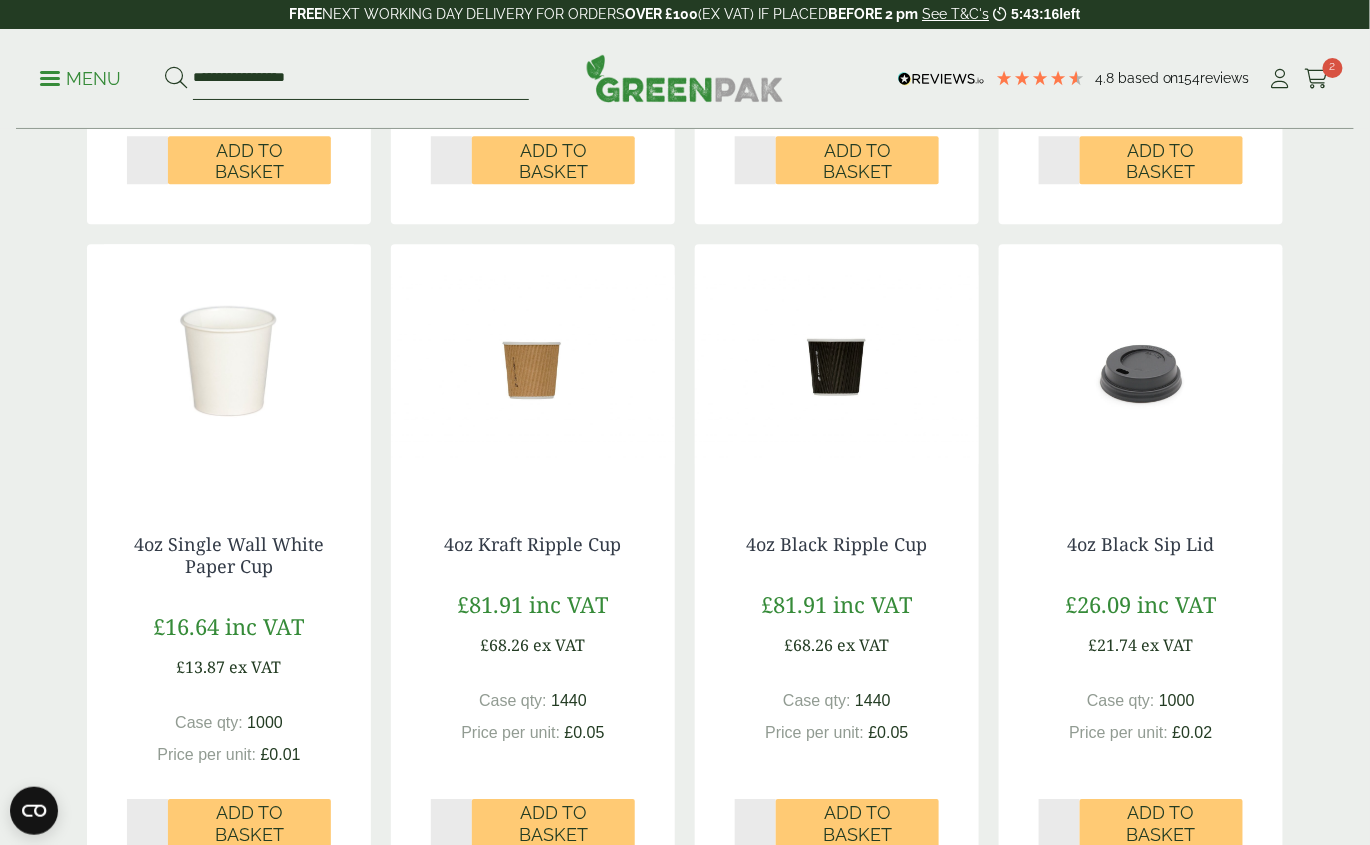 click on "**********" at bounding box center [361, 79] 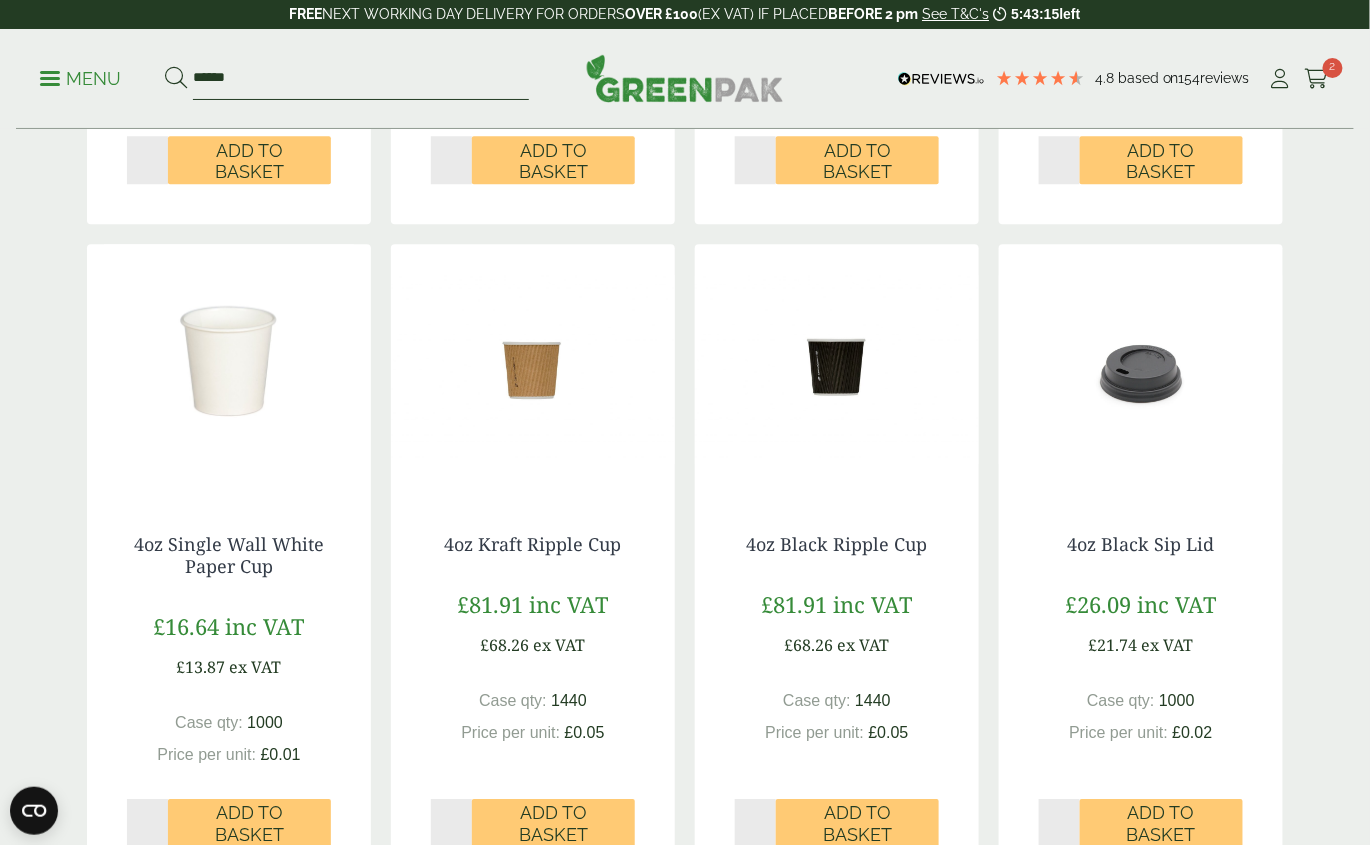 type on "******" 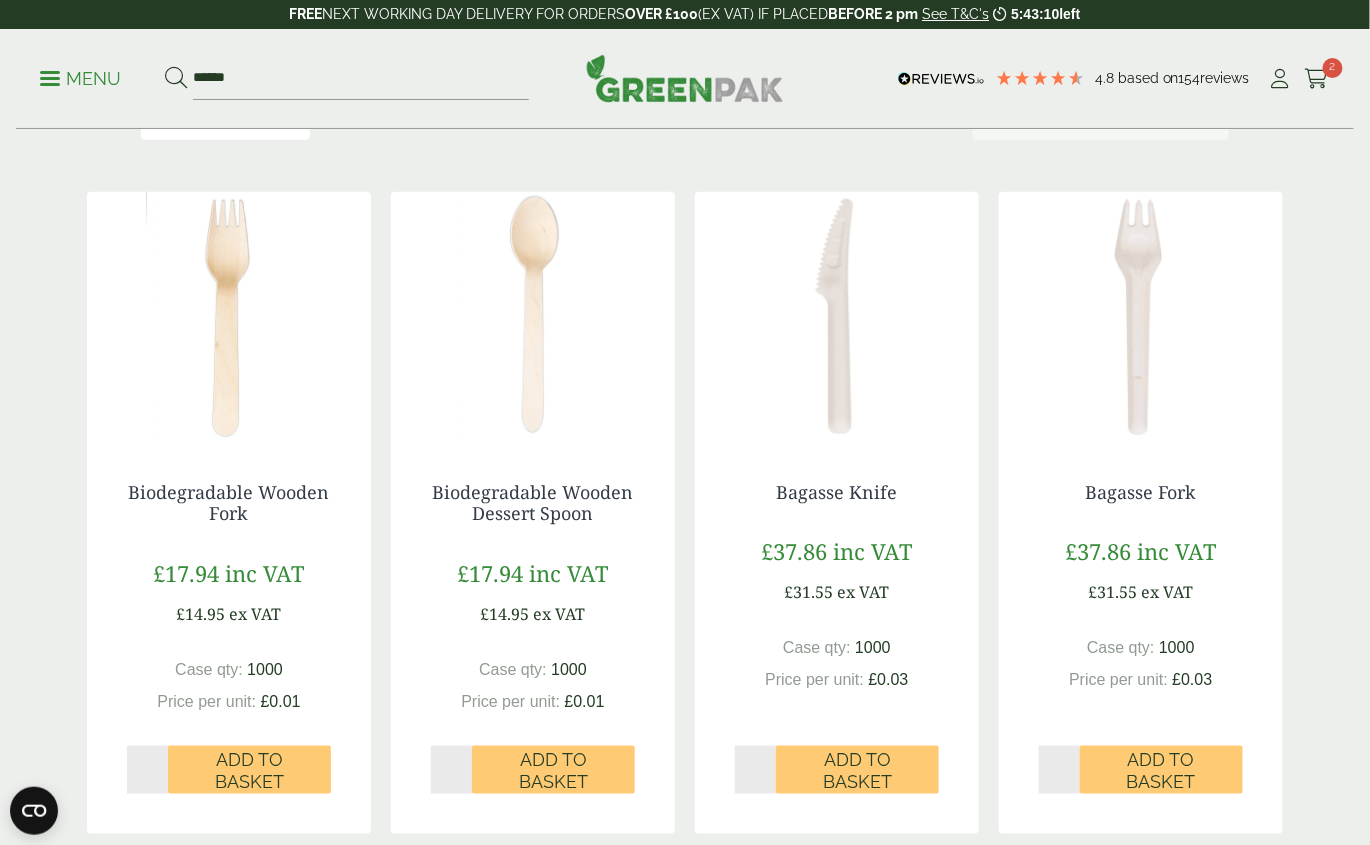 scroll, scrollTop: 274, scrollLeft: 0, axis: vertical 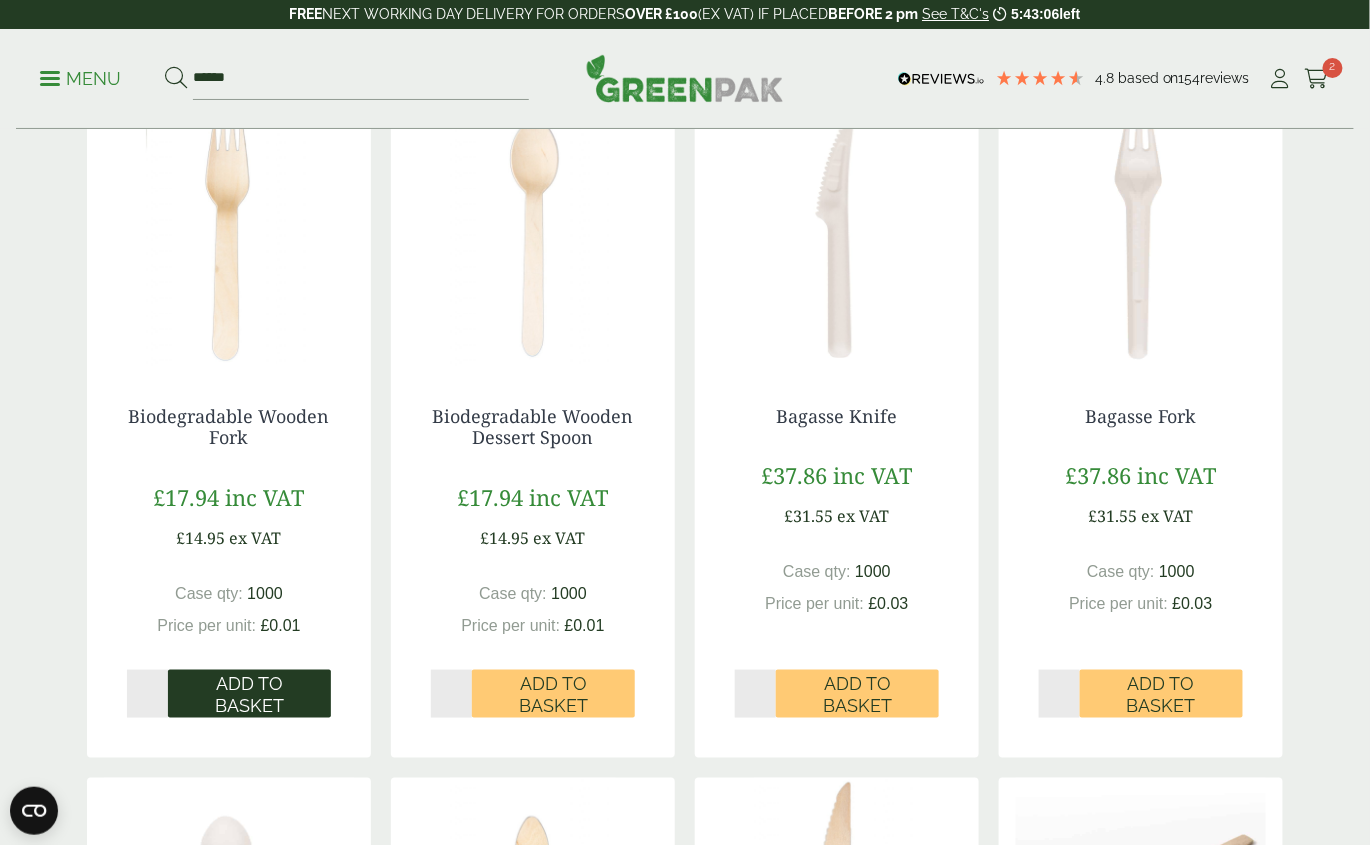 click on "Add to Basket" at bounding box center (249, 694) 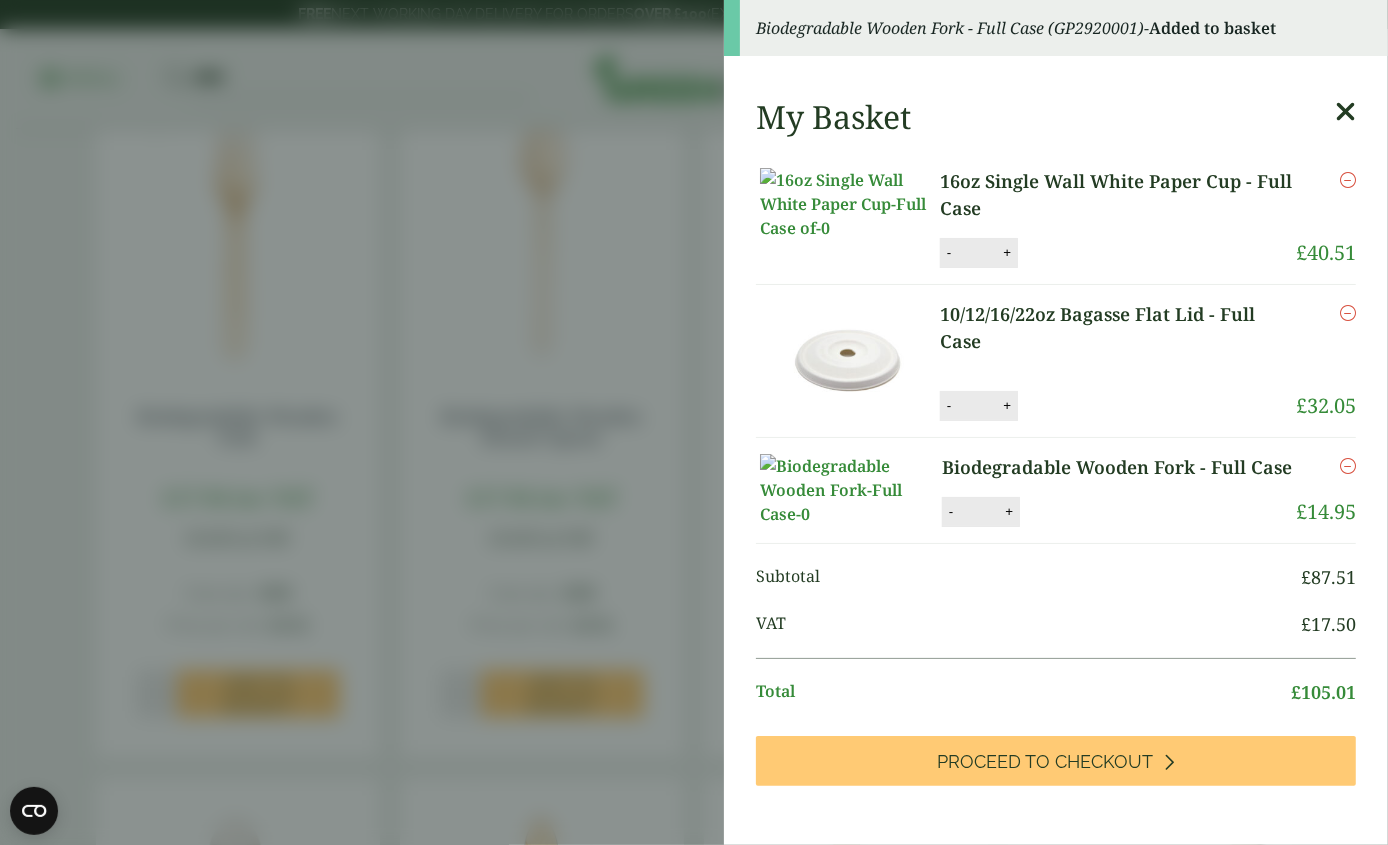 click on "Biodegradable Wooden Fork - Full Case (GP2920001)  -  Added to basket
My Basket
16oz Single Wall White Paper Cup - Full Case
16oz Single Wall White Paper Cup - Full Case quantity
- * +
Update
Remove
£ 40.51" at bounding box center [694, 422] 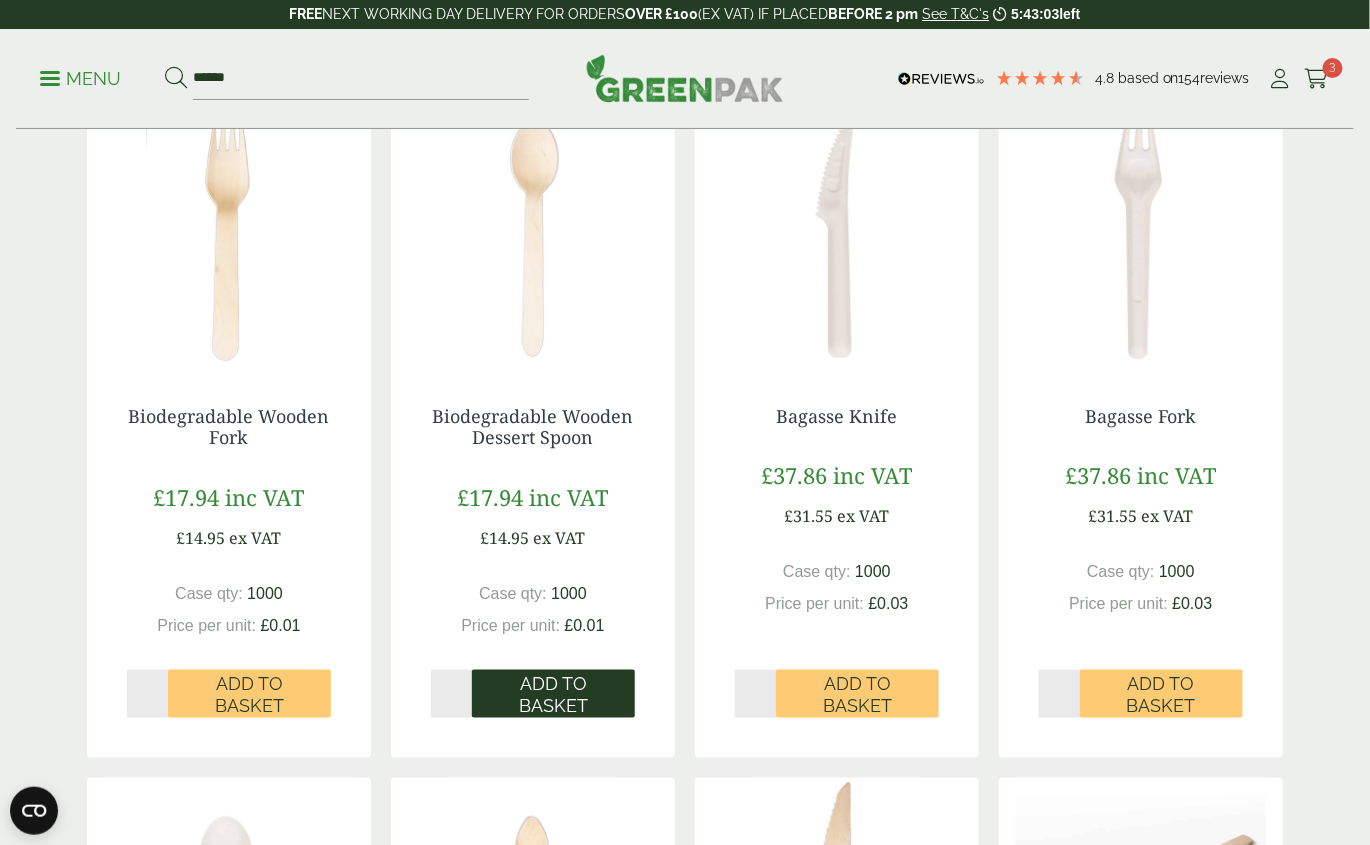 click on "Add to Basket" at bounding box center [553, 694] 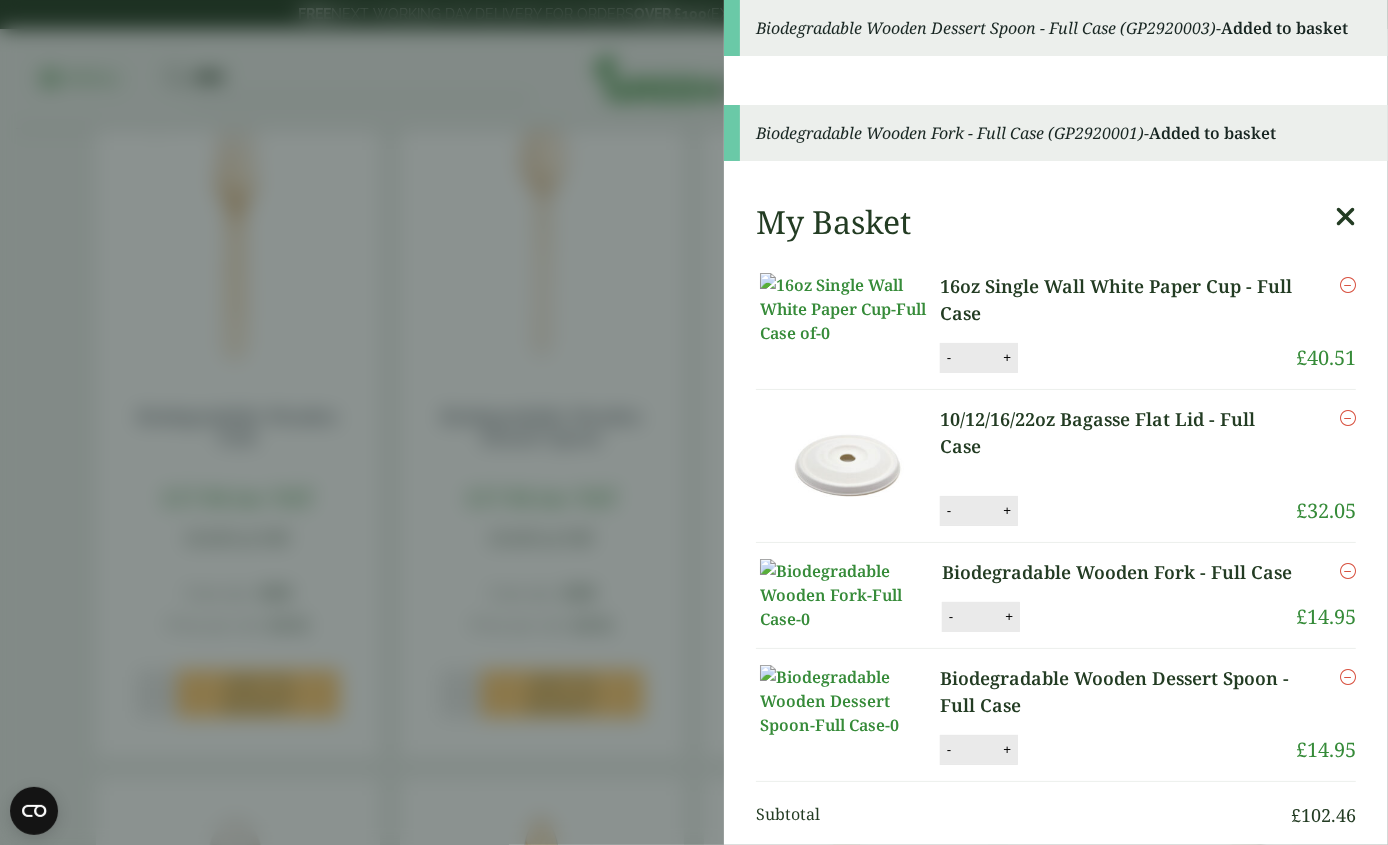 click on "Biodegradable Wooden Dessert Spoon - Full Case (GP2920003)  -  Added to basket Biodegradable Wooden Fork - Full Case (GP2920001)  -  Added to basket
My Basket
16oz Single Wall White Paper Cup - Full Case
16oz Single Wall White Paper Cup - Full Case quantity
- * +
Update
Remove £ 40.51" at bounding box center (694, 422) 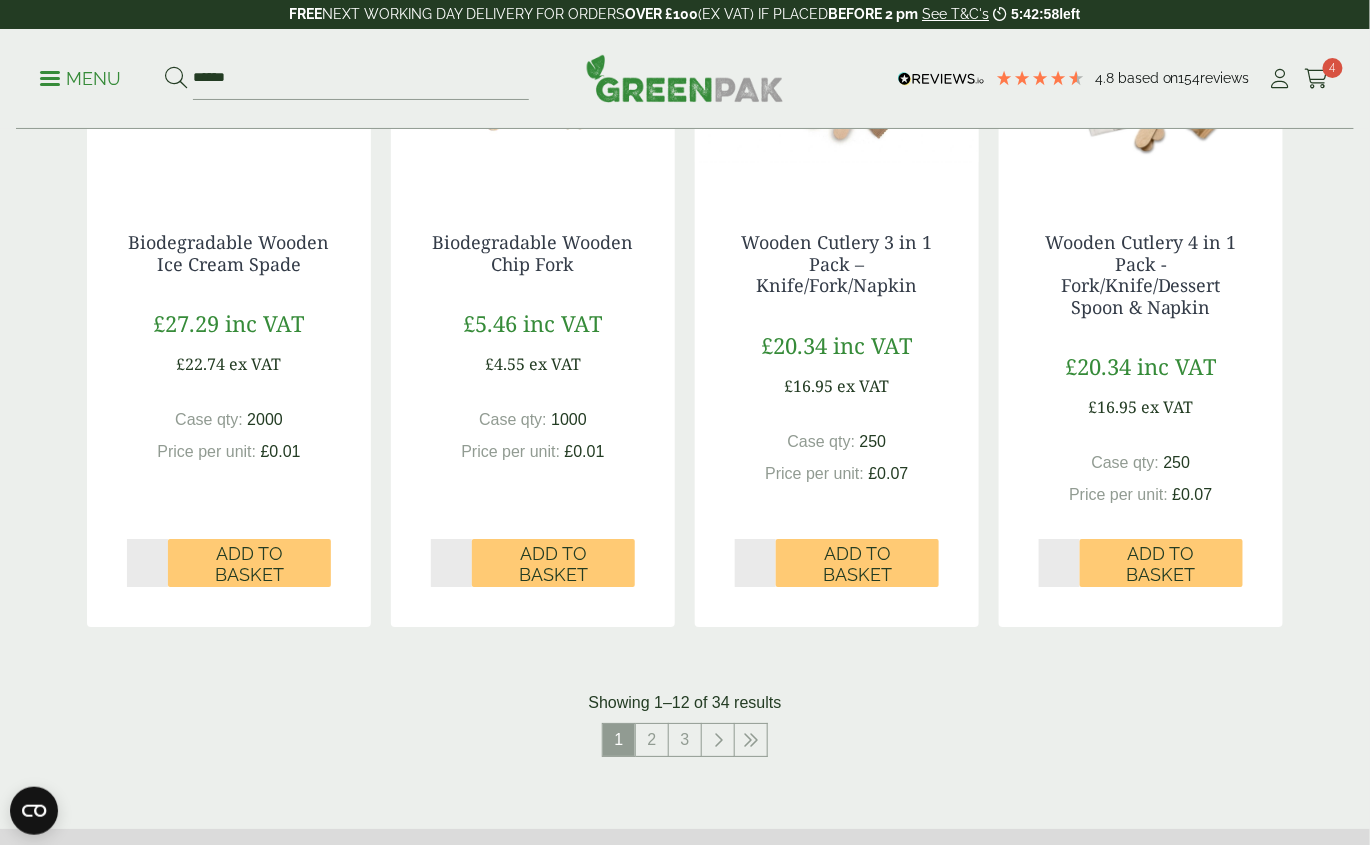 scroll, scrollTop: 2091, scrollLeft: 0, axis: vertical 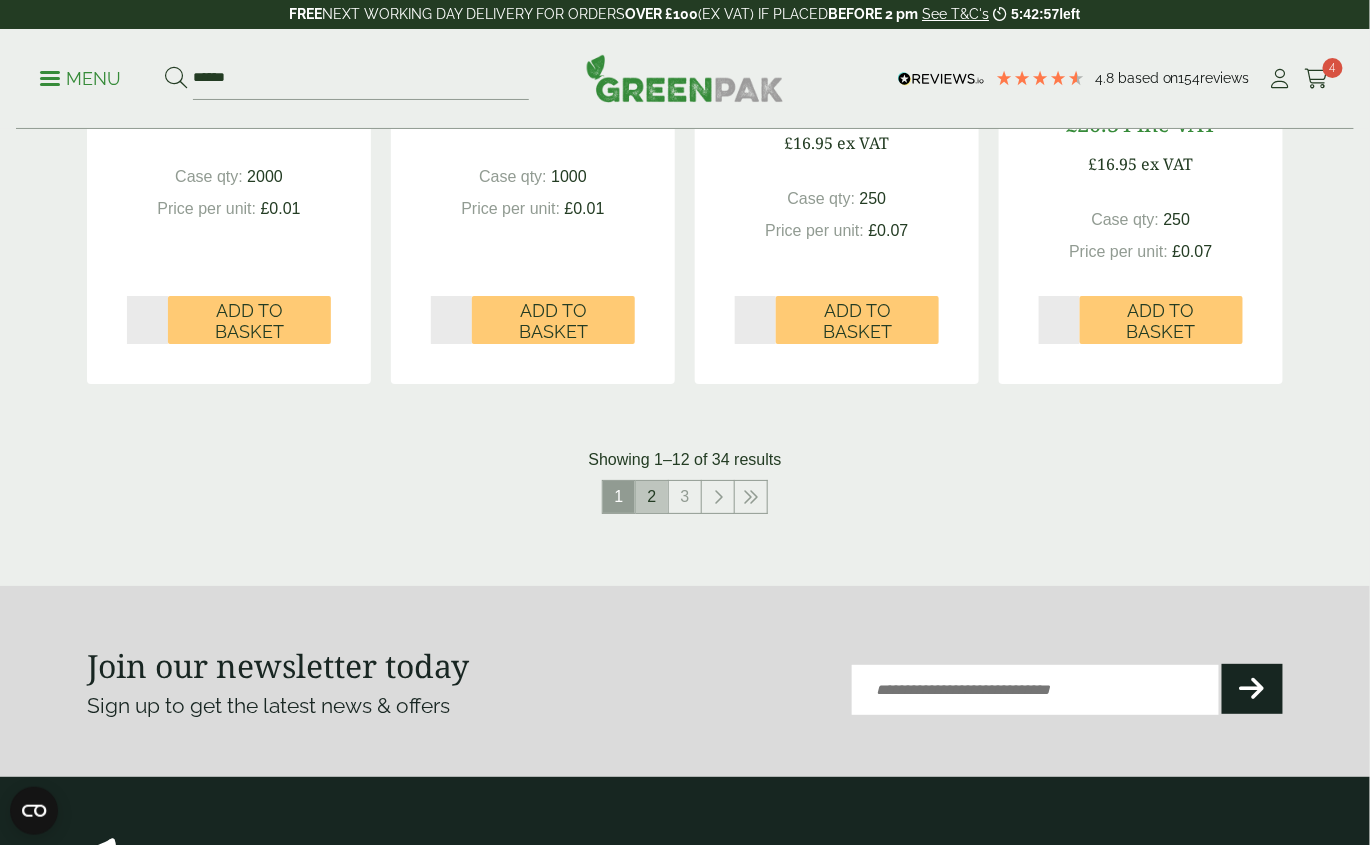 click on "2" at bounding box center [652, 497] 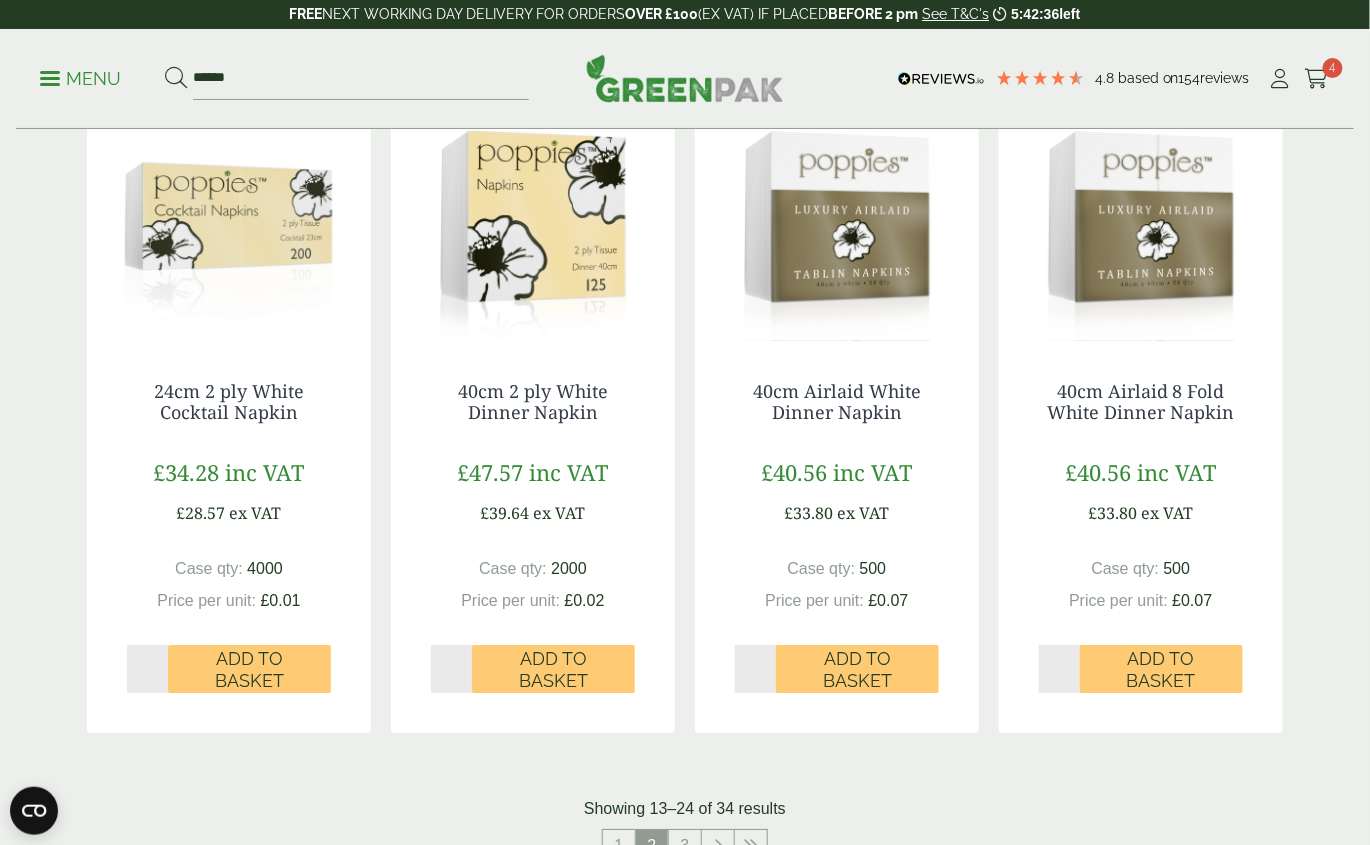 scroll, scrollTop: 1720, scrollLeft: 0, axis: vertical 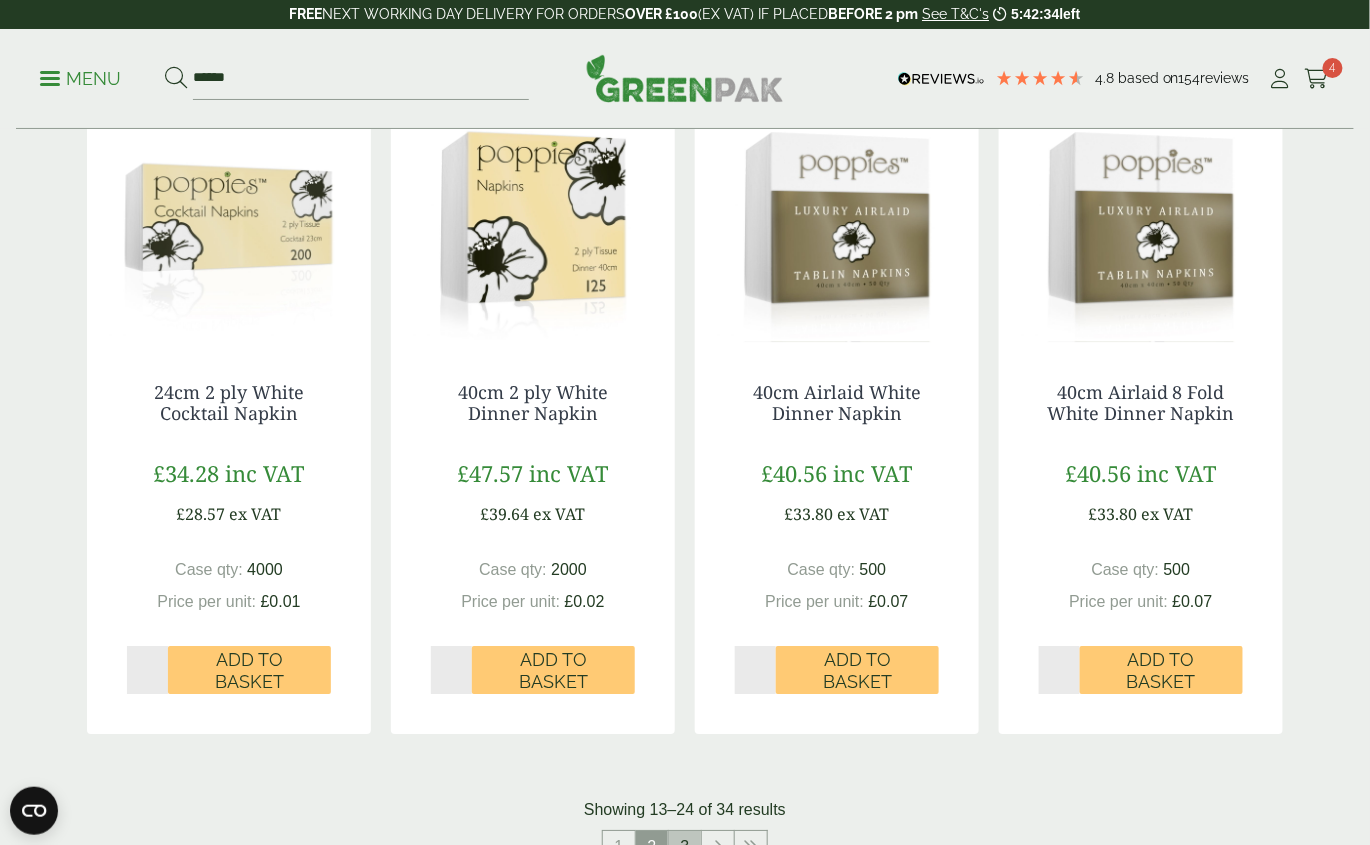 click on "3" at bounding box center (685, 847) 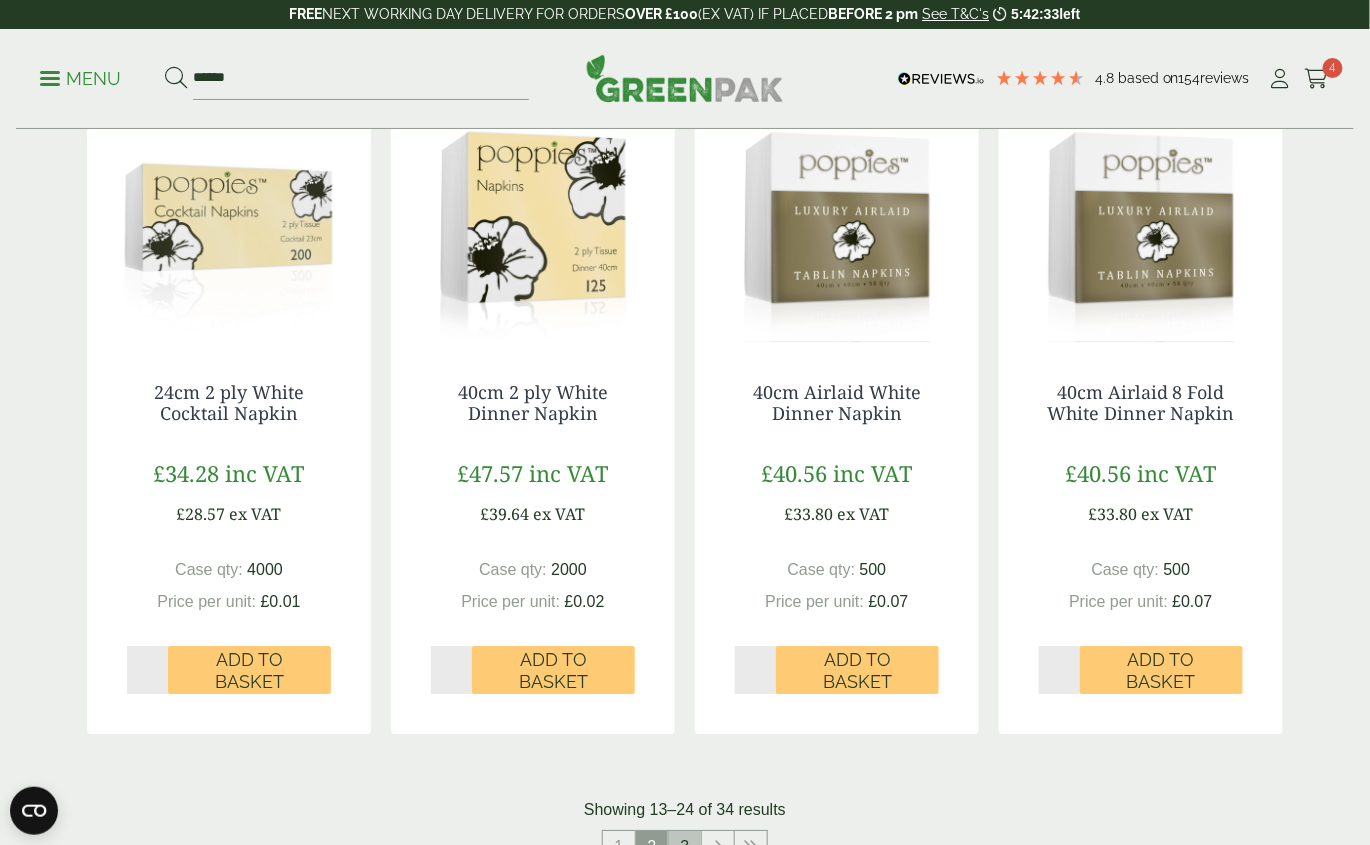 click on "3" at bounding box center (685, 847) 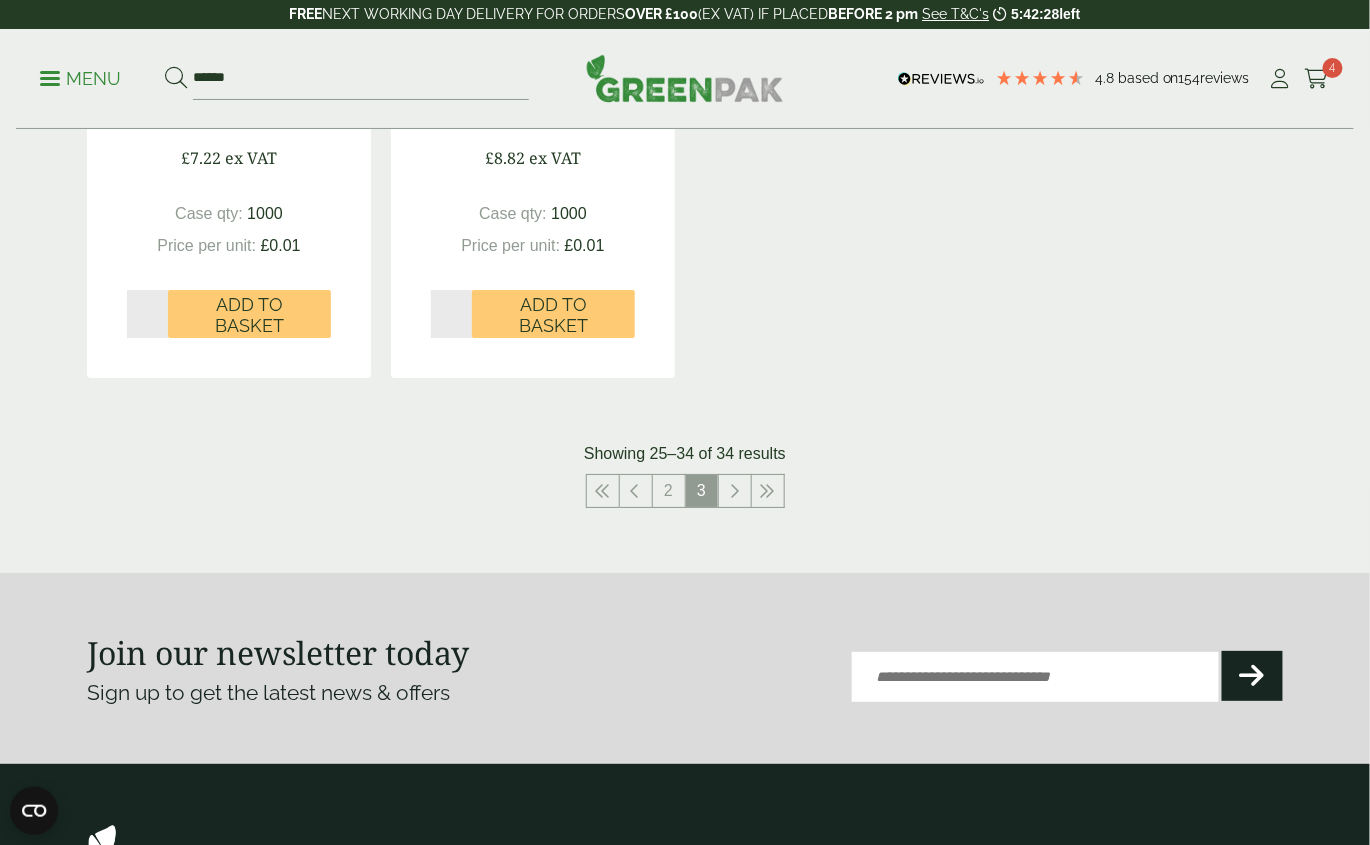scroll, scrollTop: 2097, scrollLeft: 0, axis: vertical 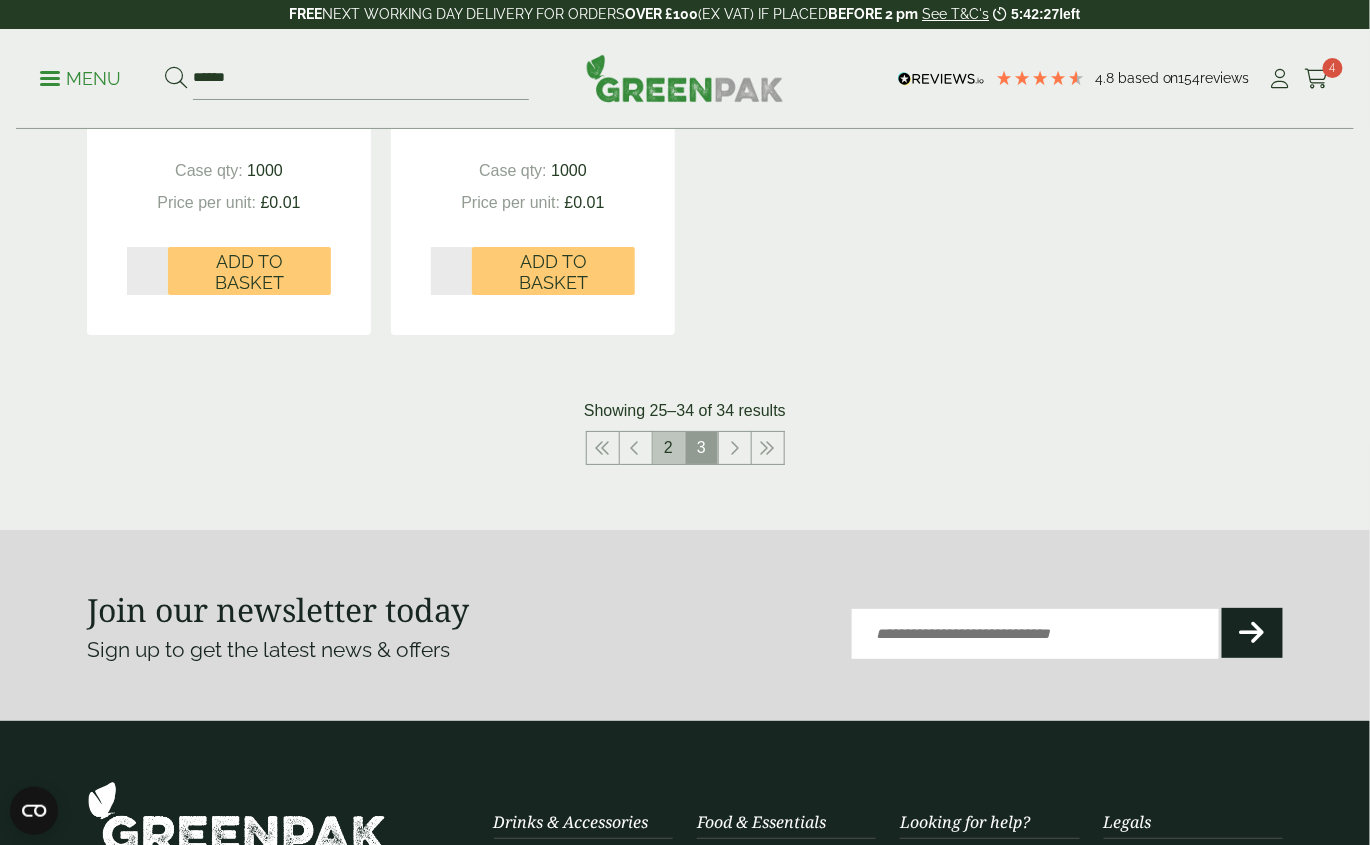 click on "2" at bounding box center [669, 448] 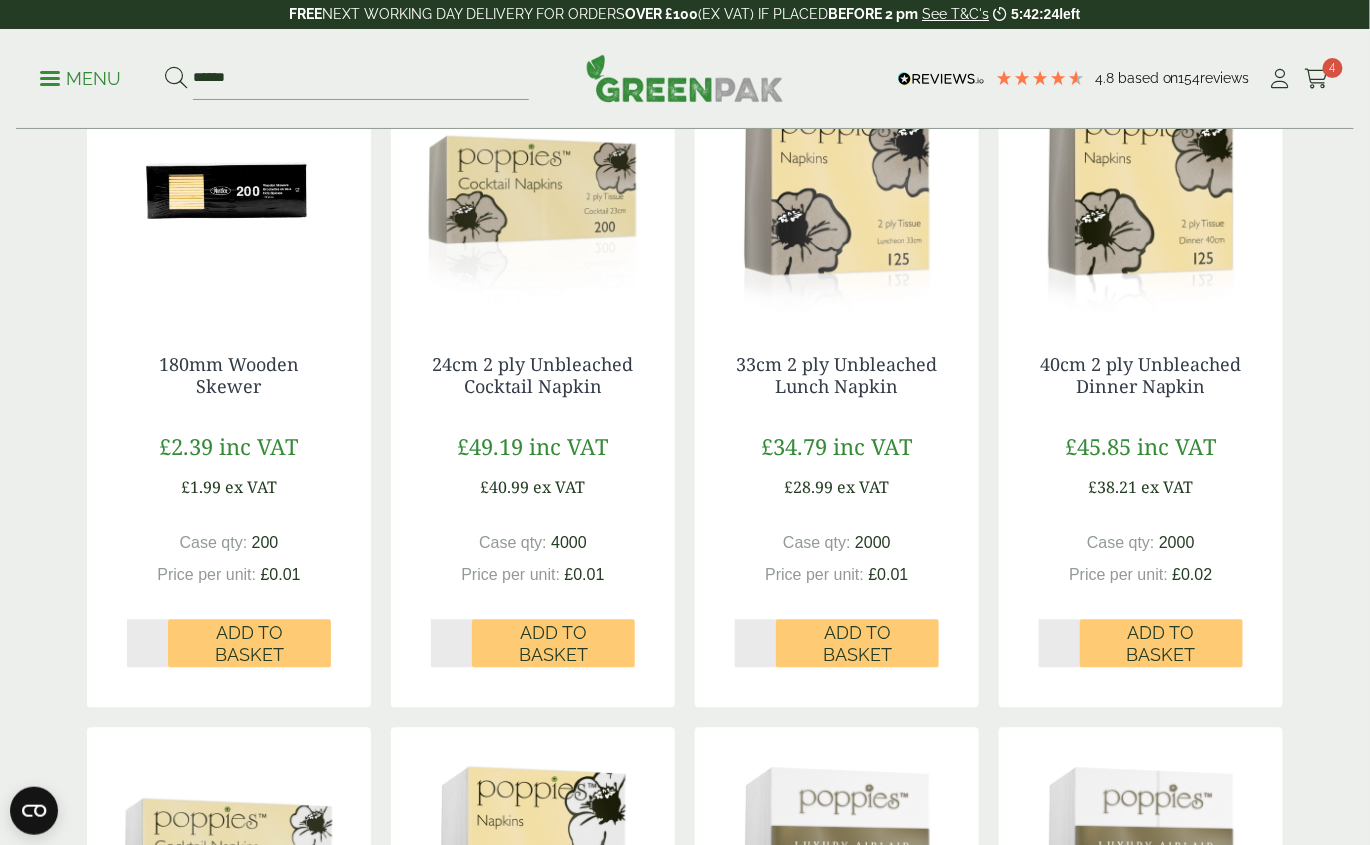 scroll, scrollTop: 1076, scrollLeft: 0, axis: vertical 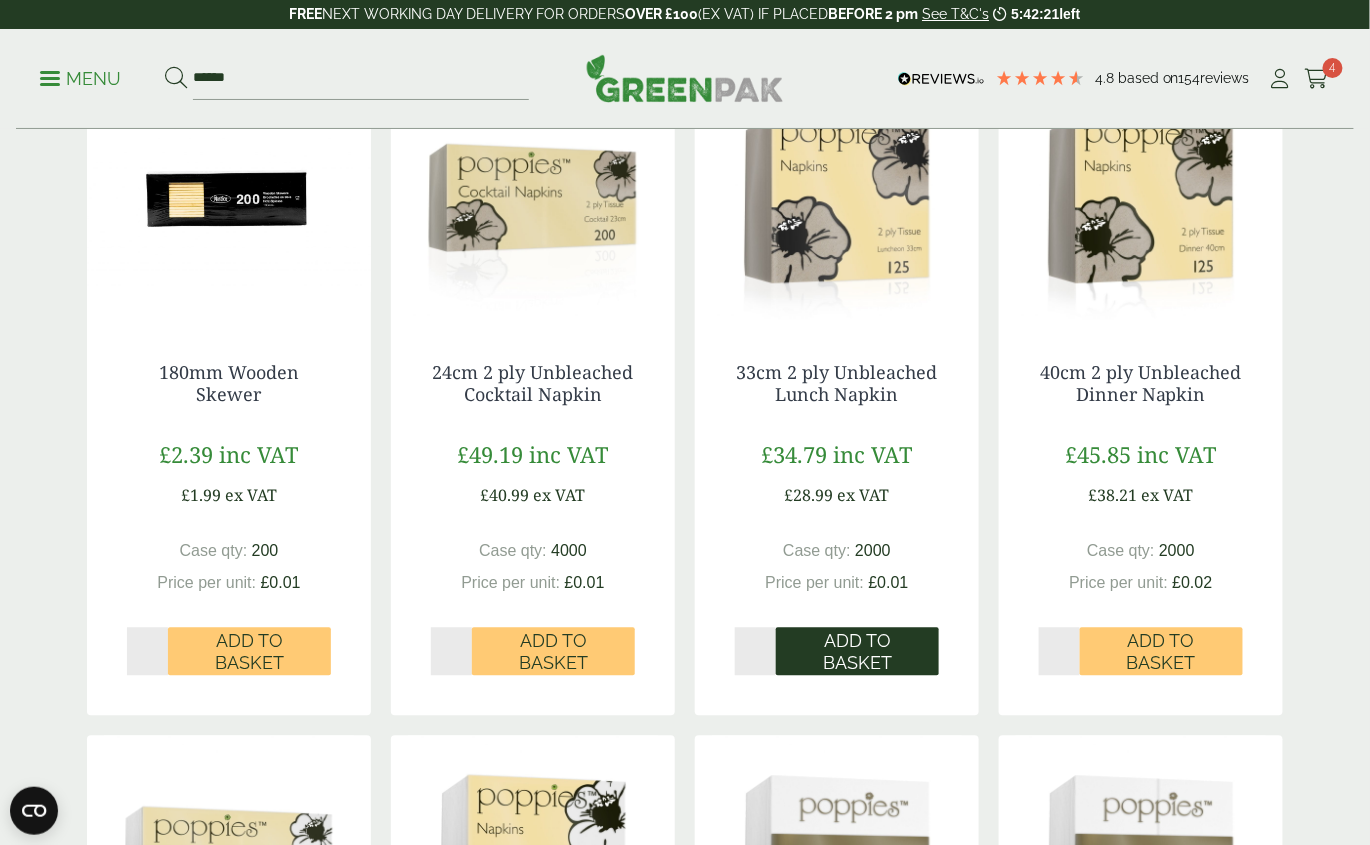 click on "Add to Basket" at bounding box center (857, 652) 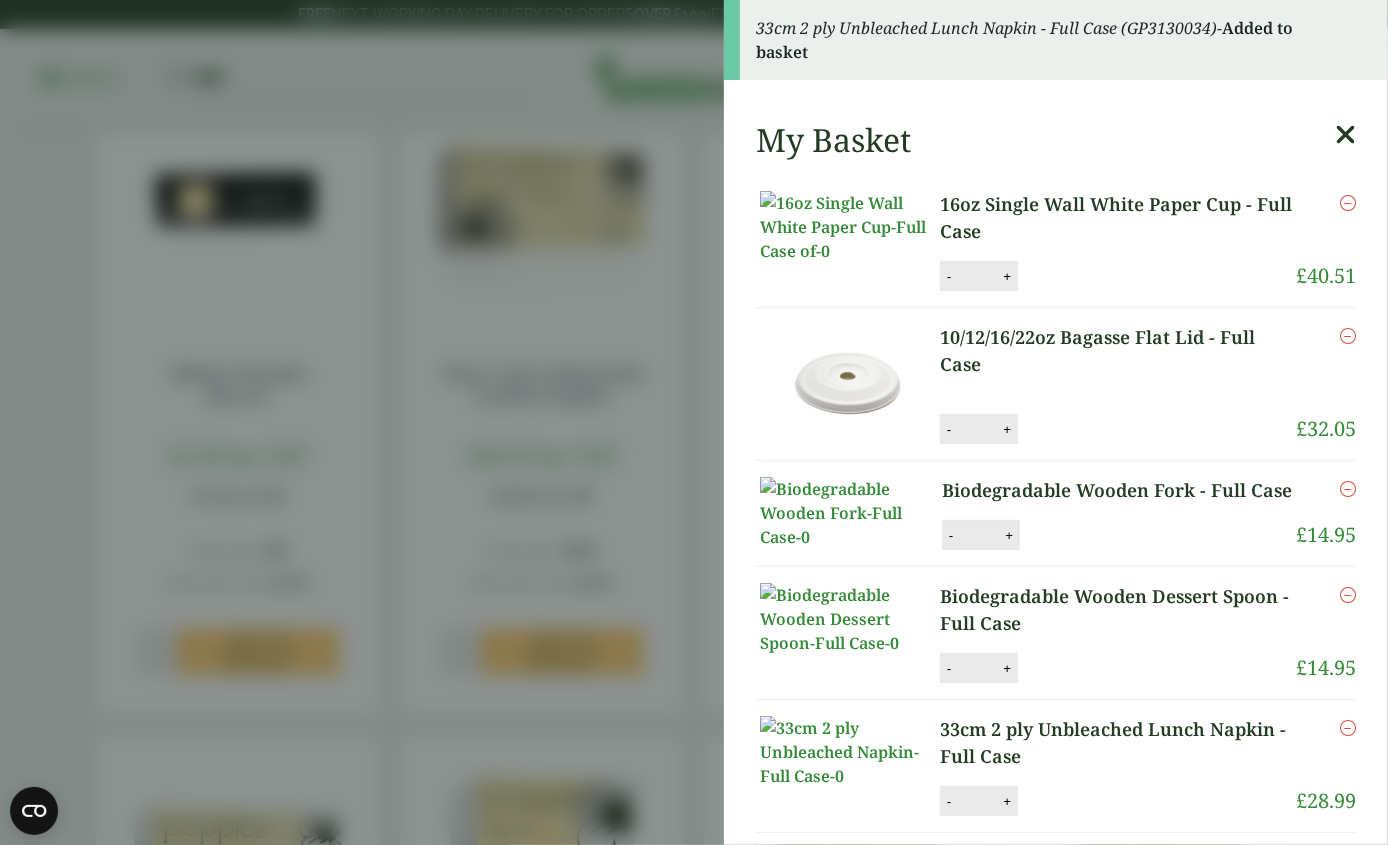 click on "33cm 2 ply Unbleached Lunch Napkin - Full Case (GP3130034)  -  Added to basket
My Basket
16oz Single Wall White Paper Cup - Full Case
16oz Single Wall White Paper Cup - Full Case quantity
- * +
Update
Remove" at bounding box center [694, 422] 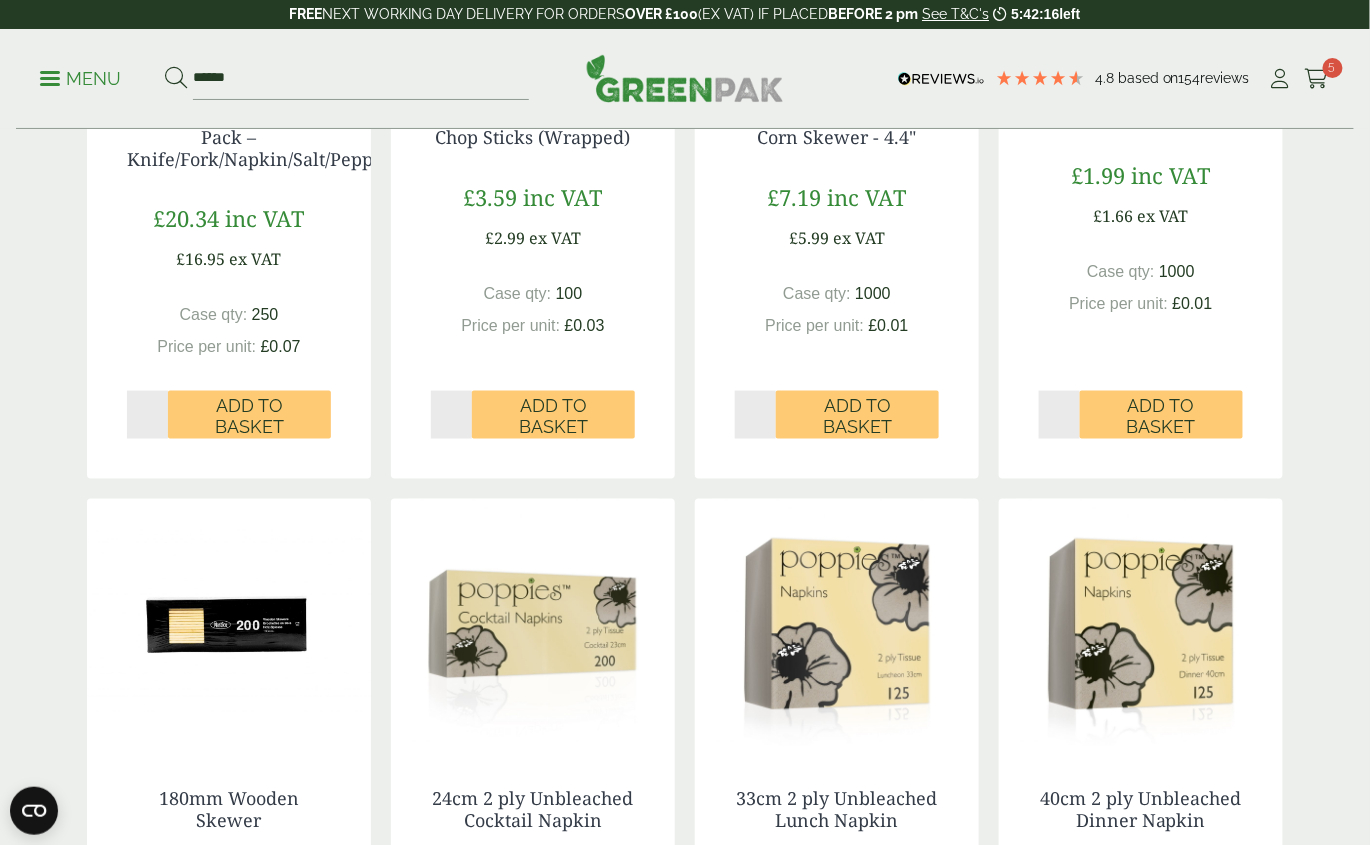 scroll, scrollTop: 281, scrollLeft: 0, axis: vertical 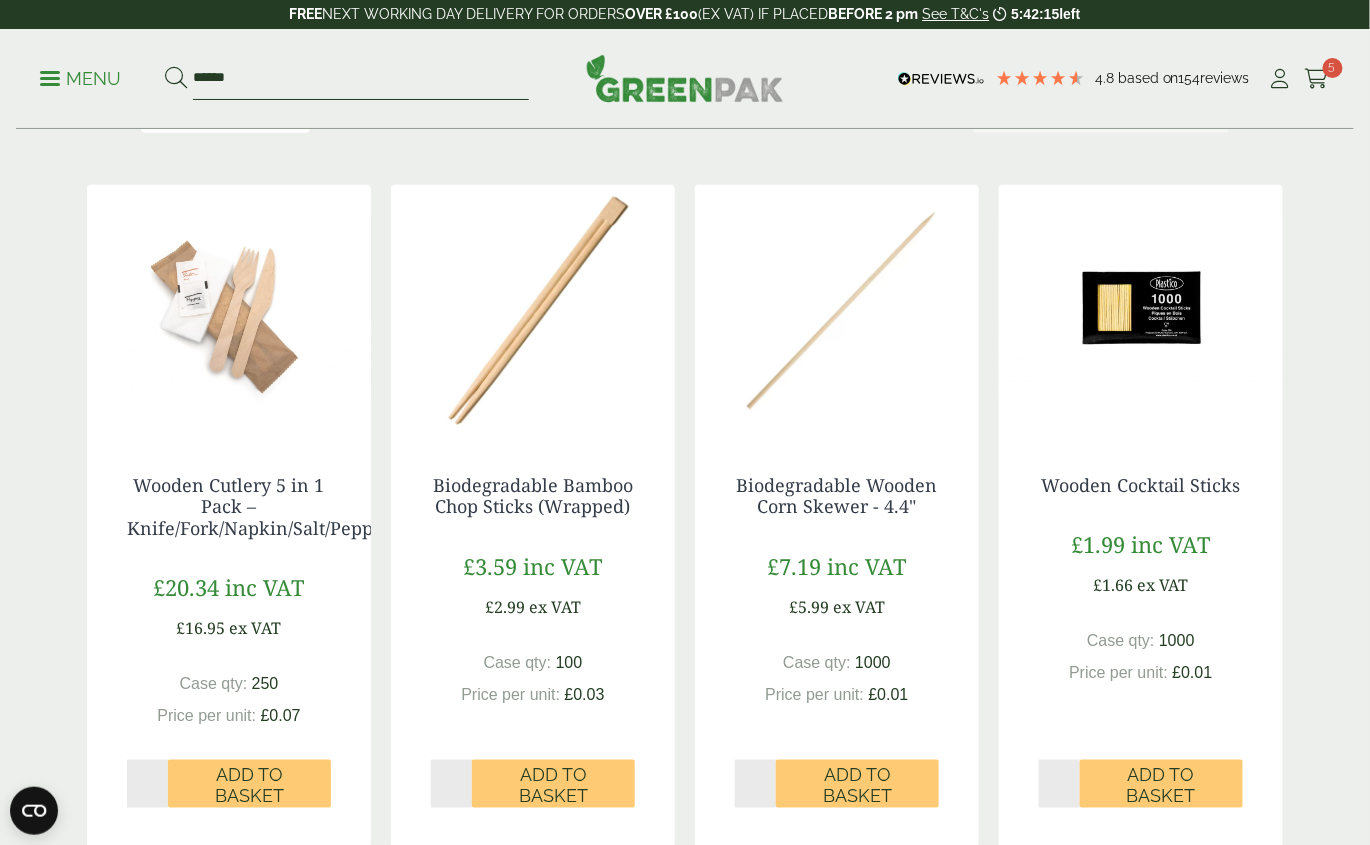 click on "******" at bounding box center (361, 79) 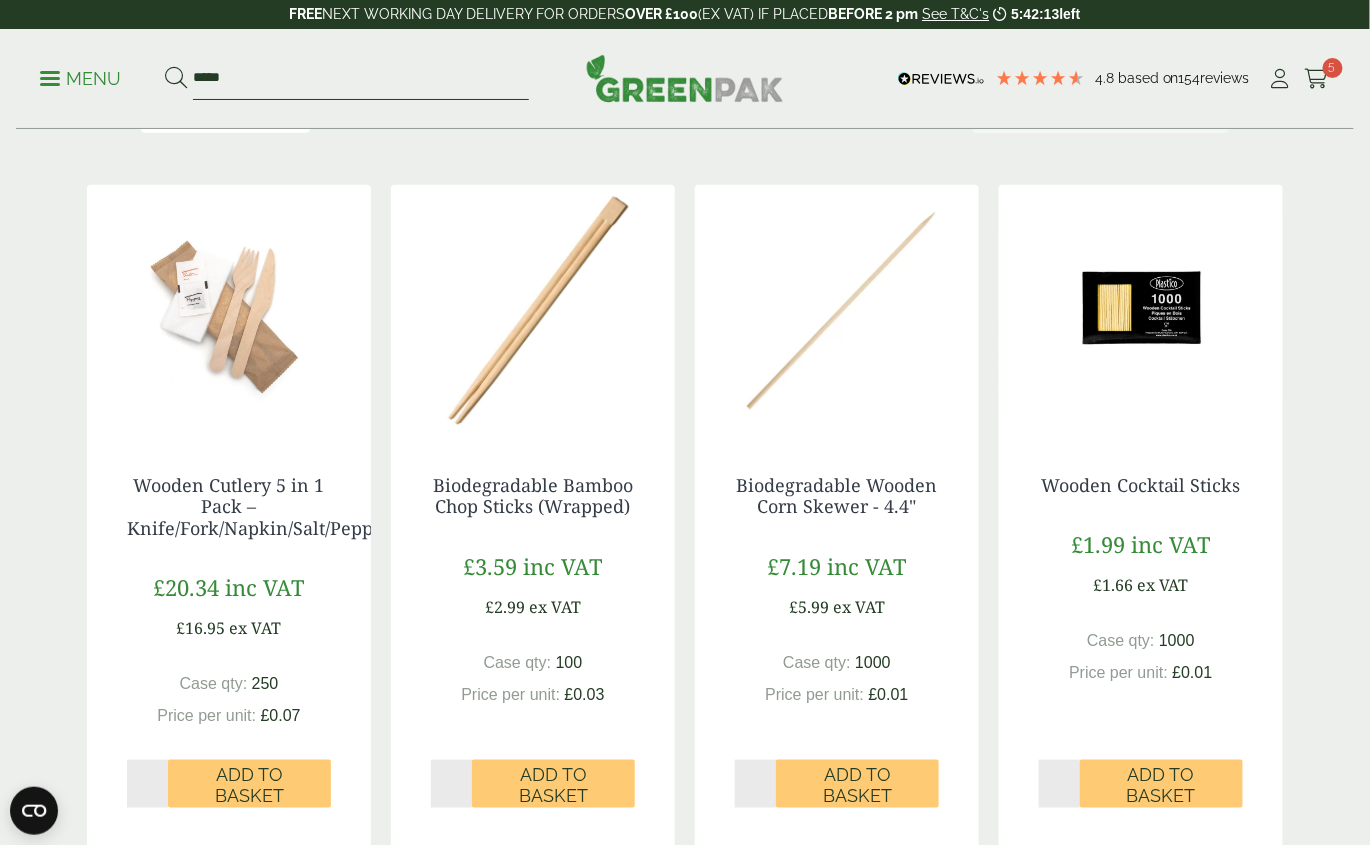 type on "*****" 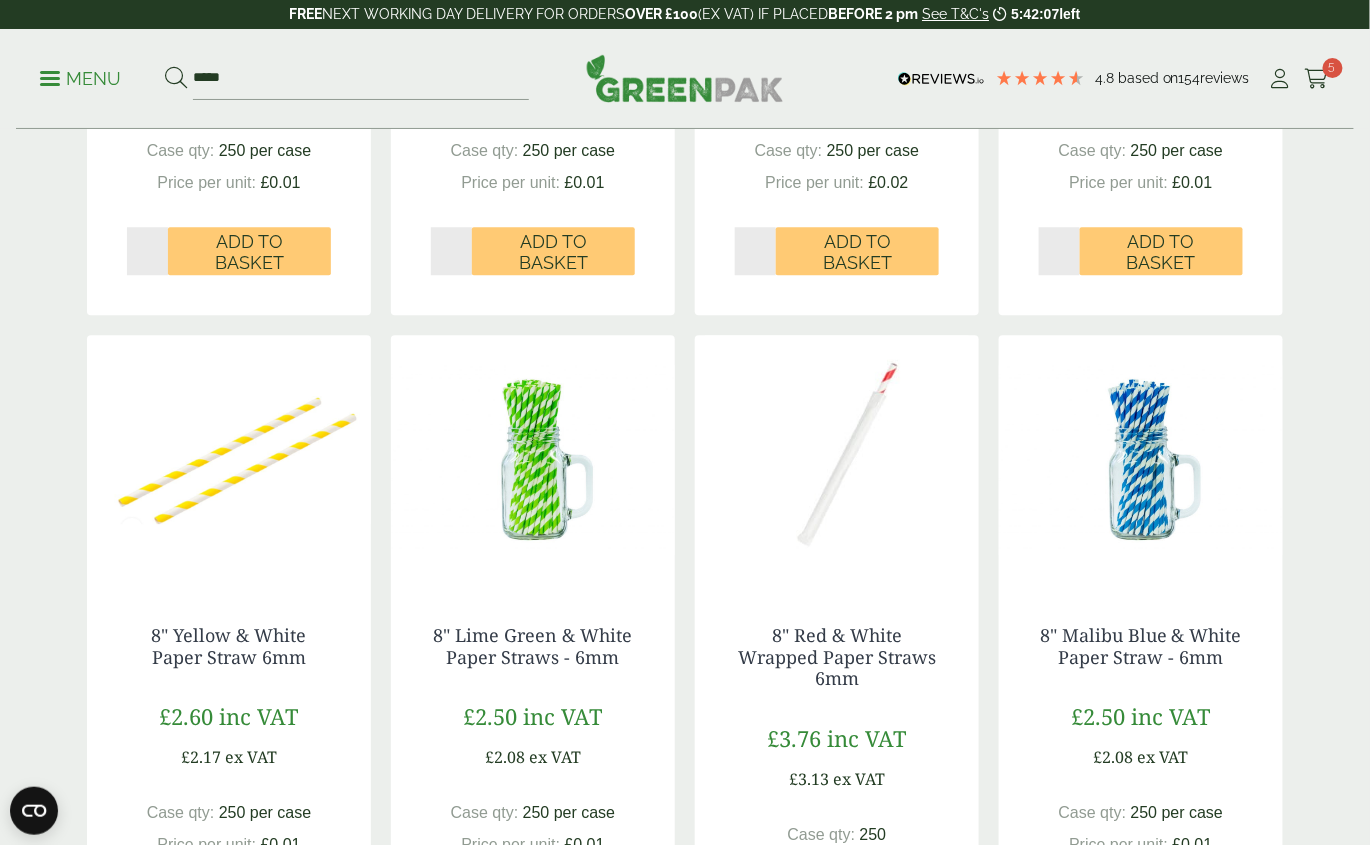 scroll, scrollTop: 1501, scrollLeft: 0, axis: vertical 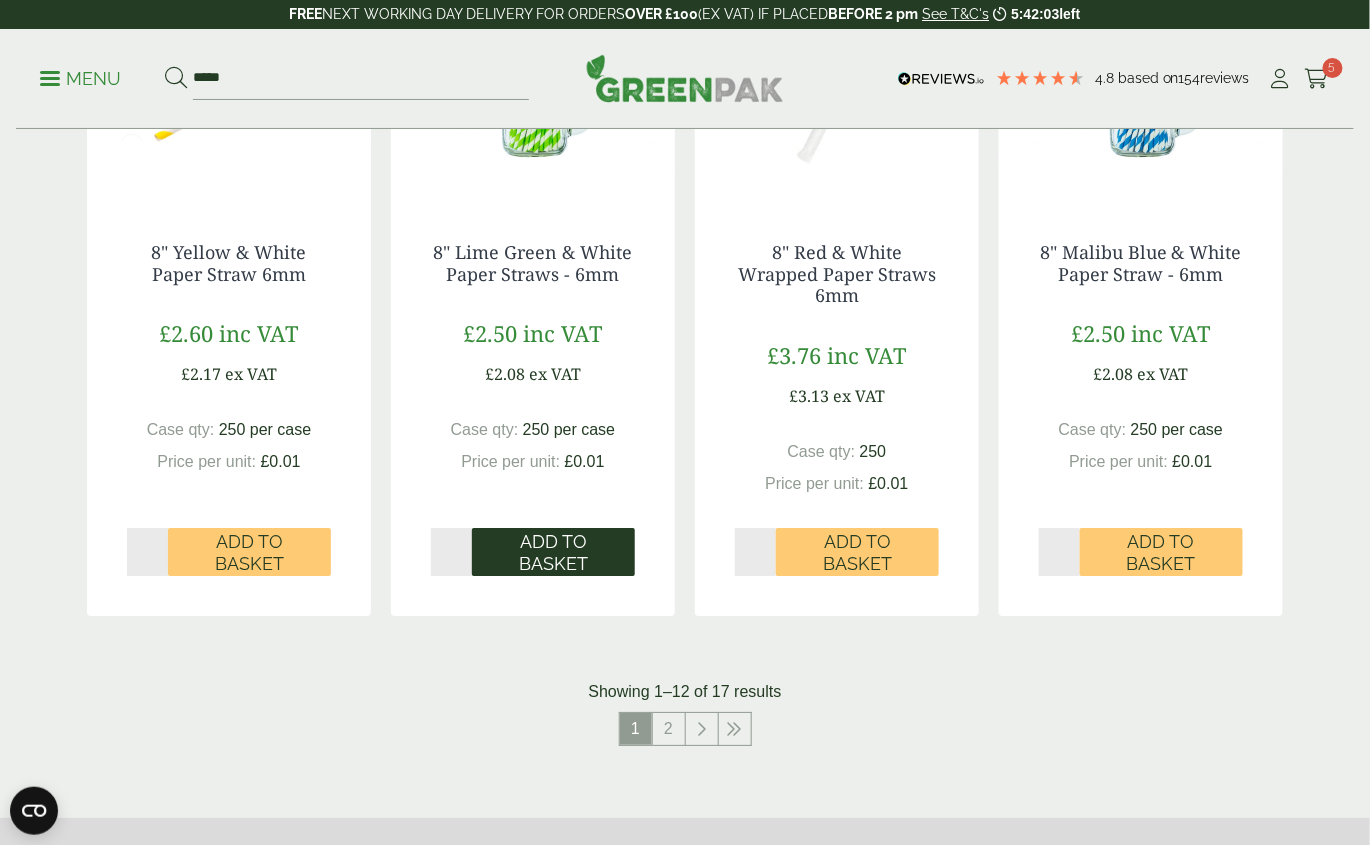 click on "Add to Basket" at bounding box center [553, 552] 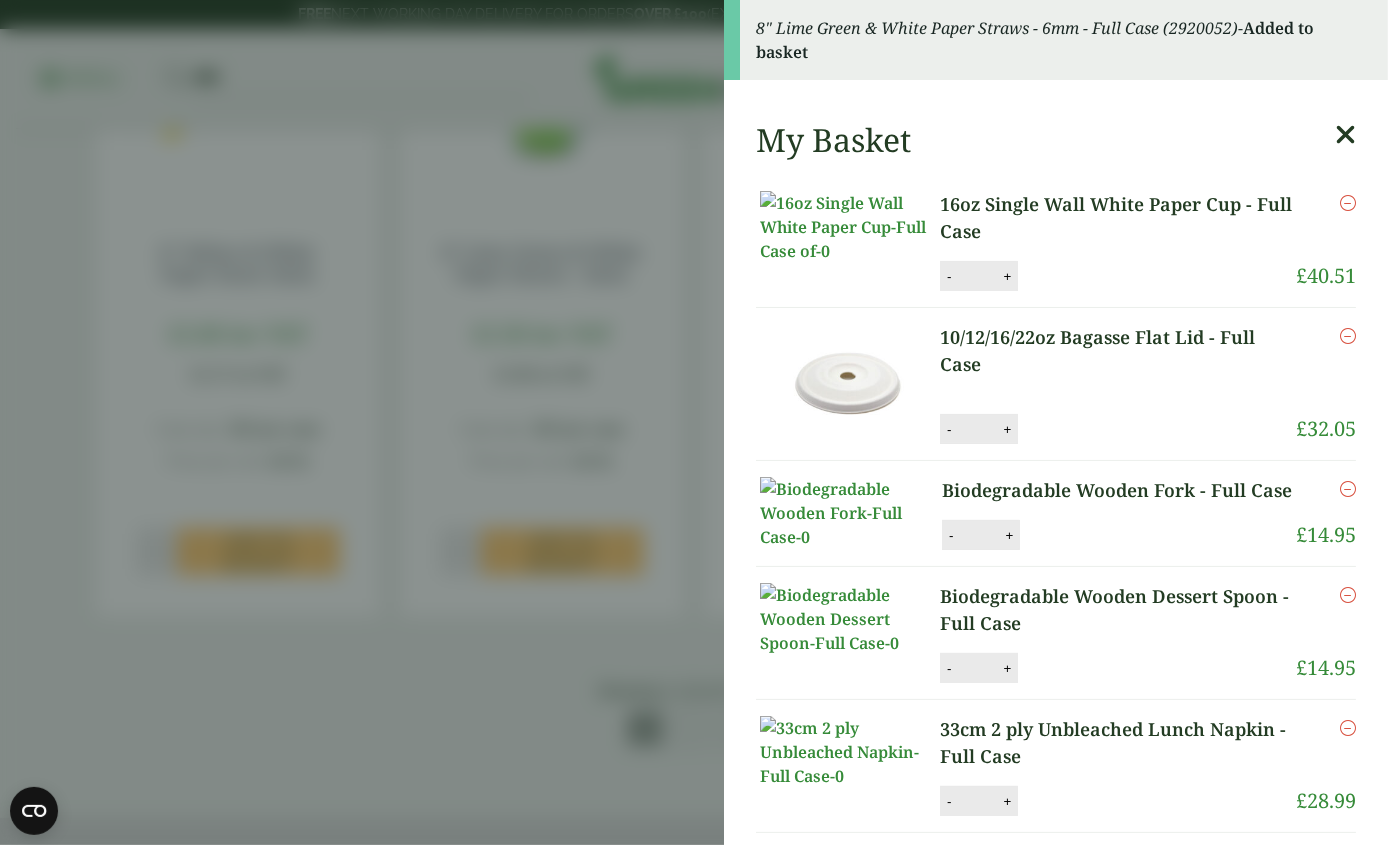 click on "8" Lime Green & White Paper Straws - 6mm - Full Case (2920052)  -  Added to basket
My Basket
16oz Single Wall White Paper Cup - Full Case
16oz Single Wall White Paper Cup - Full Case quantity
- * +
Update
Remove" at bounding box center (694, 422) 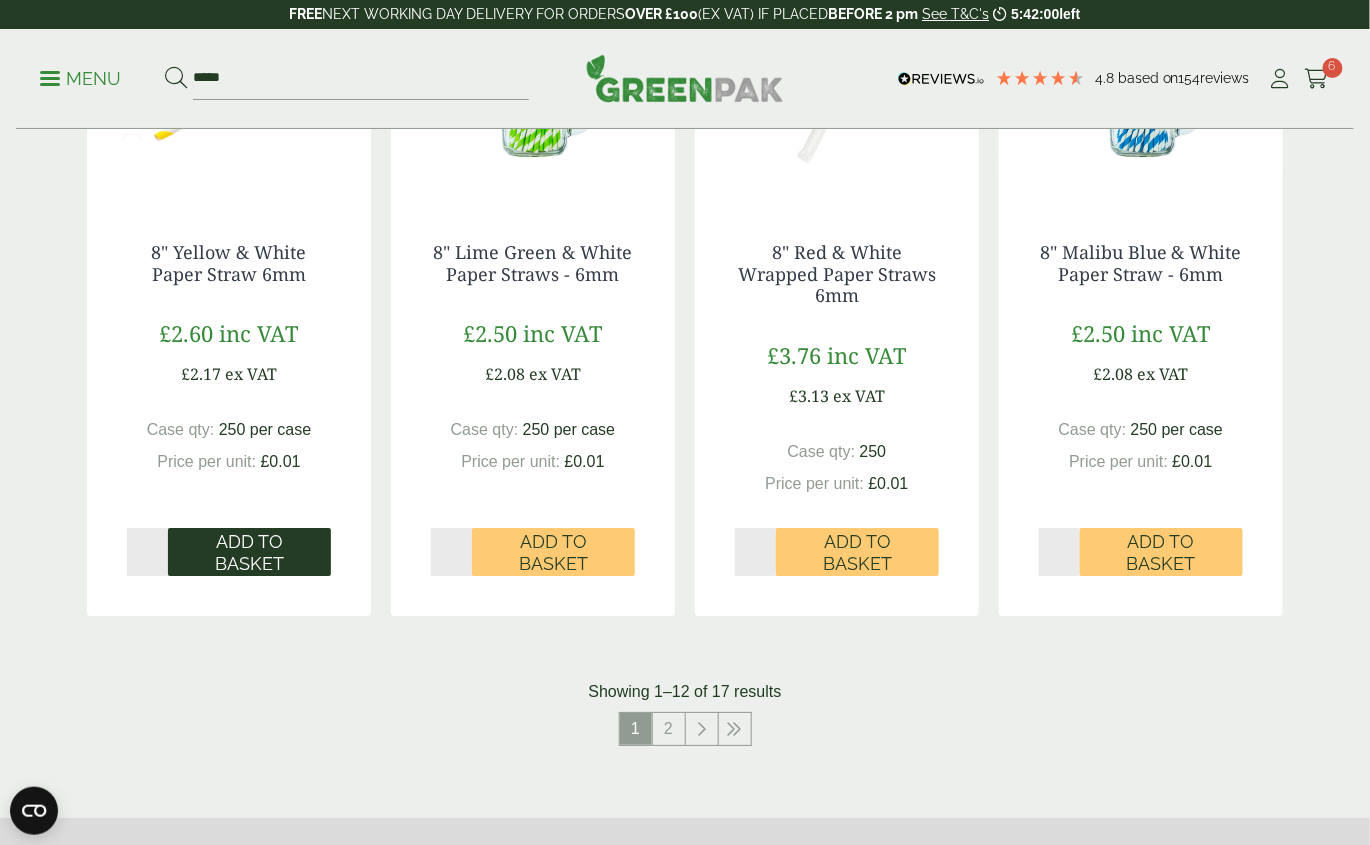 click on "Add to Basket" at bounding box center [249, 552] 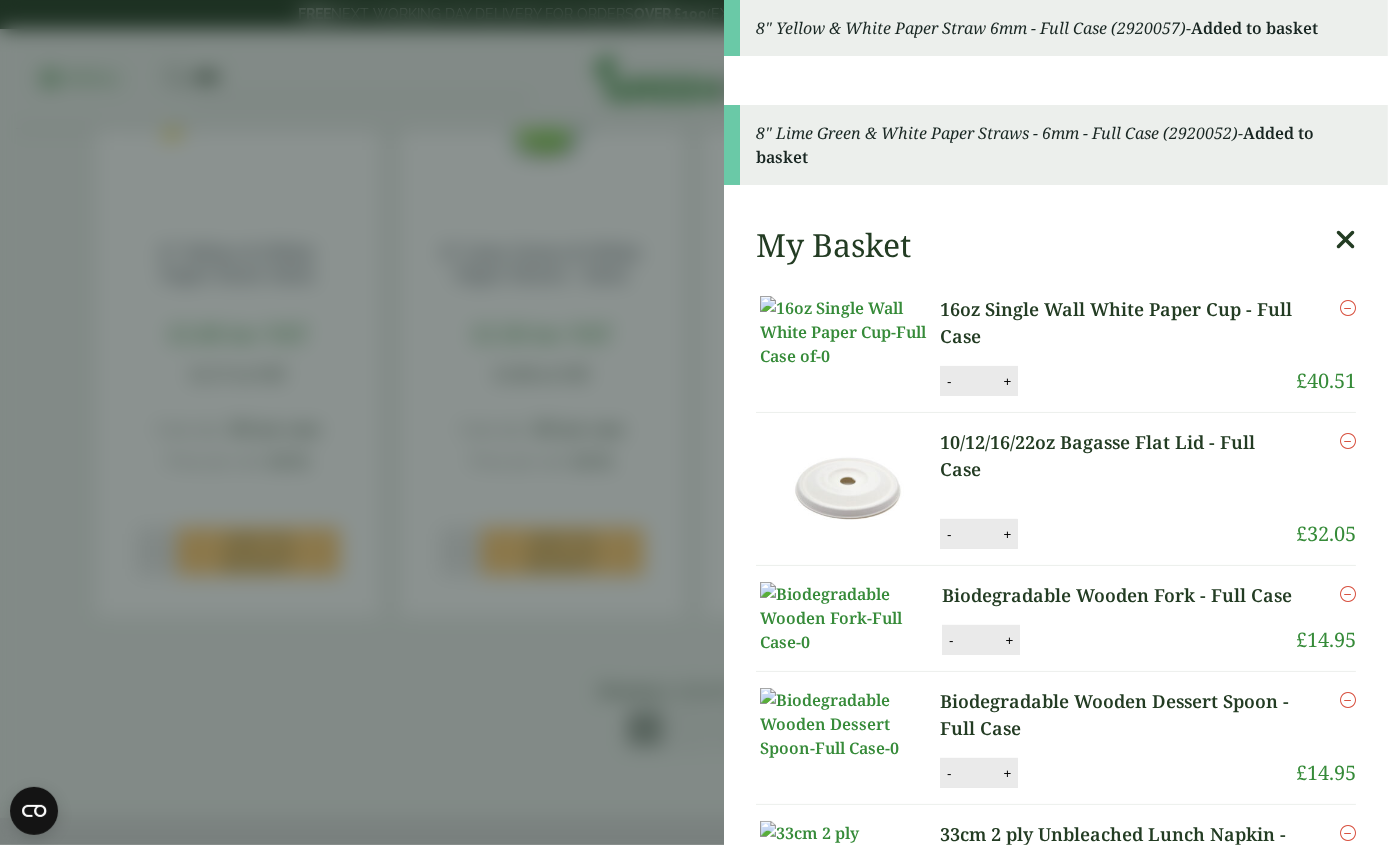 click on "8" Yellow & White Paper Straw 6mm - Full Case (2920057)  -  Added to basket 8" Lime Green & White Paper Straws - 6mm - Full Case (2920052)  -  Added to basket
My Basket
16oz Single Wall White Paper Cup - Full Case
16oz Single Wall White Paper Cup - Full Case quantity
- * +
Update
Remove £ -" at bounding box center (694, 422) 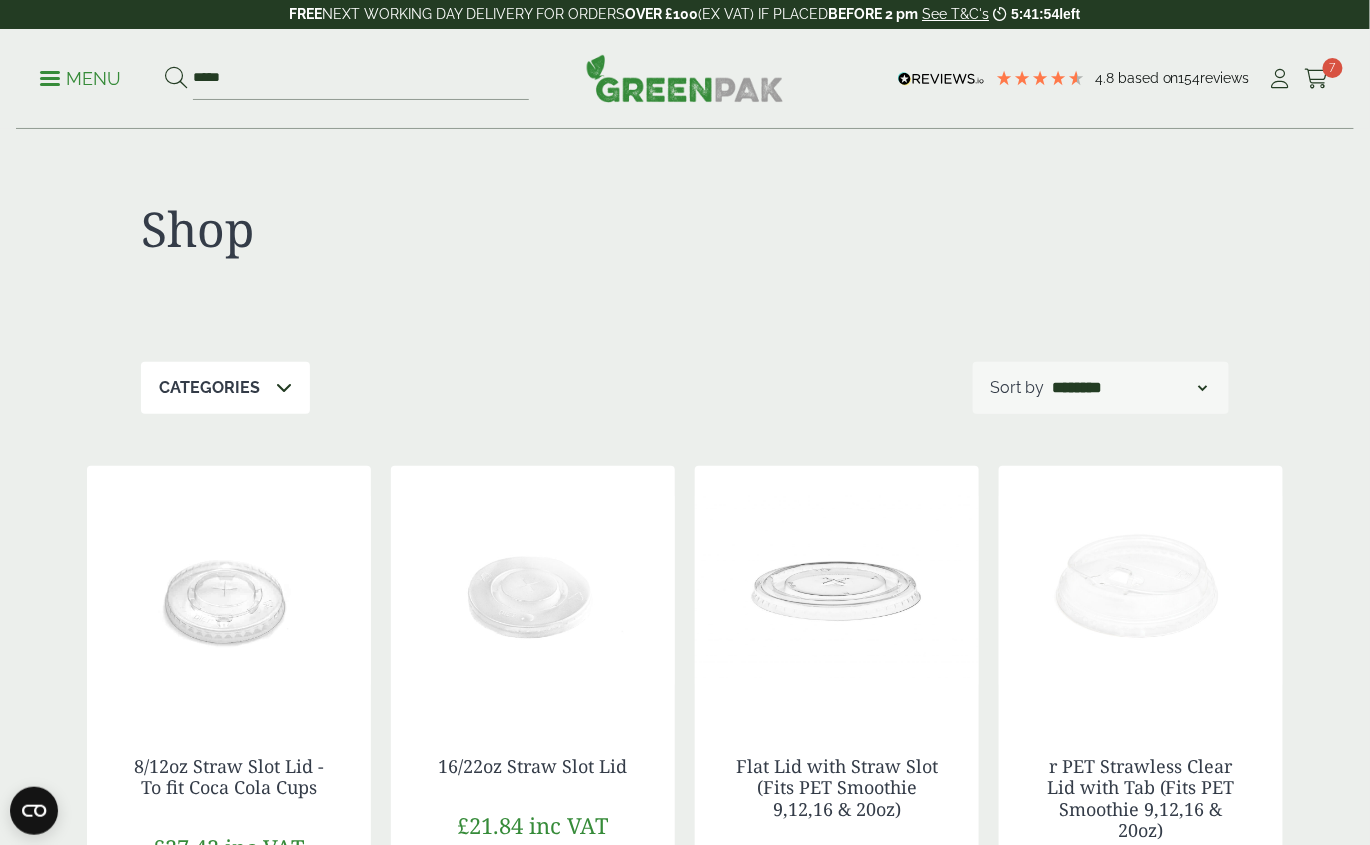 scroll, scrollTop: 0, scrollLeft: 0, axis: both 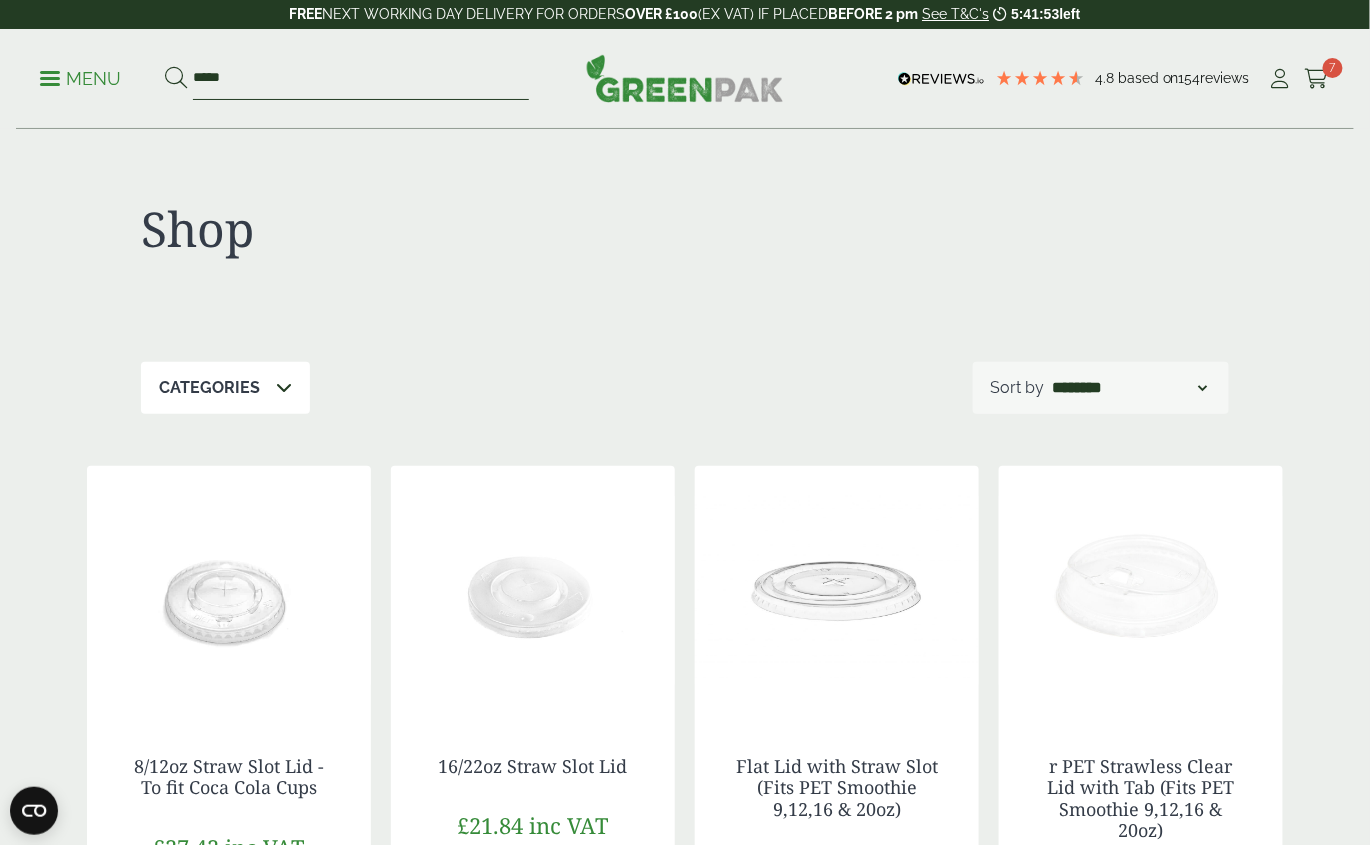 click on "*****" at bounding box center (361, 79) 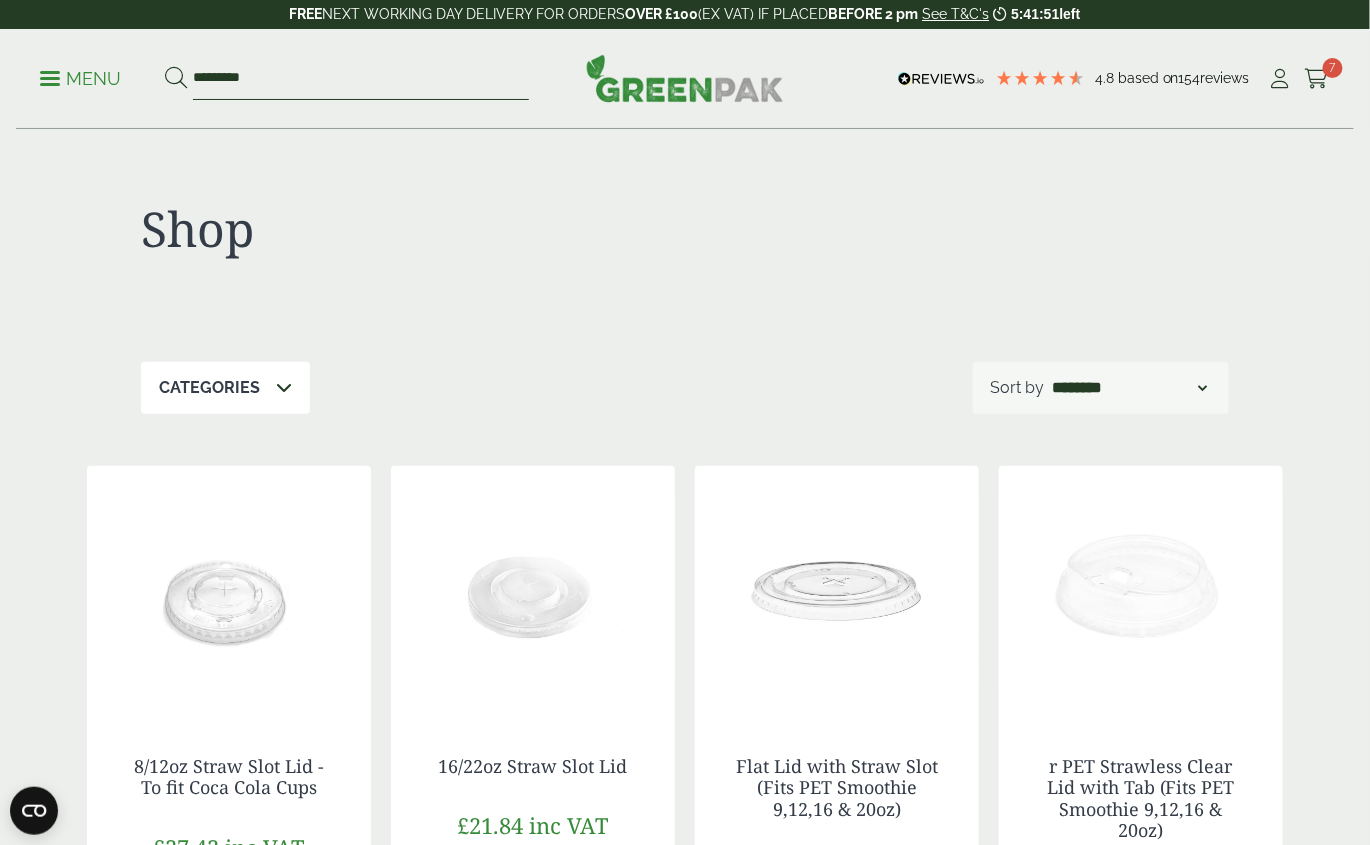 type on "*********" 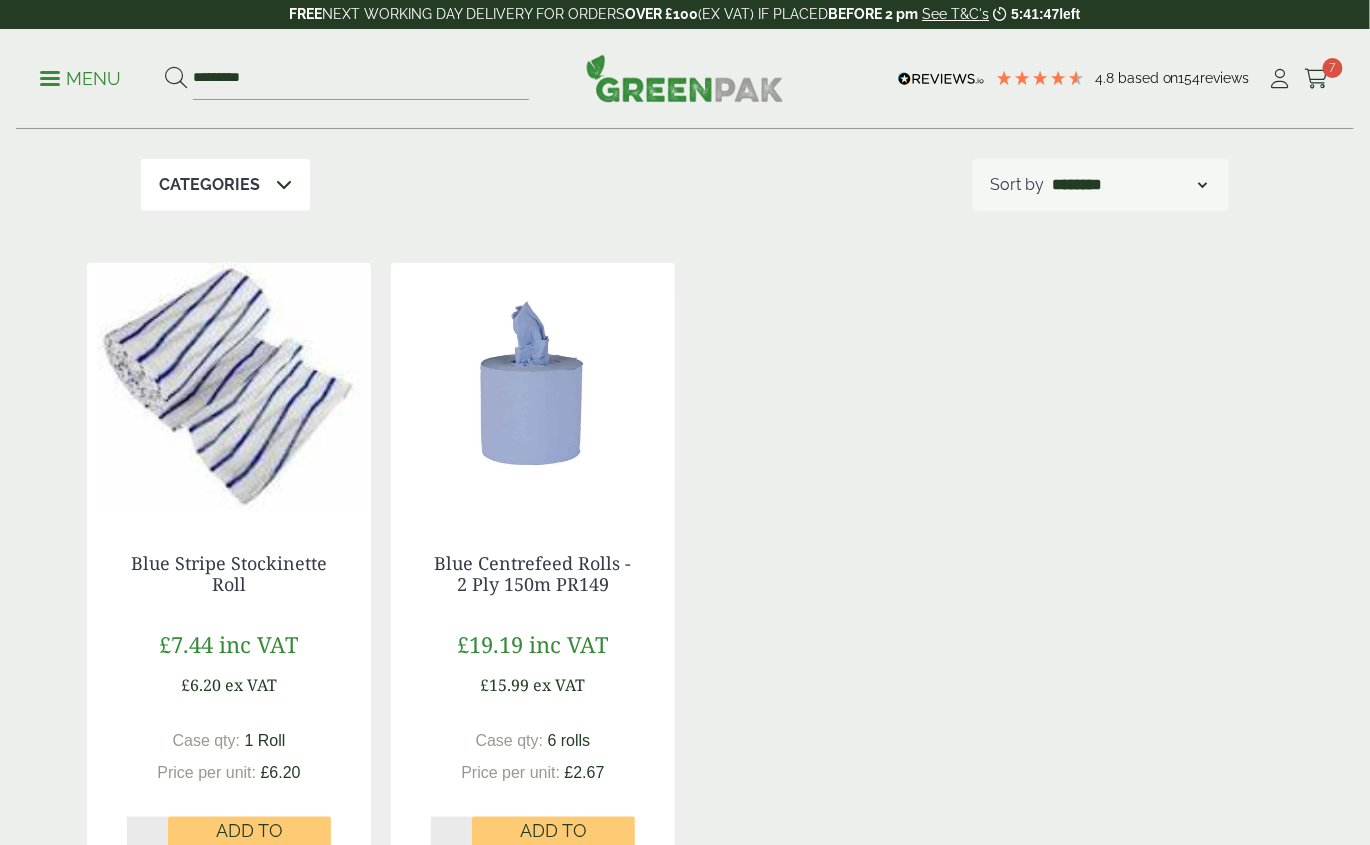 scroll, scrollTop: 203, scrollLeft: 0, axis: vertical 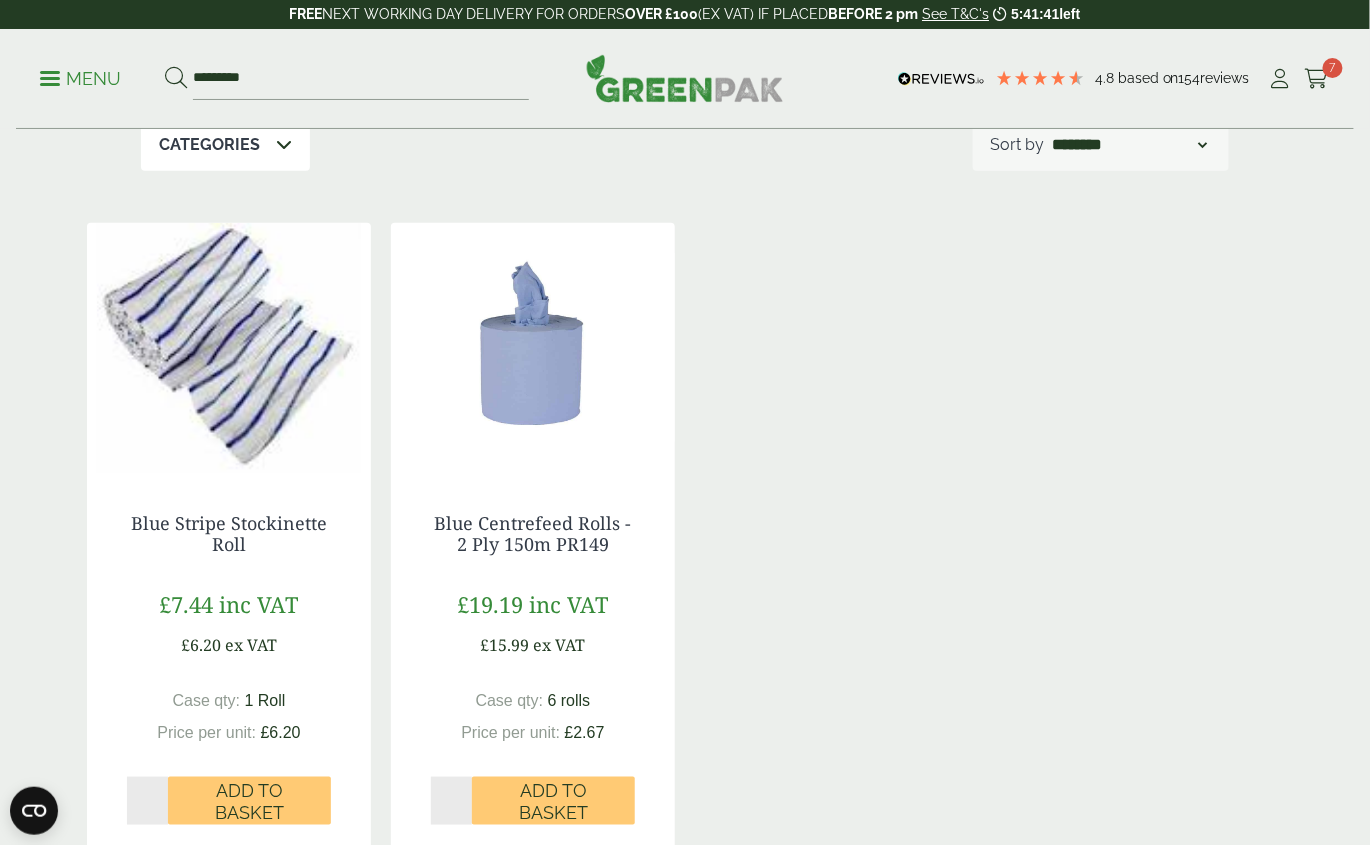 click on "Menu" at bounding box center [80, 79] 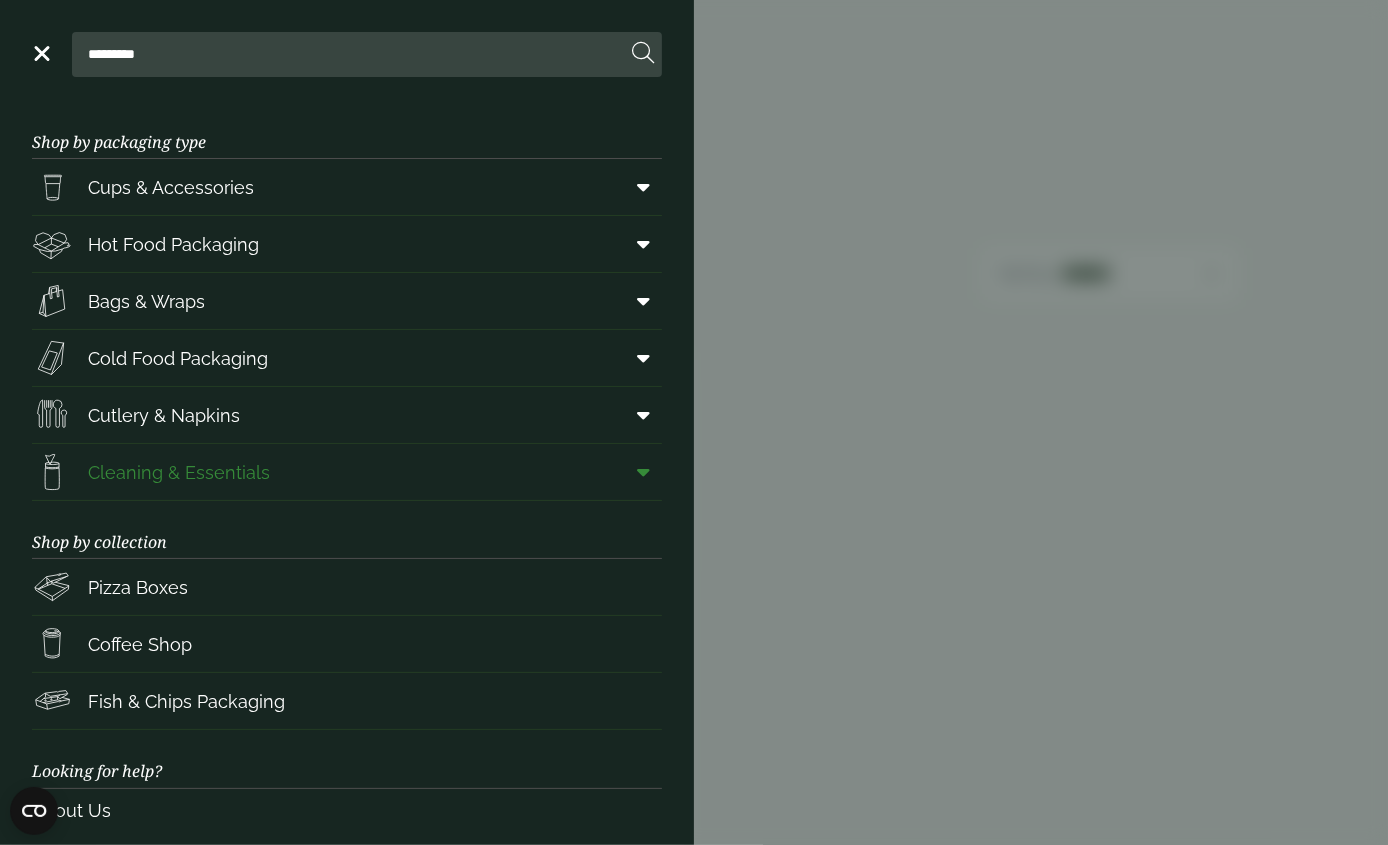 click on "Cleaning & Essentials" at bounding box center (179, 472) 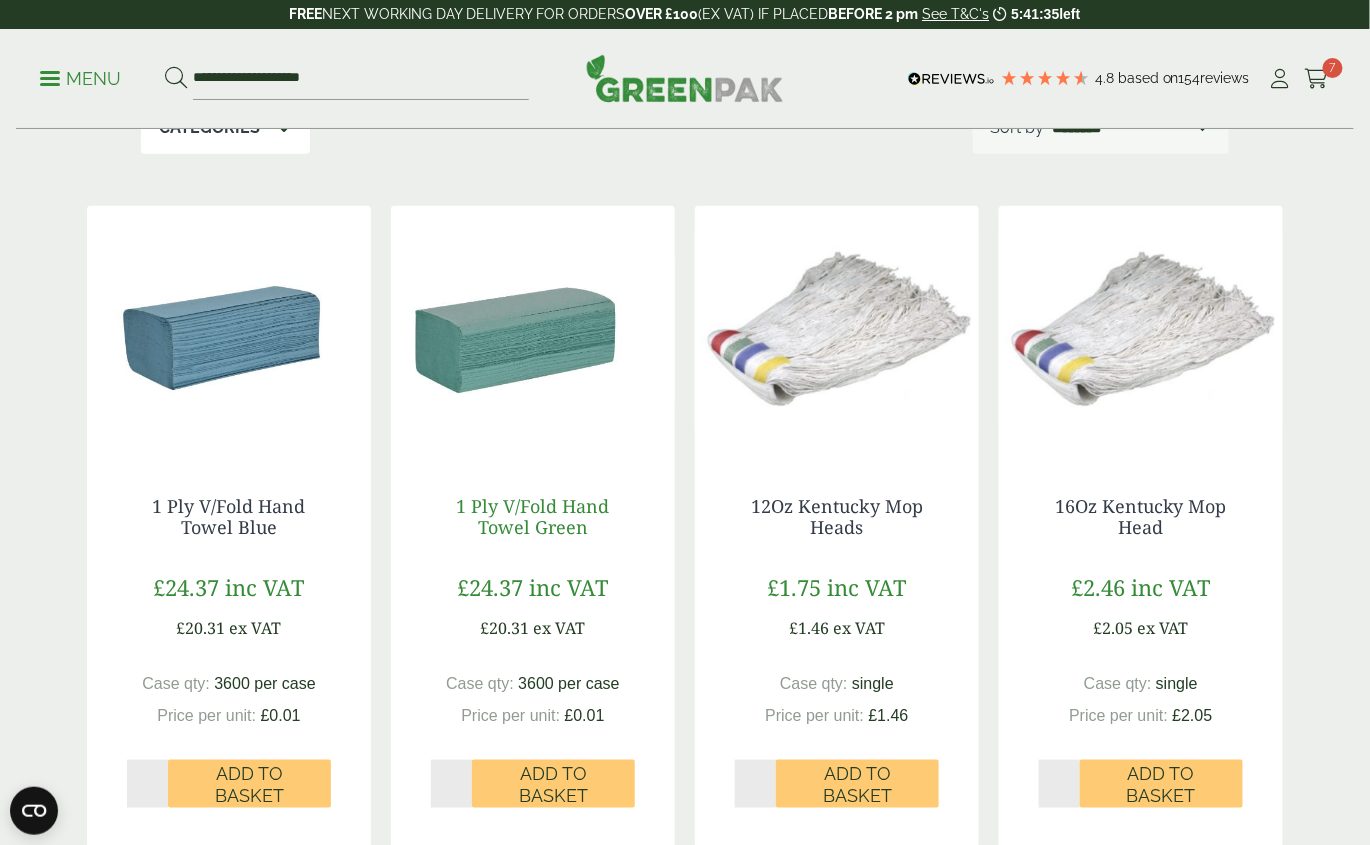 scroll, scrollTop: 465, scrollLeft: 0, axis: vertical 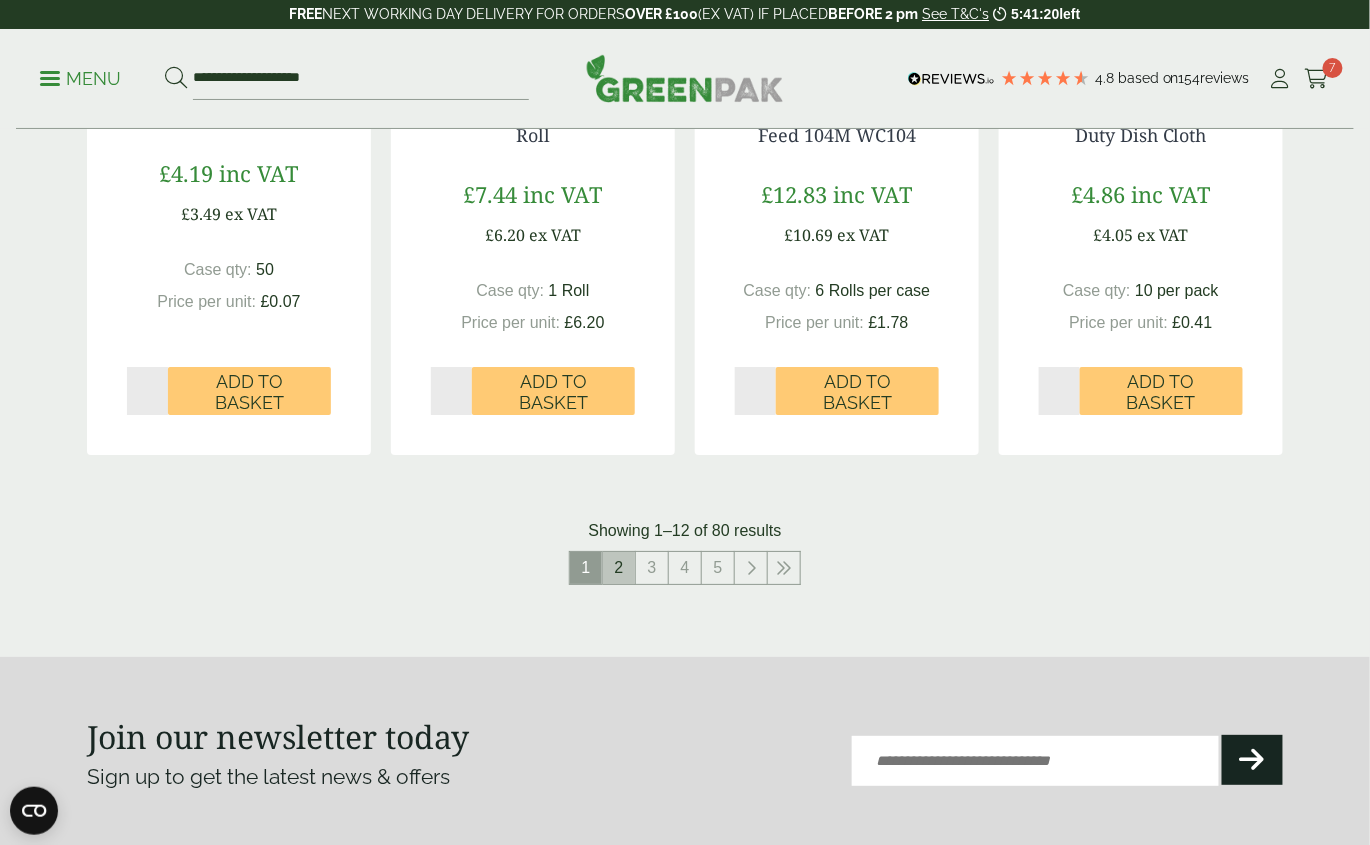 click on "2" at bounding box center [619, 568] 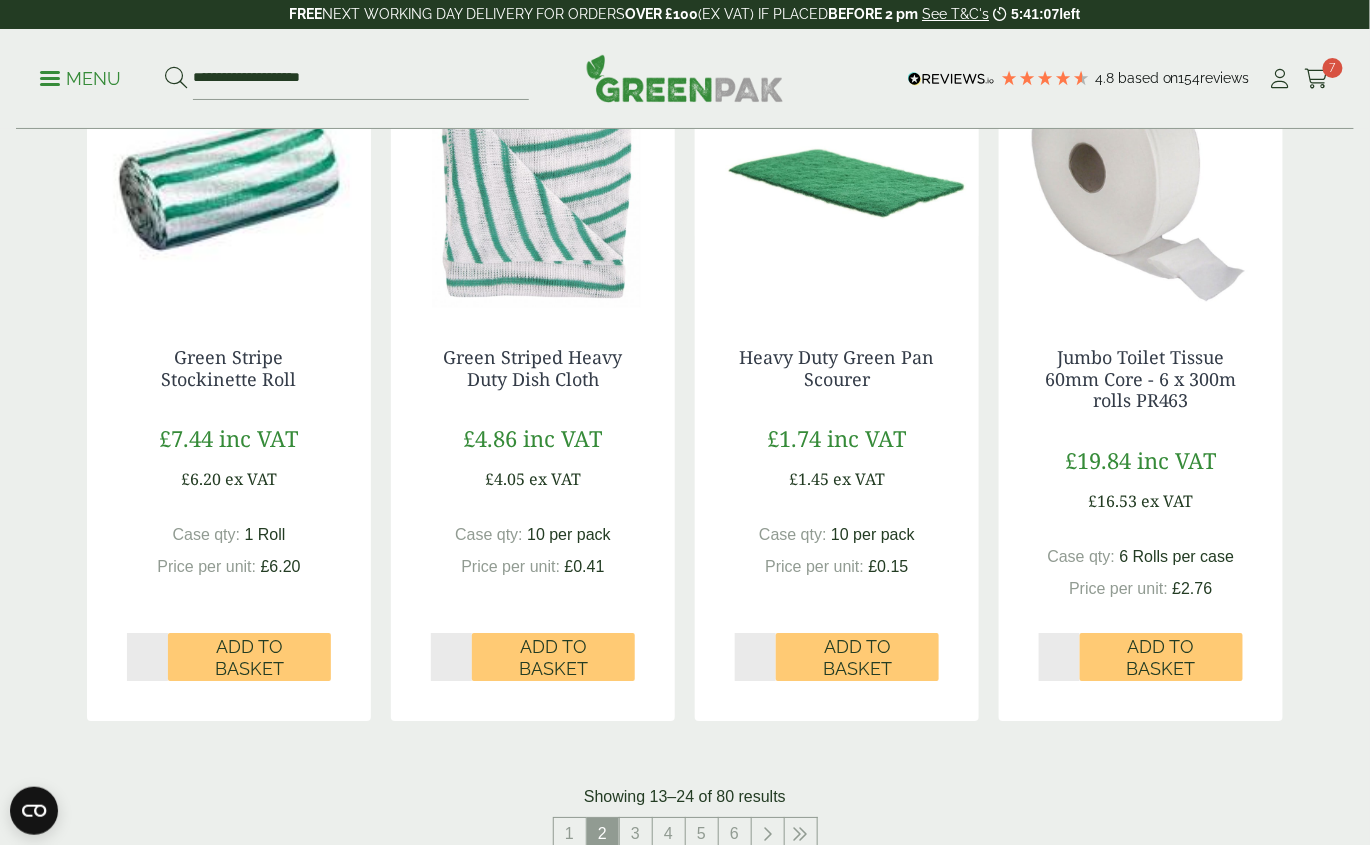 scroll, scrollTop: 1881, scrollLeft: 0, axis: vertical 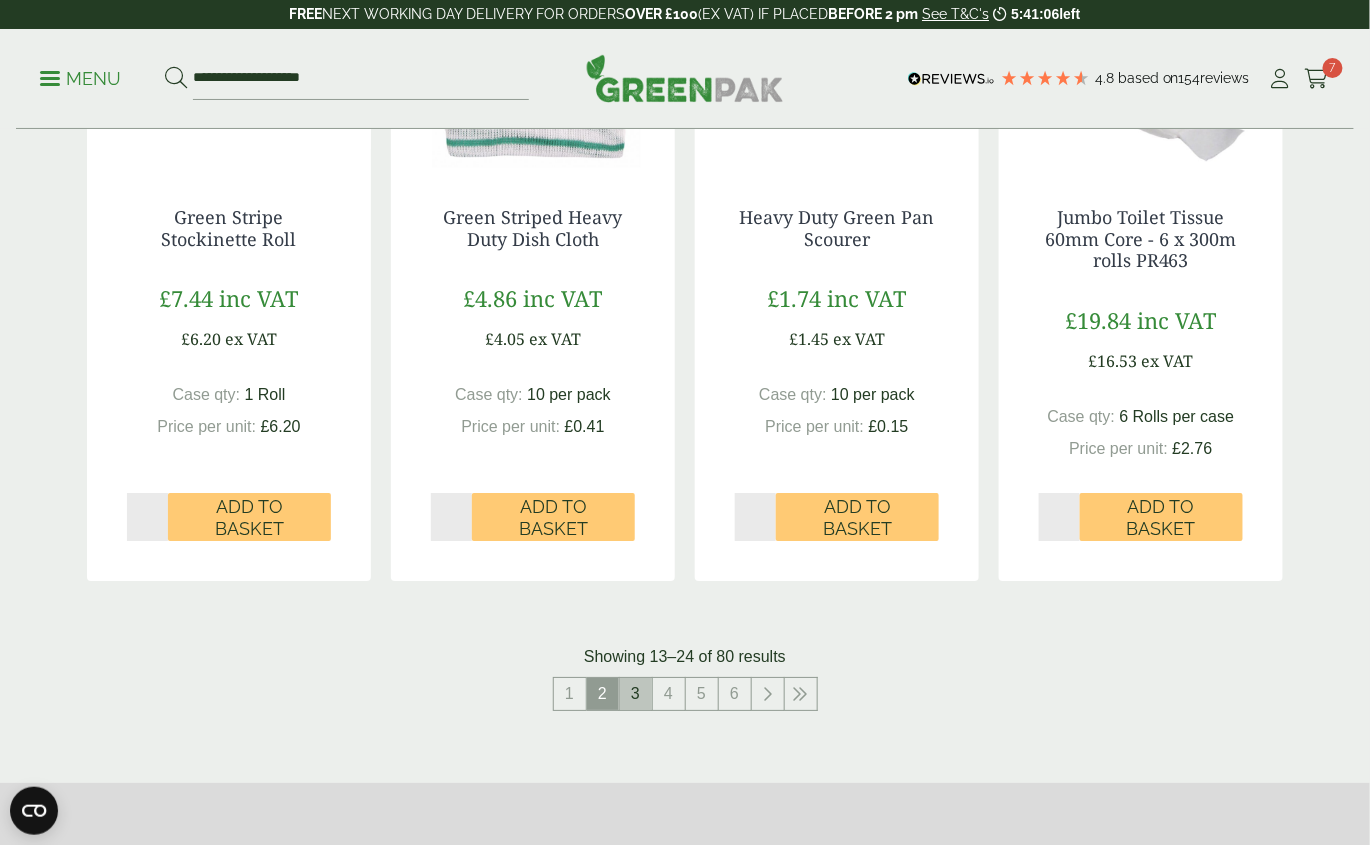 click on "3" at bounding box center [636, 694] 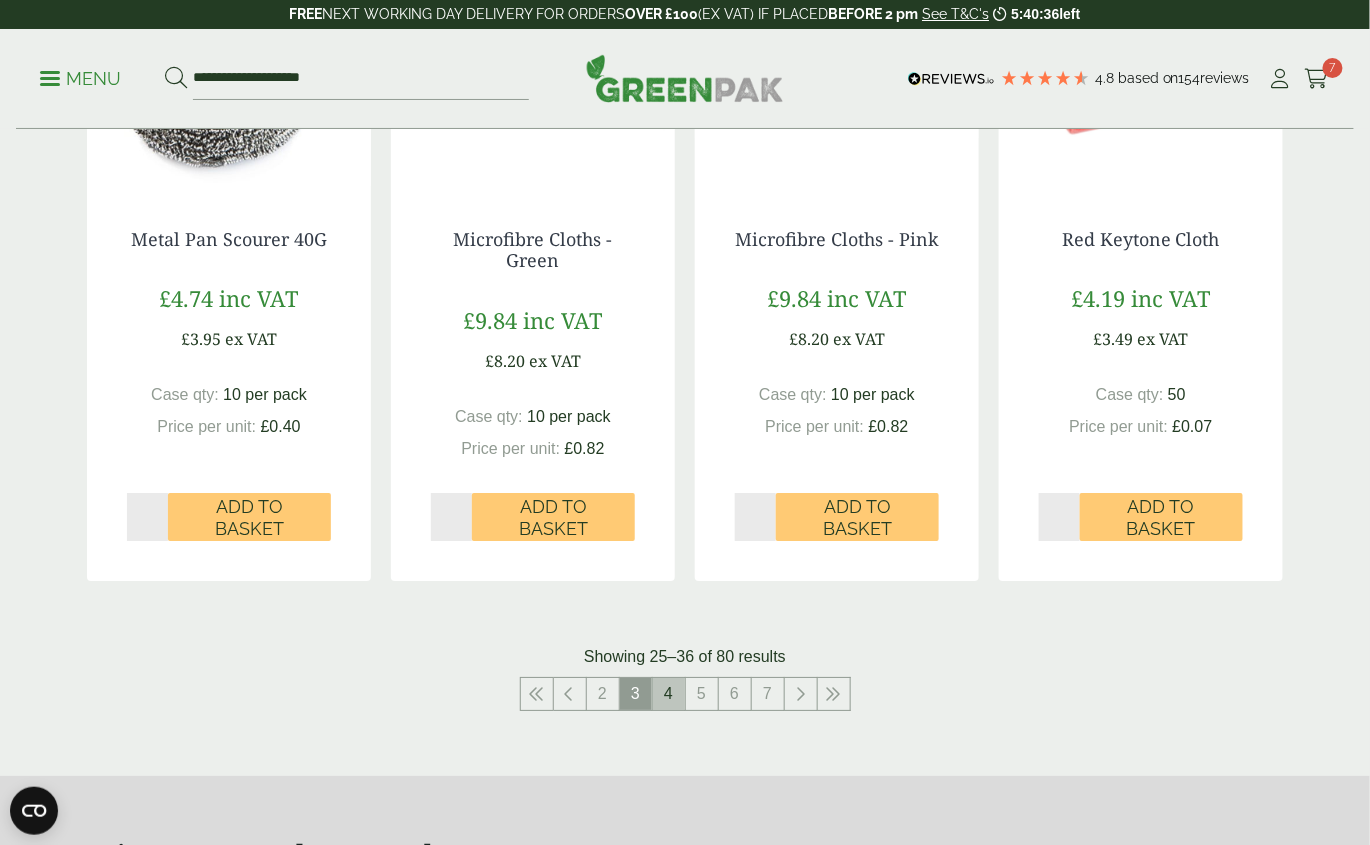 click on "4" at bounding box center (669, 694) 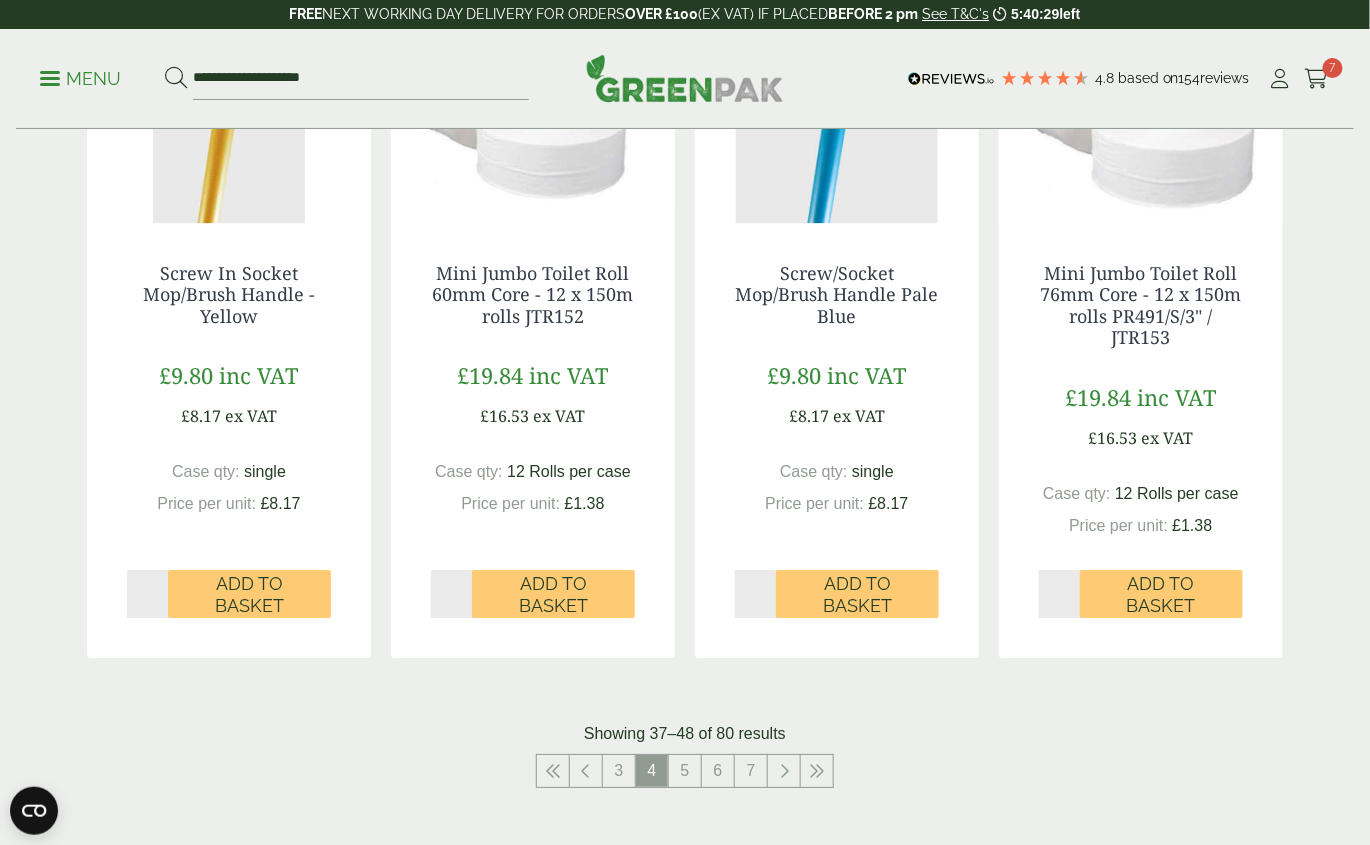 scroll, scrollTop: 1856, scrollLeft: 0, axis: vertical 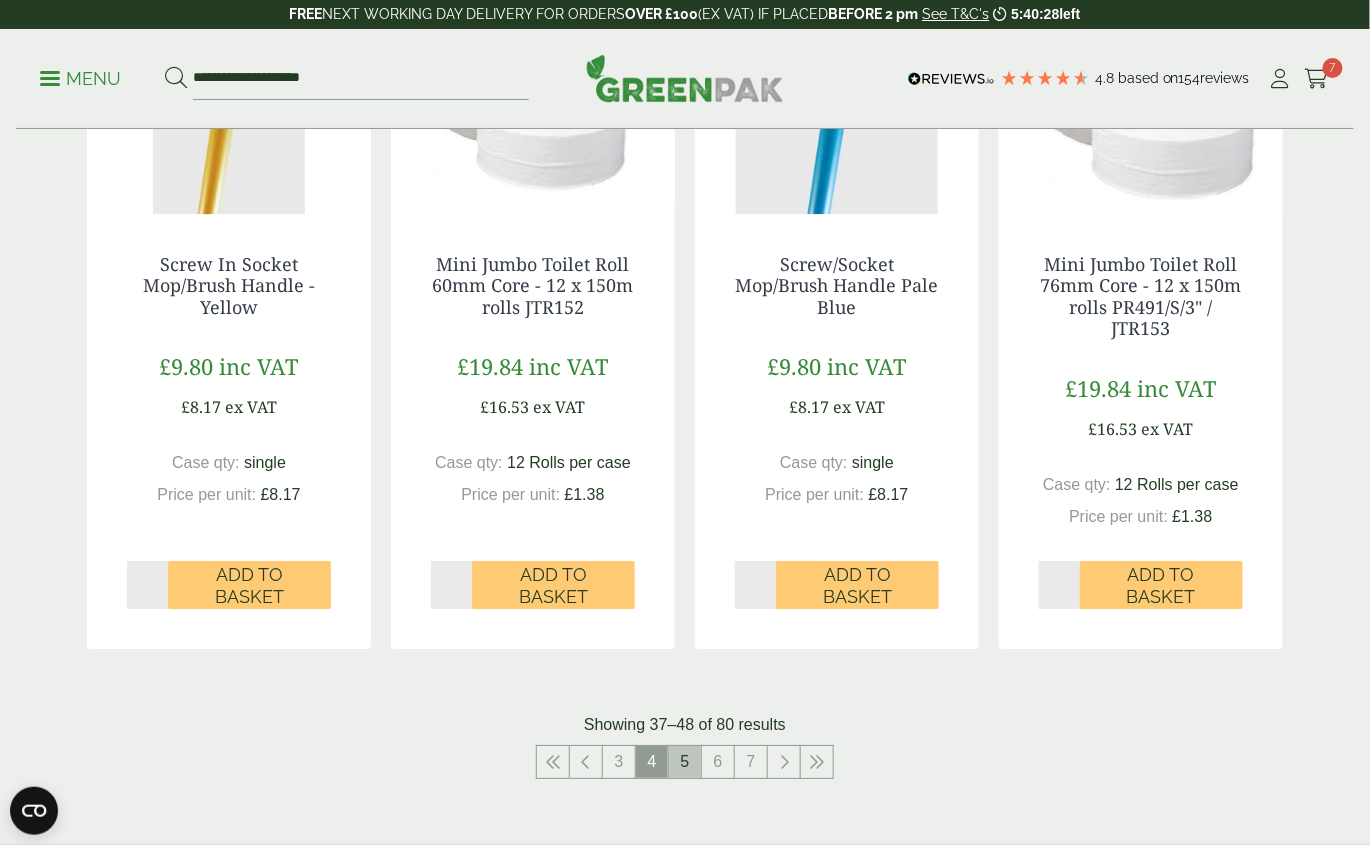 click on "5" at bounding box center (685, 762) 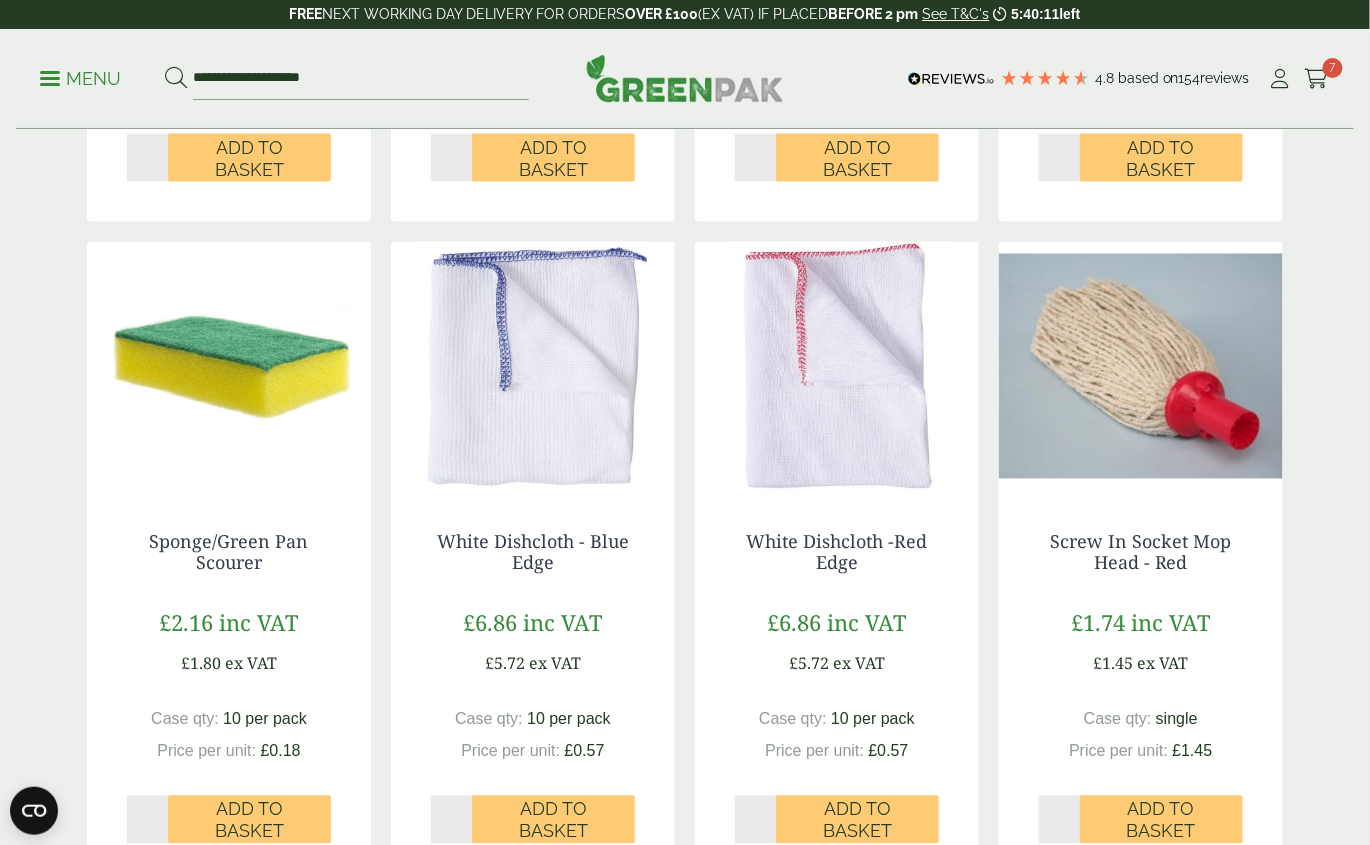 scroll, scrollTop: 897, scrollLeft: 0, axis: vertical 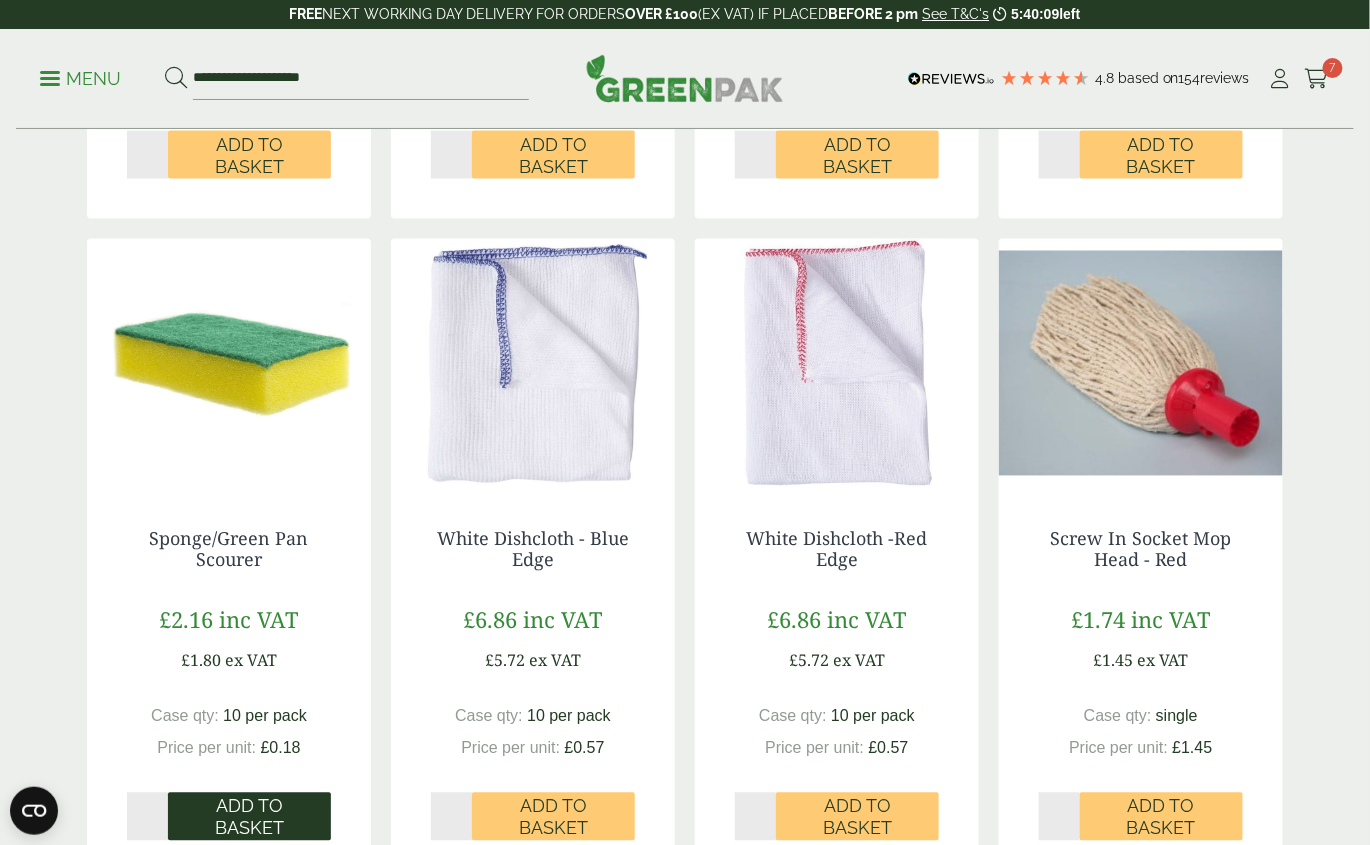 click on "Add to Basket" at bounding box center (249, 817) 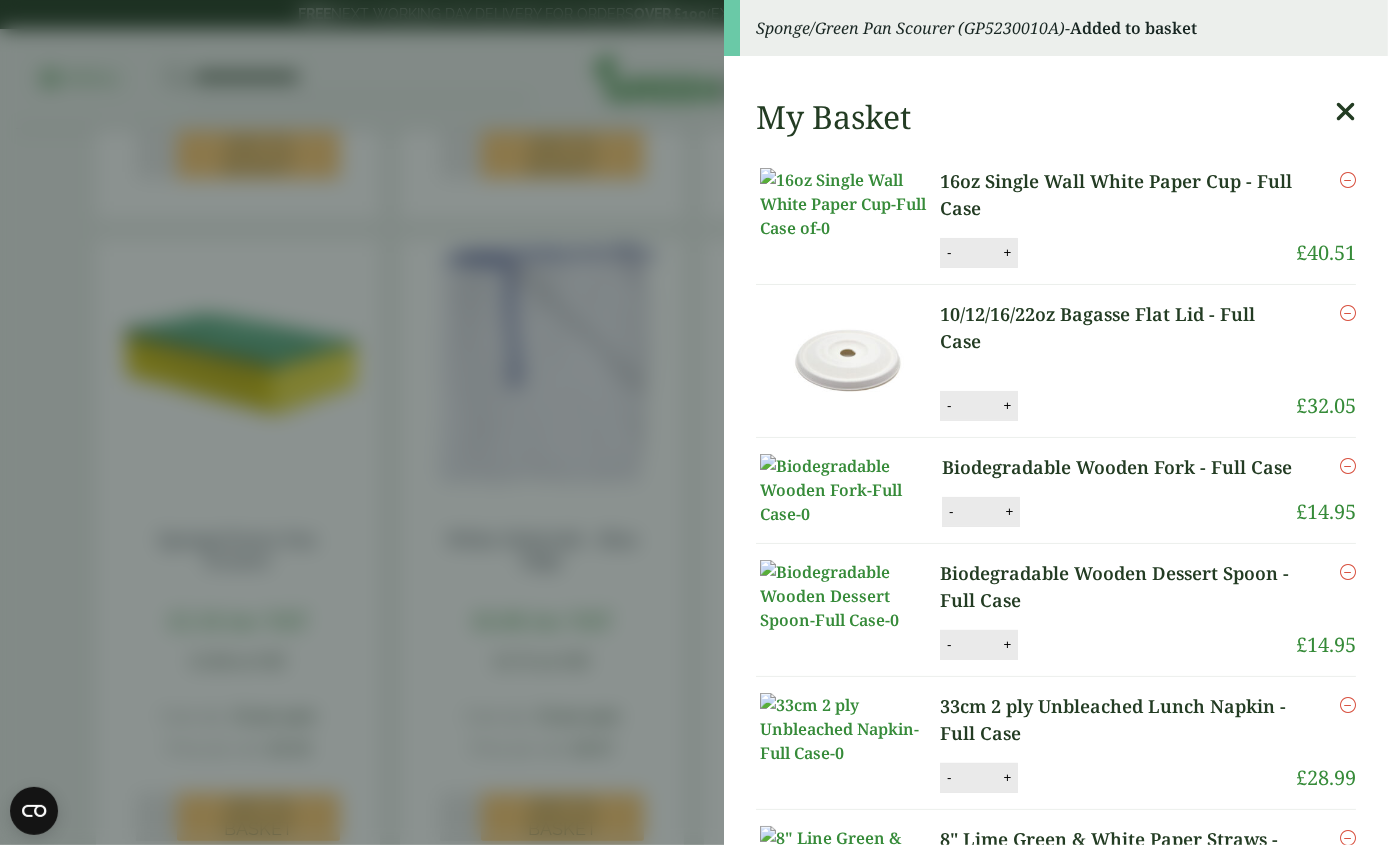 click on "Sponge/Green Pan Scourer (GP5230010A)  -  Added to basket
My Basket
16oz Single Wall White Paper Cup - Full Case
16oz Single Wall White Paper Cup - Full Case quantity
- * +
Update
Remove
£ 40.51" at bounding box center (694, 422) 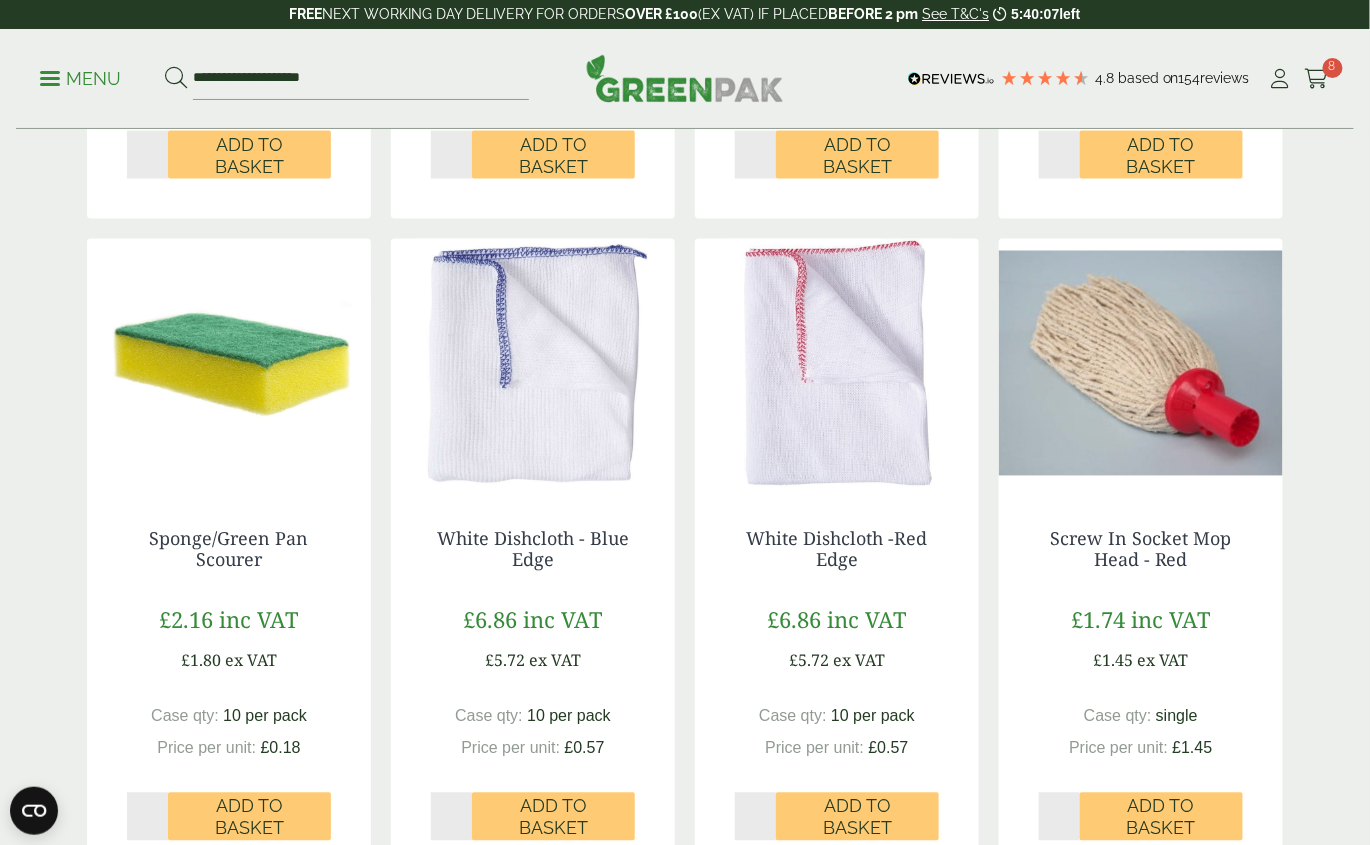 click on "White Dishcloth - Blue Edge
£6.86
inc VAT
£5.72
ex VAT
Case qty:
10 per pack
Price per unit:
£0.57
Qty * Add to Basket" at bounding box center [533, 685] 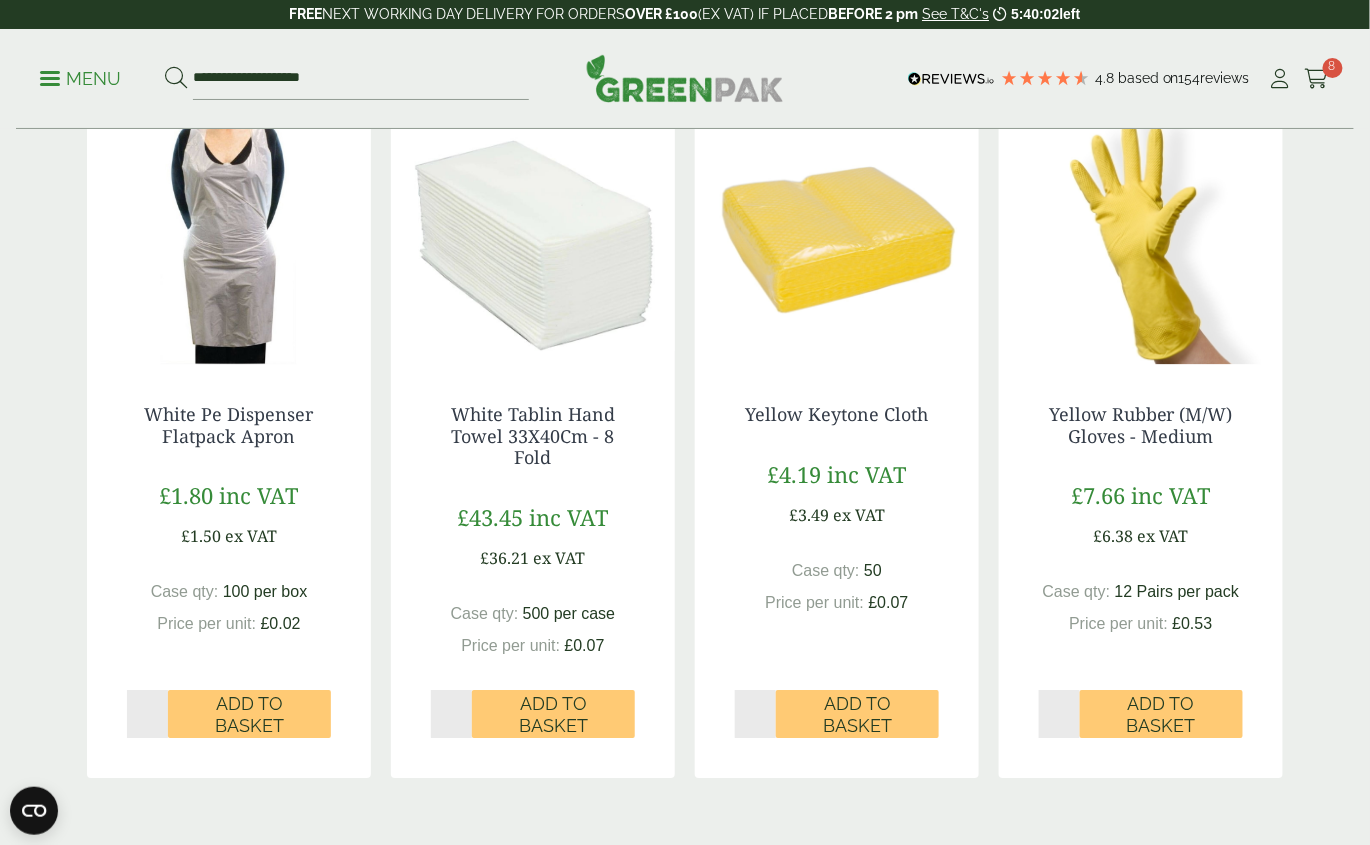 scroll, scrollTop: 1860, scrollLeft: 0, axis: vertical 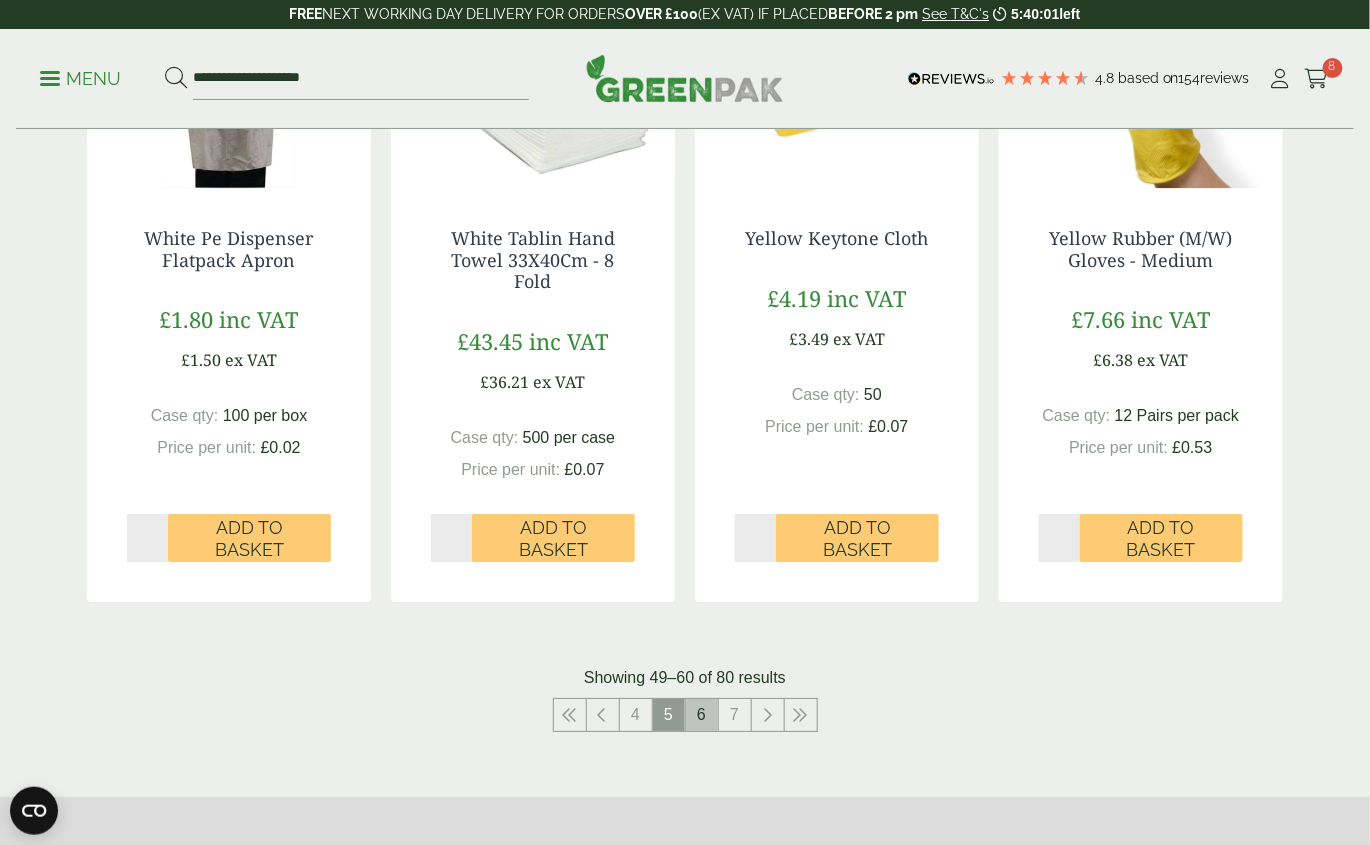 click on "6" at bounding box center [702, 715] 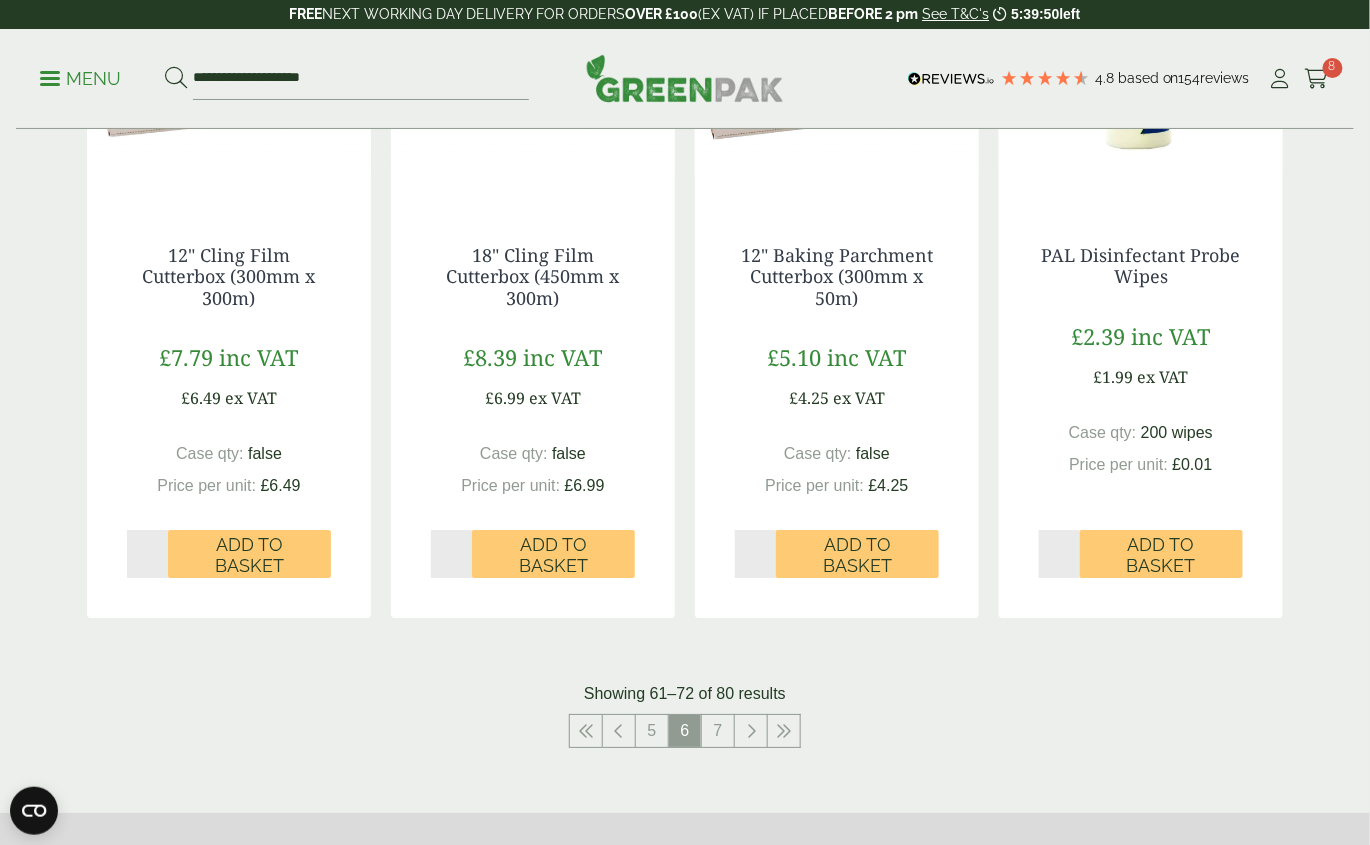 scroll, scrollTop: 1965, scrollLeft: 0, axis: vertical 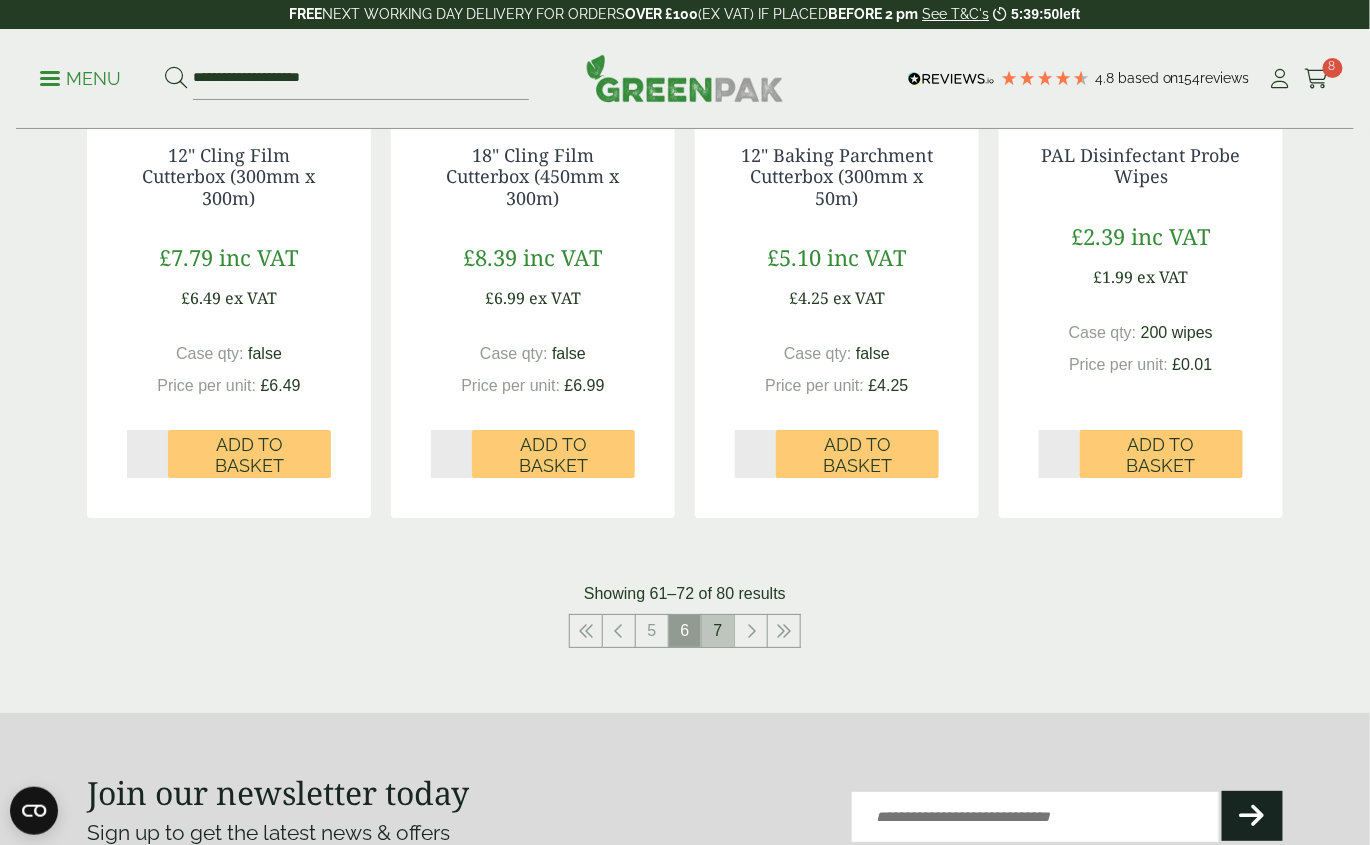 click on "7" at bounding box center [718, 631] 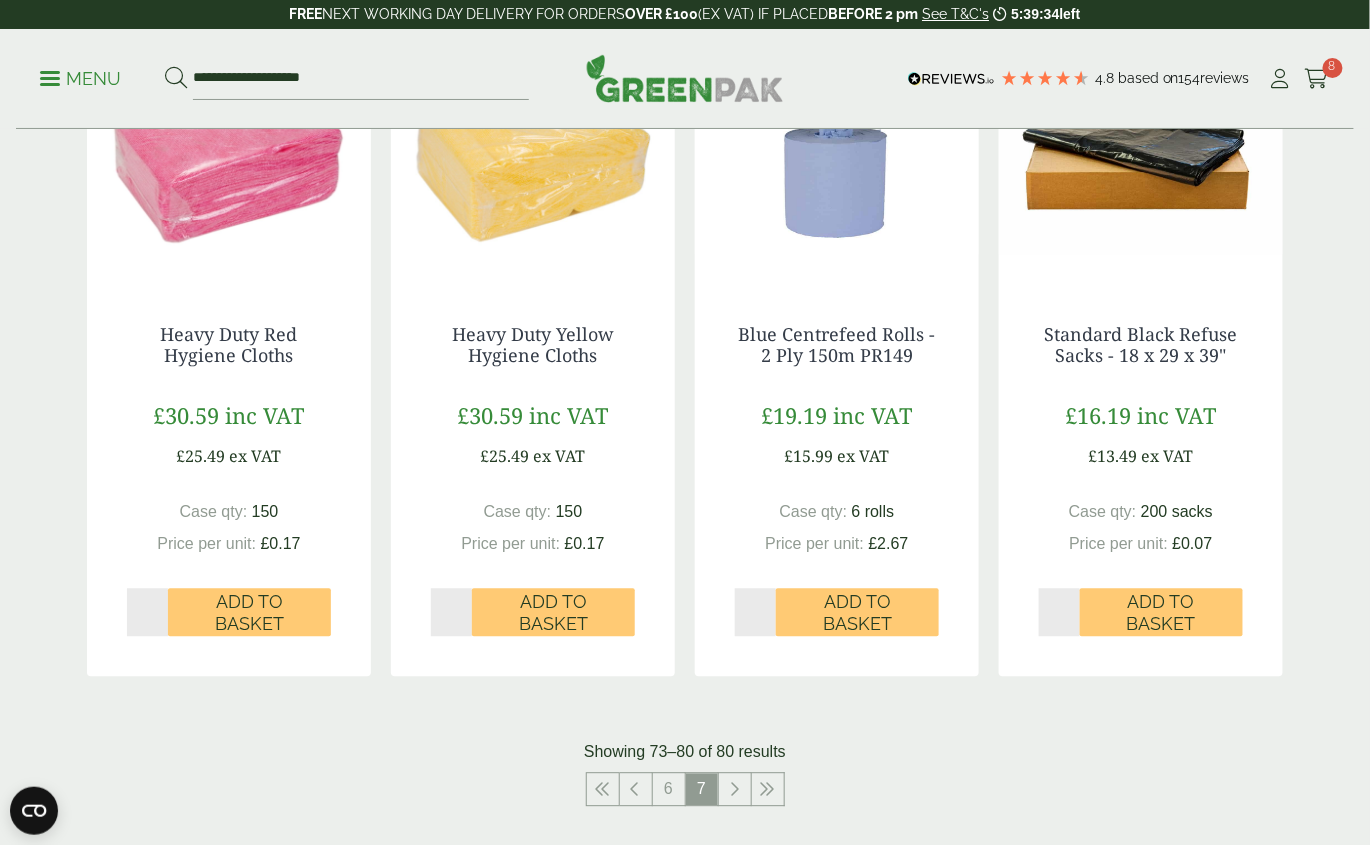 scroll, scrollTop: 1130, scrollLeft: 0, axis: vertical 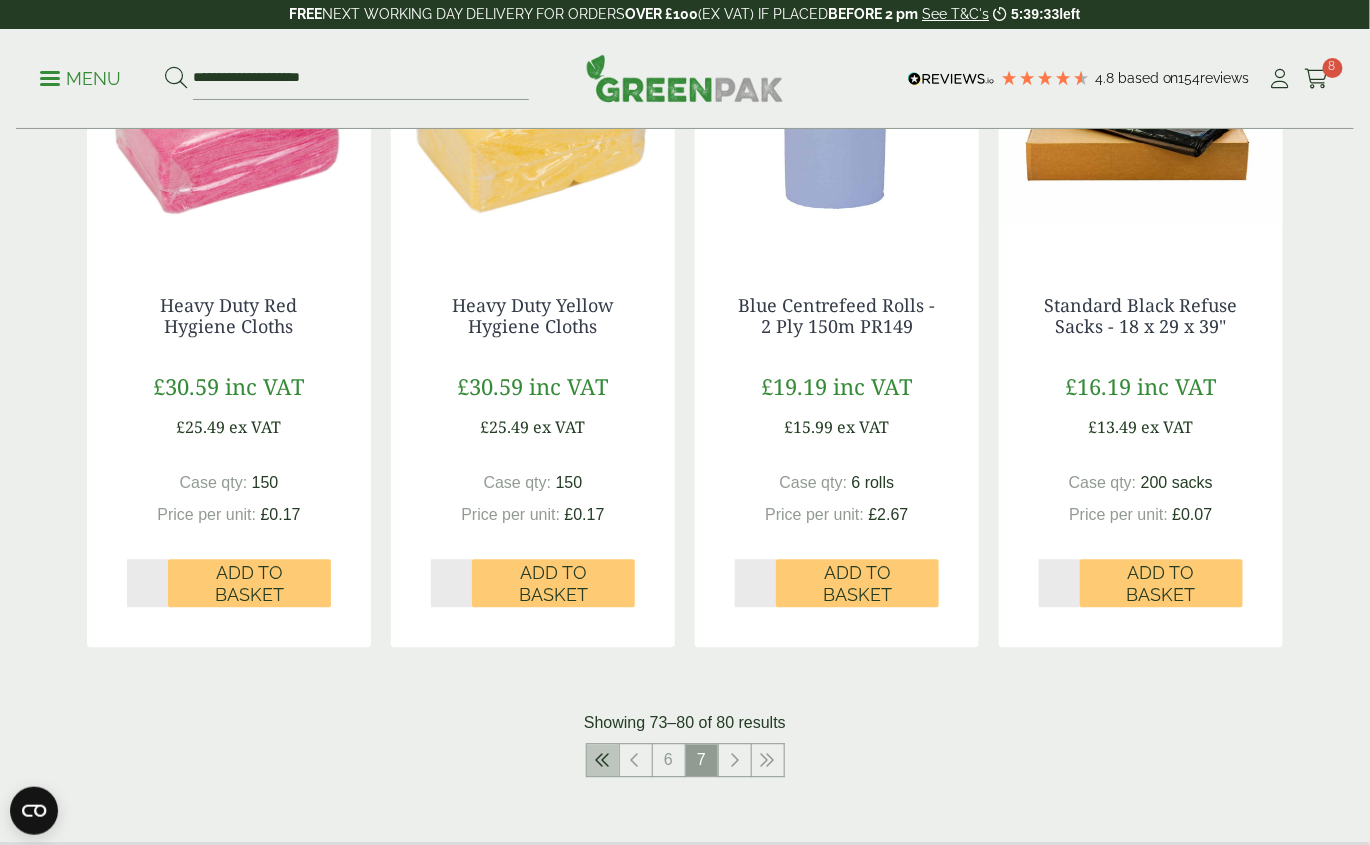 click at bounding box center (603, 761) 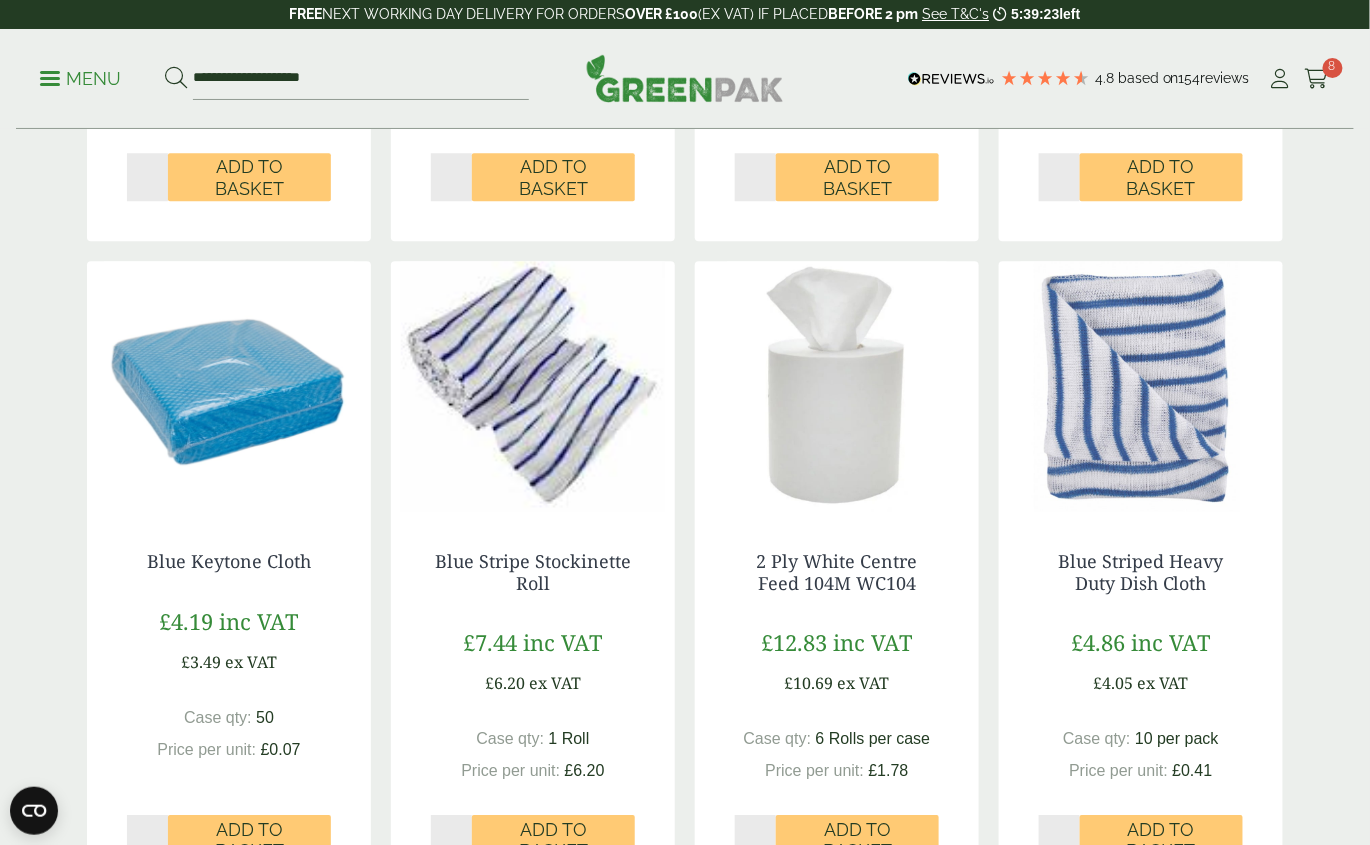 scroll, scrollTop: 1562, scrollLeft: 0, axis: vertical 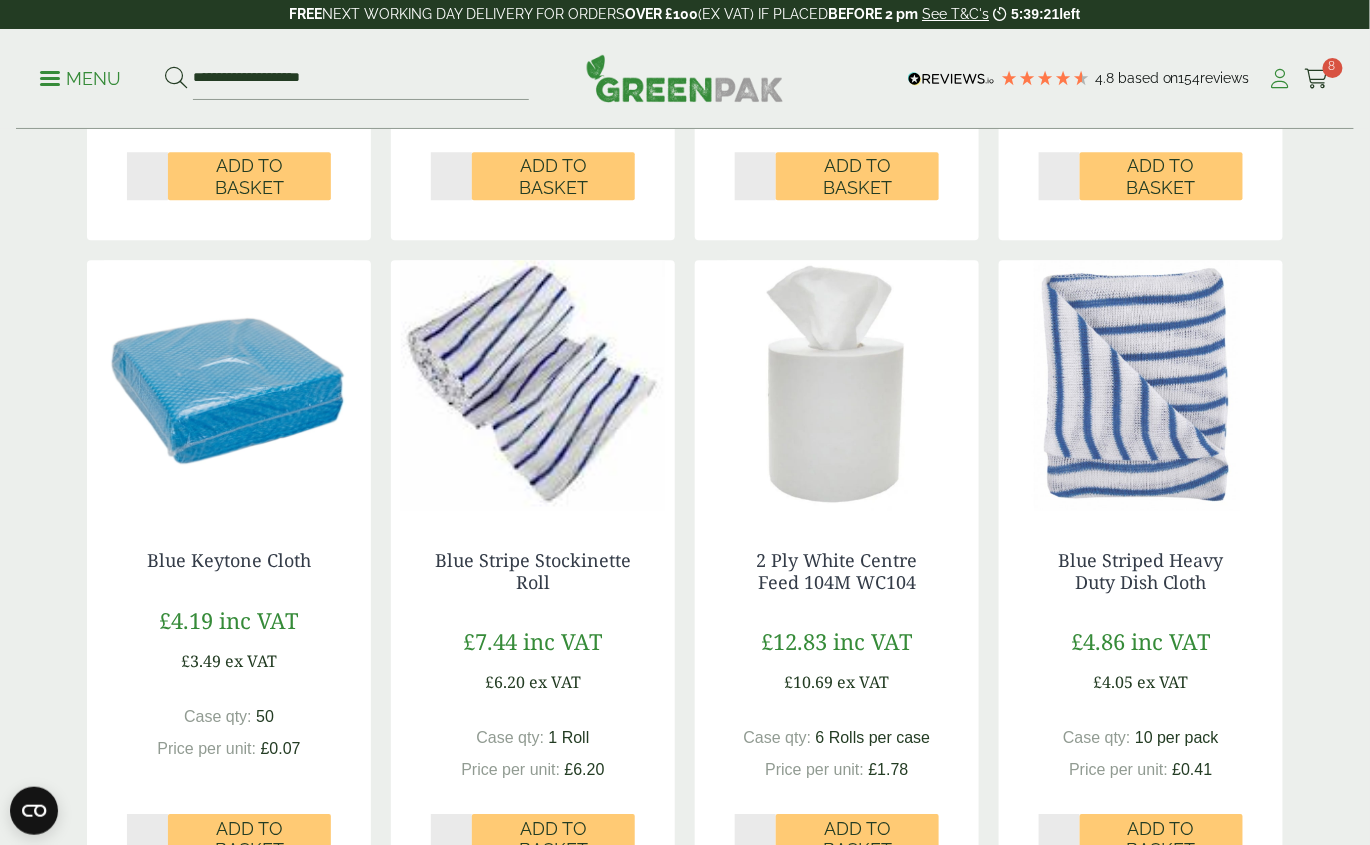 click at bounding box center [1280, 79] 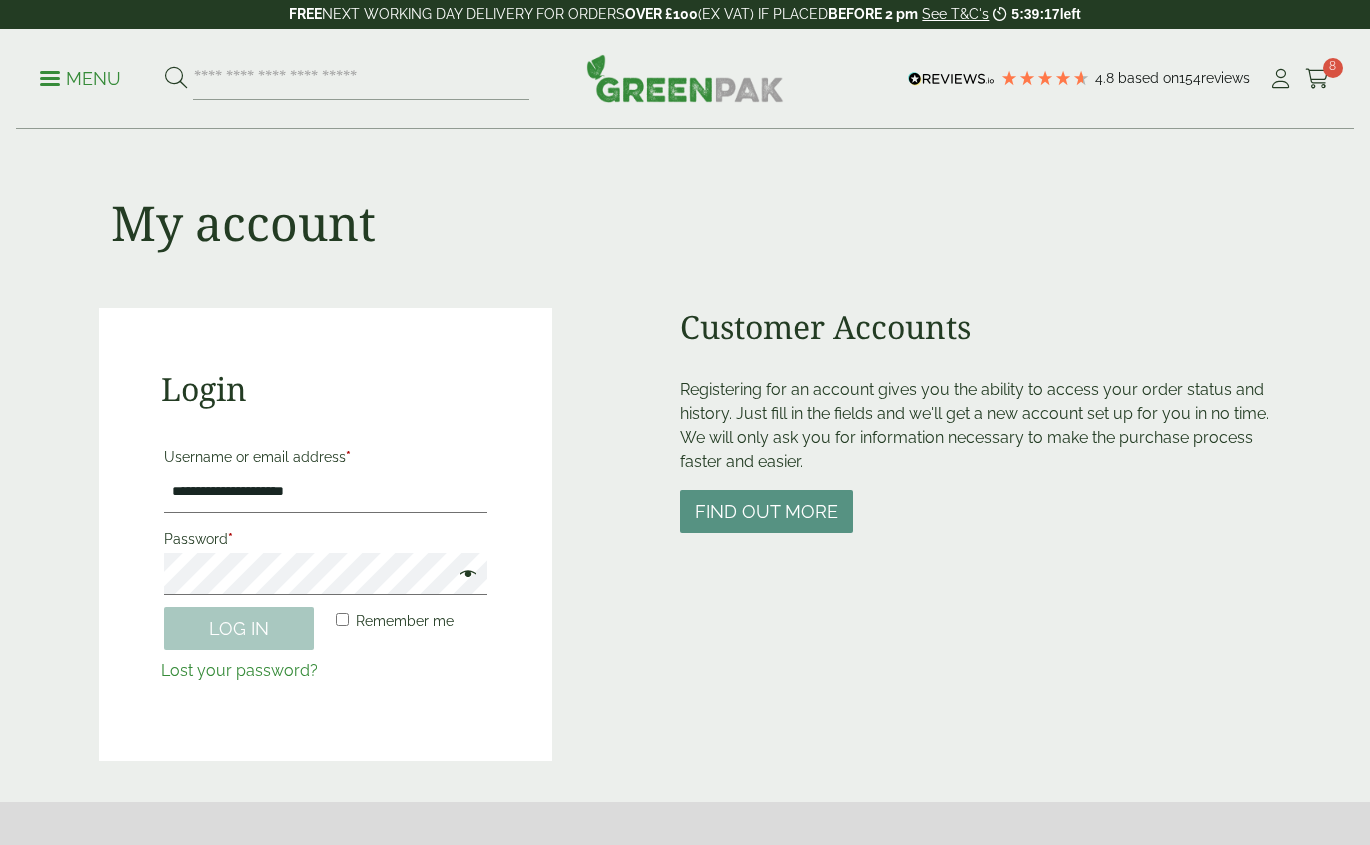 scroll, scrollTop: 0, scrollLeft: 0, axis: both 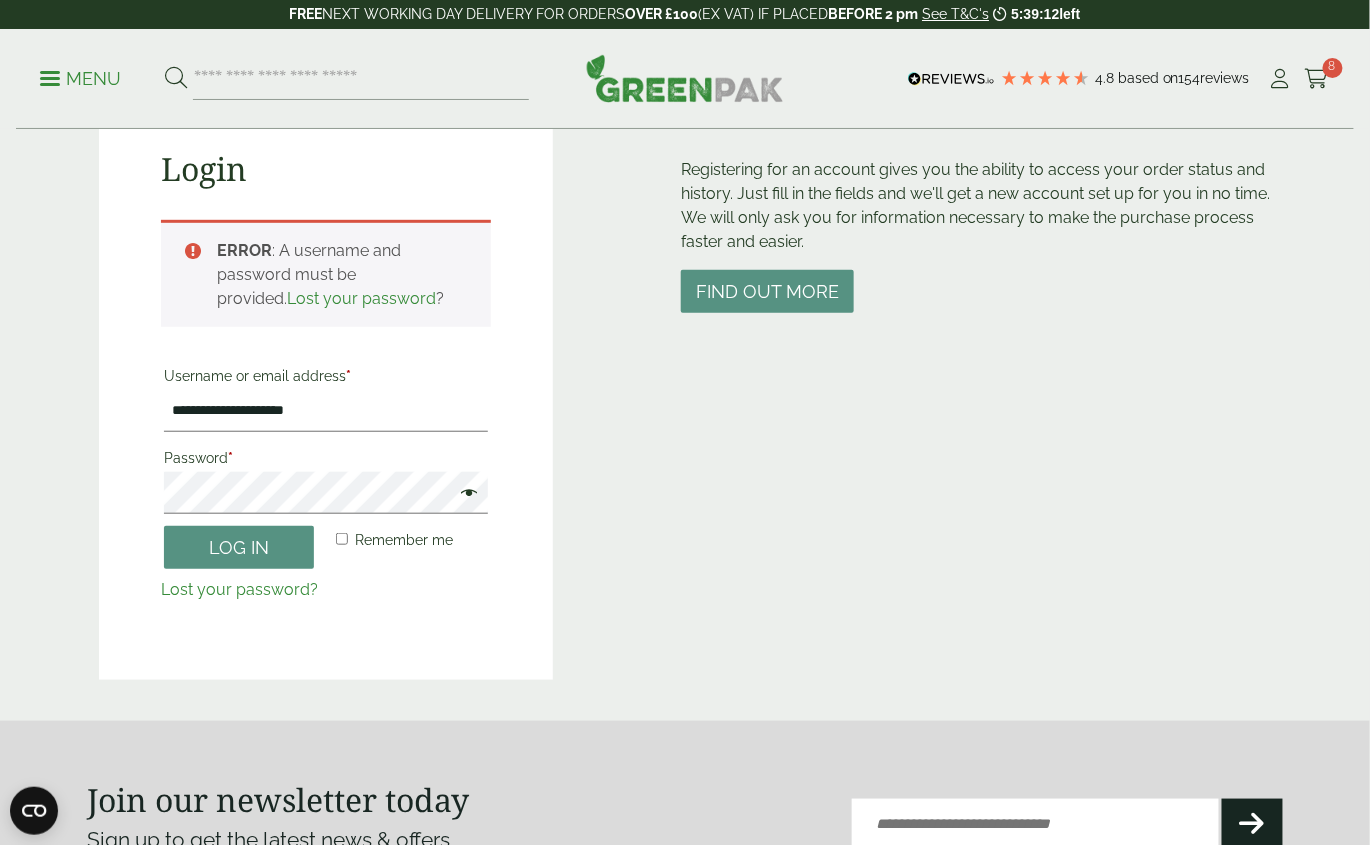 click on "Remember me" at bounding box center [404, 540] 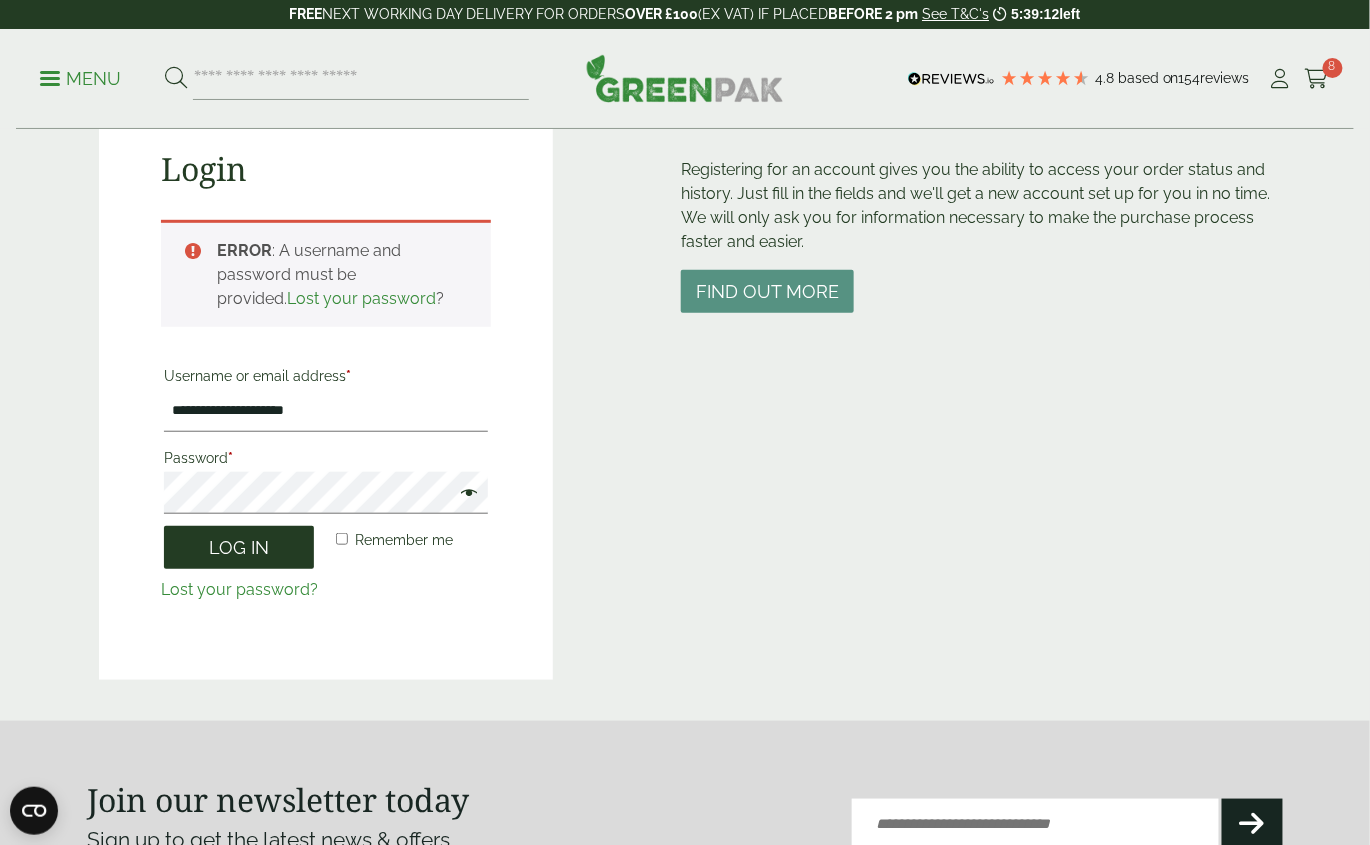 click on "Log in" at bounding box center (239, 547) 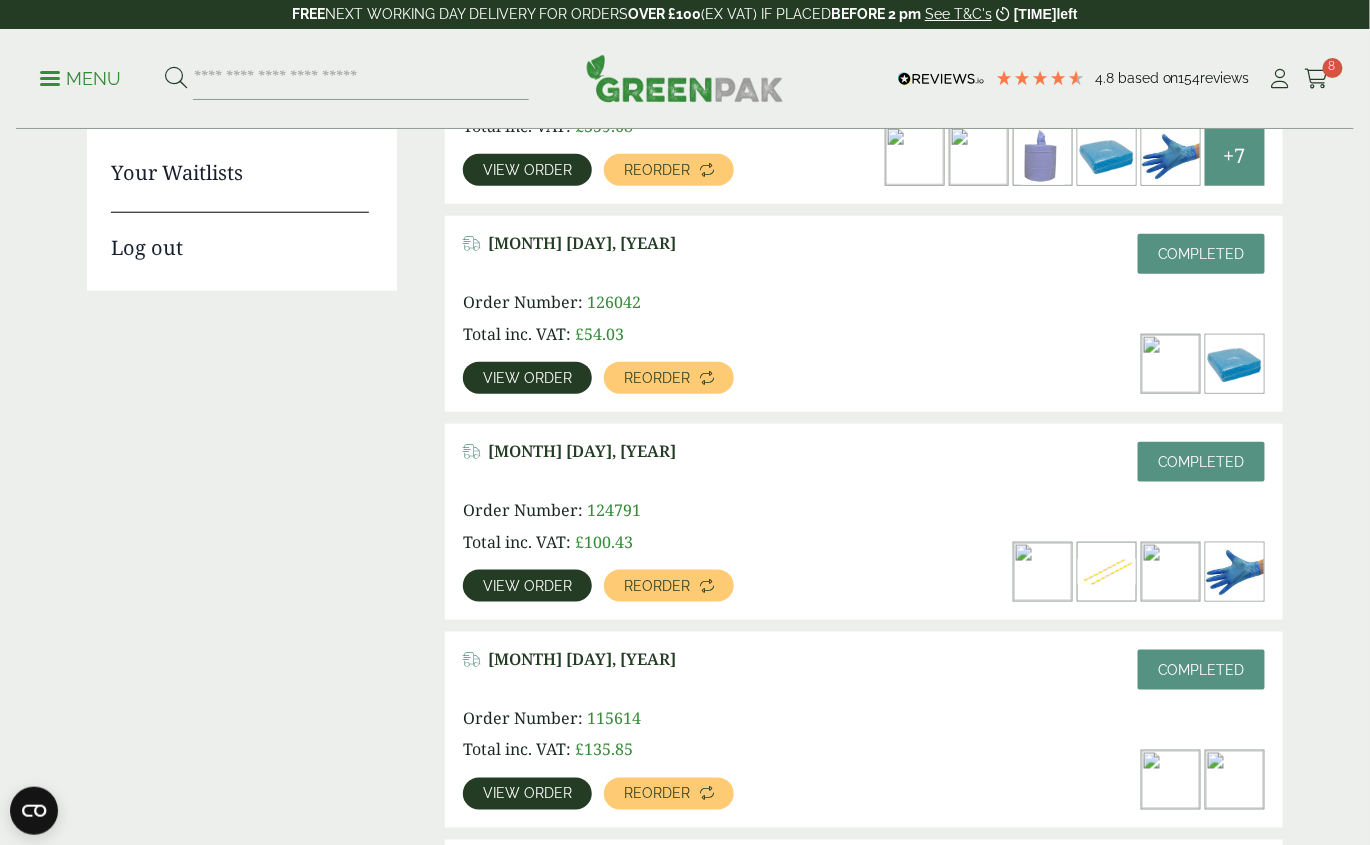 scroll, scrollTop: 265, scrollLeft: 0, axis: vertical 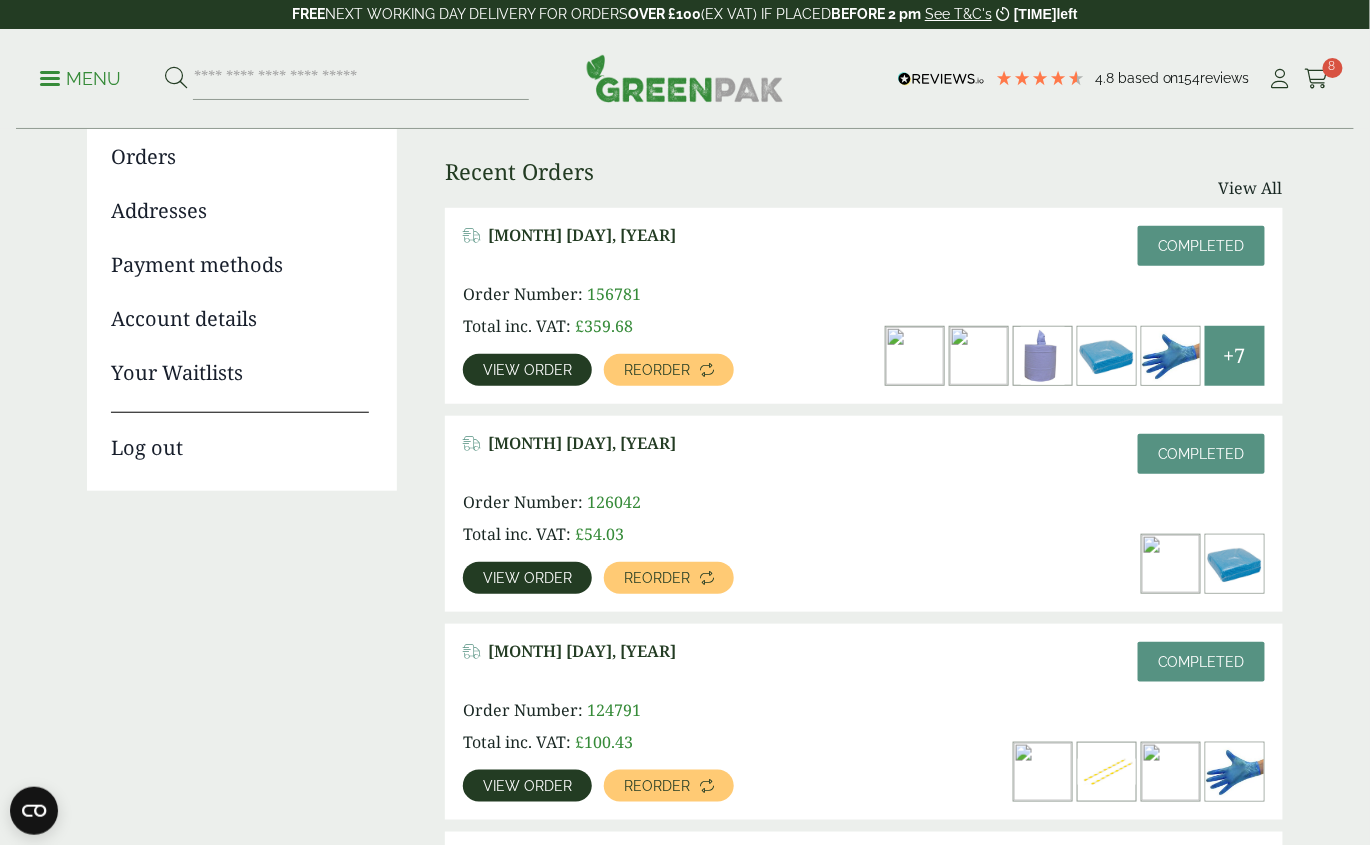 click at bounding box center [1043, 356] 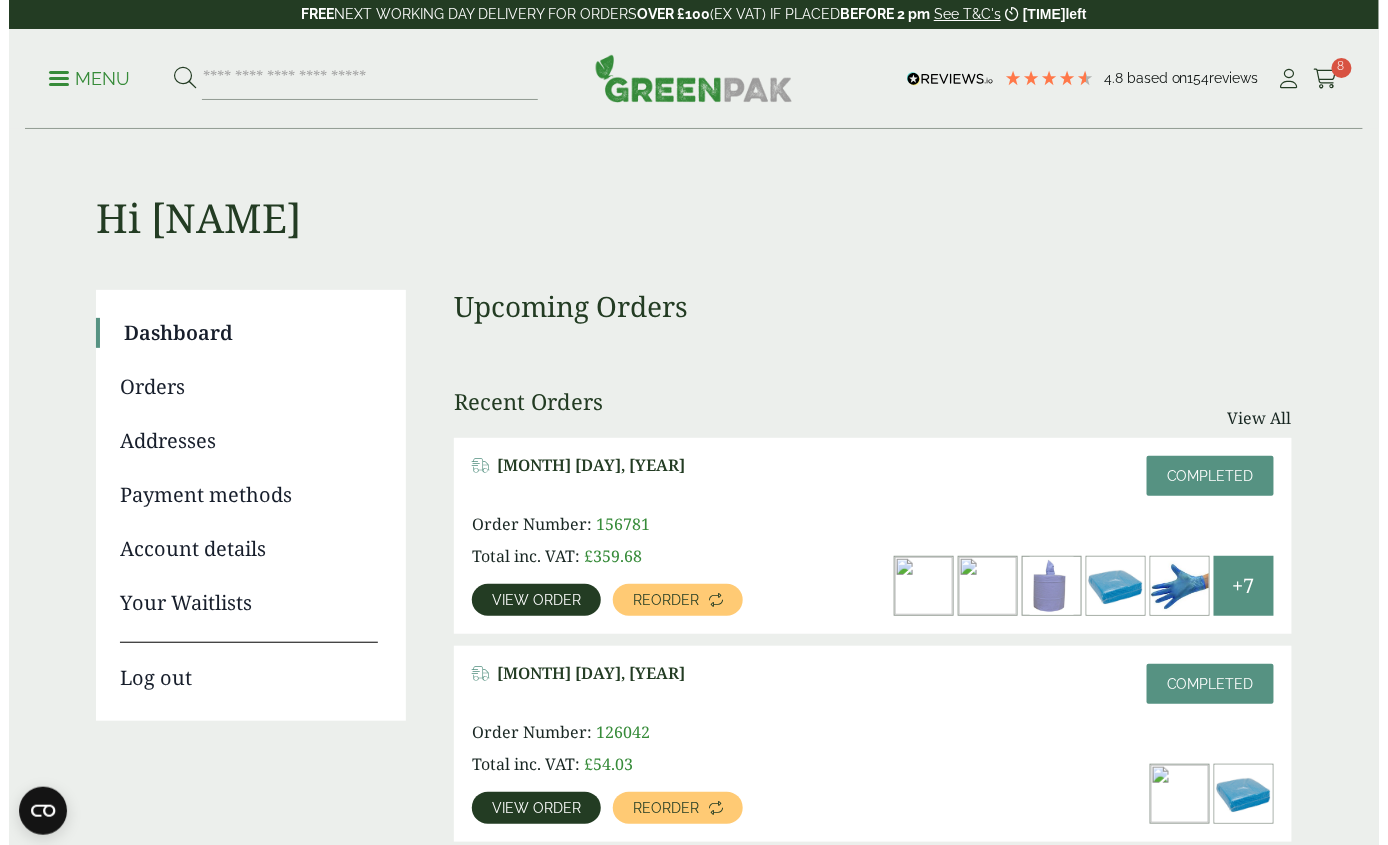 scroll, scrollTop: 0, scrollLeft: 0, axis: both 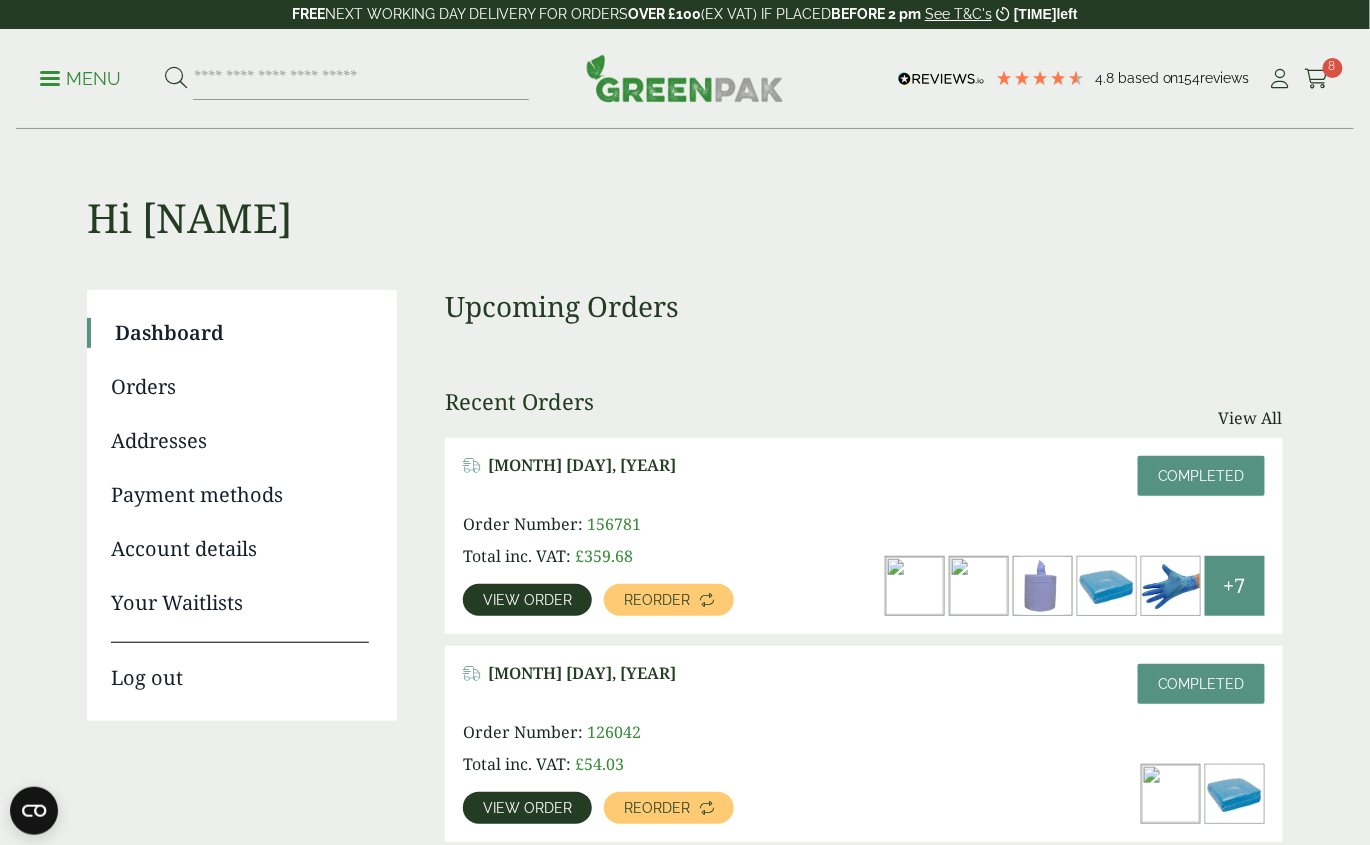 click on "Menu" at bounding box center (80, 79) 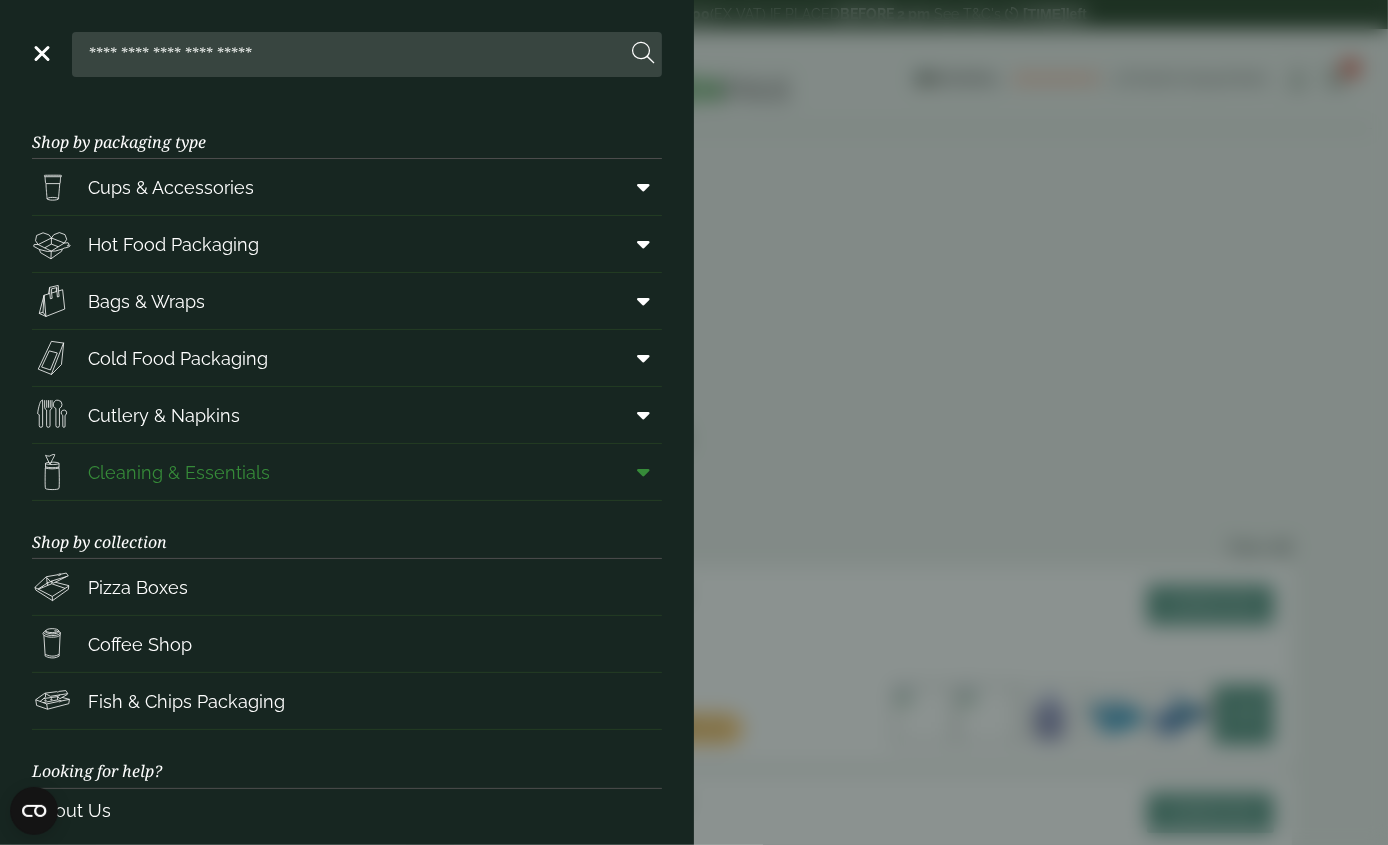 click on "Cleaning & Essentials" at bounding box center [151, 472] 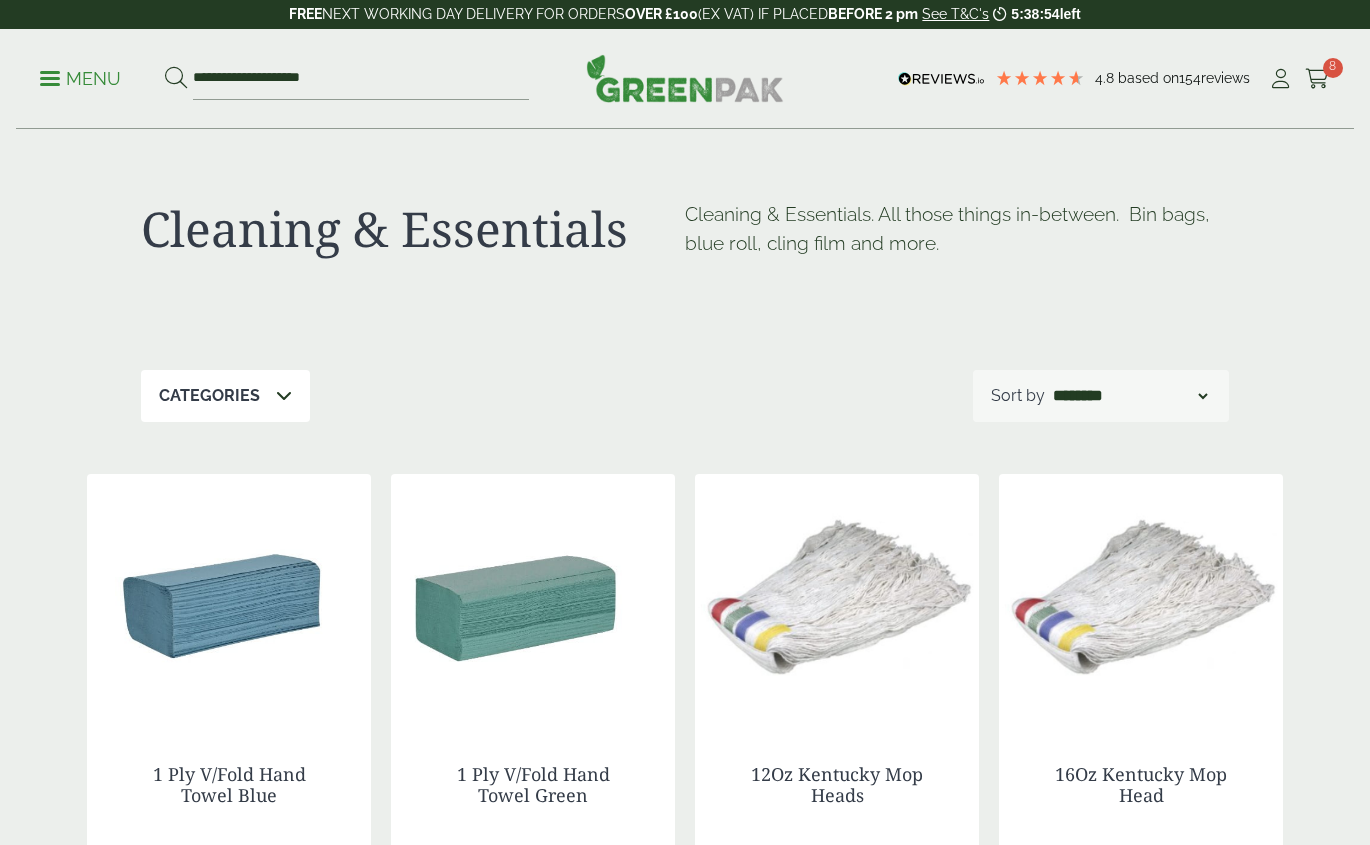 click on "*" at bounding box center (451, 1738) 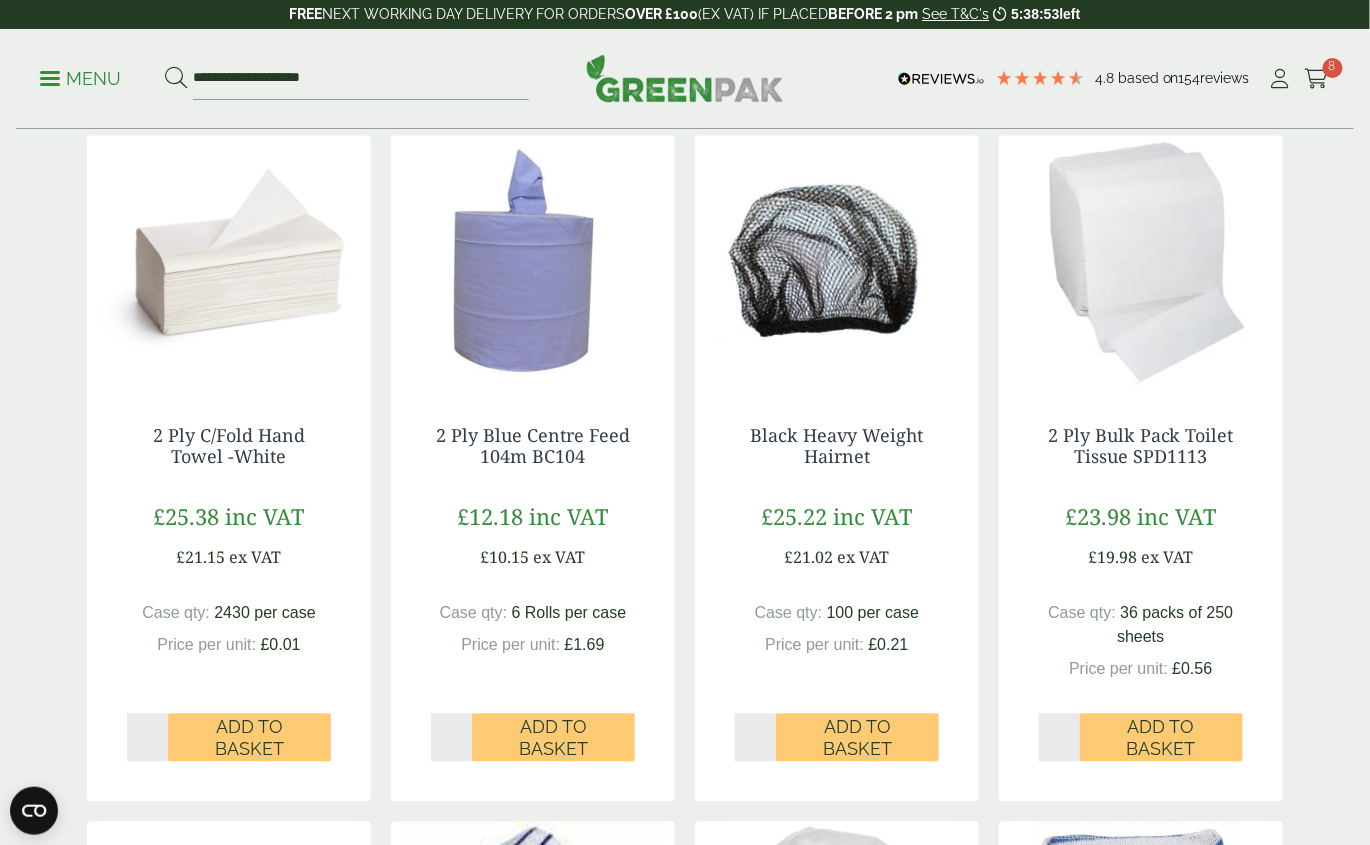 click on "*" at bounding box center [451, 738] 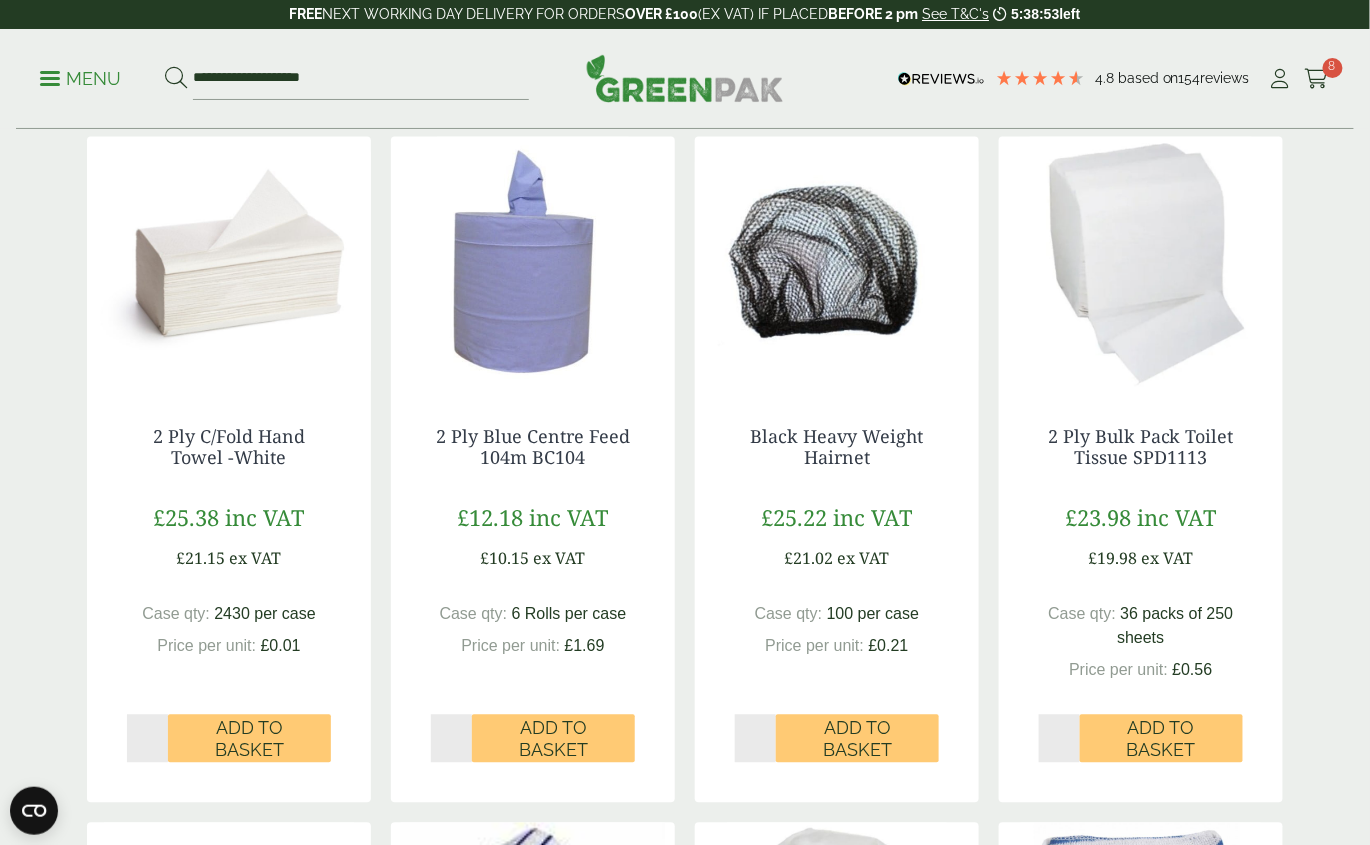 scroll, scrollTop: 0, scrollLeft: 0, axis: both 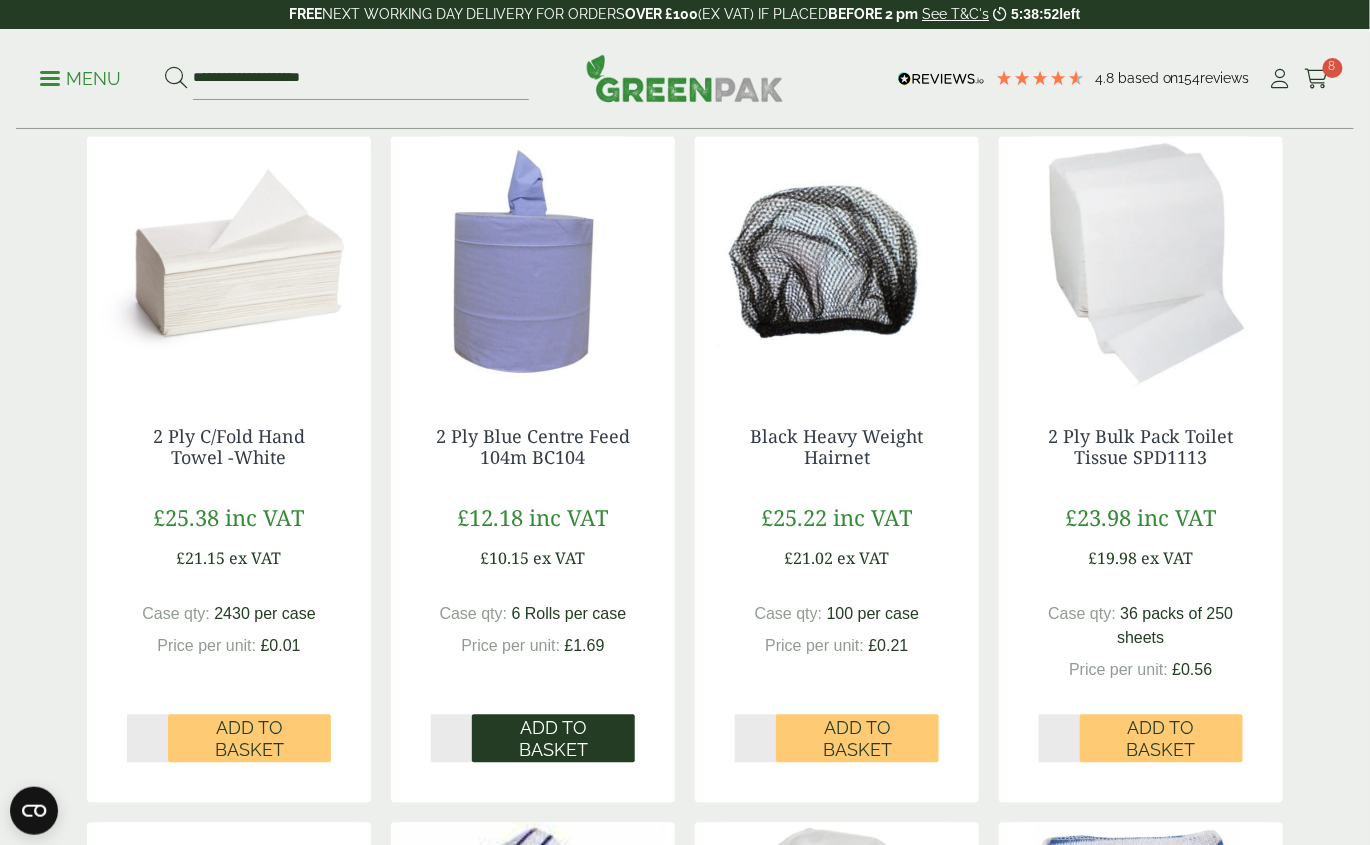 click on "Add to Basket" at bounding box center (553, 739) 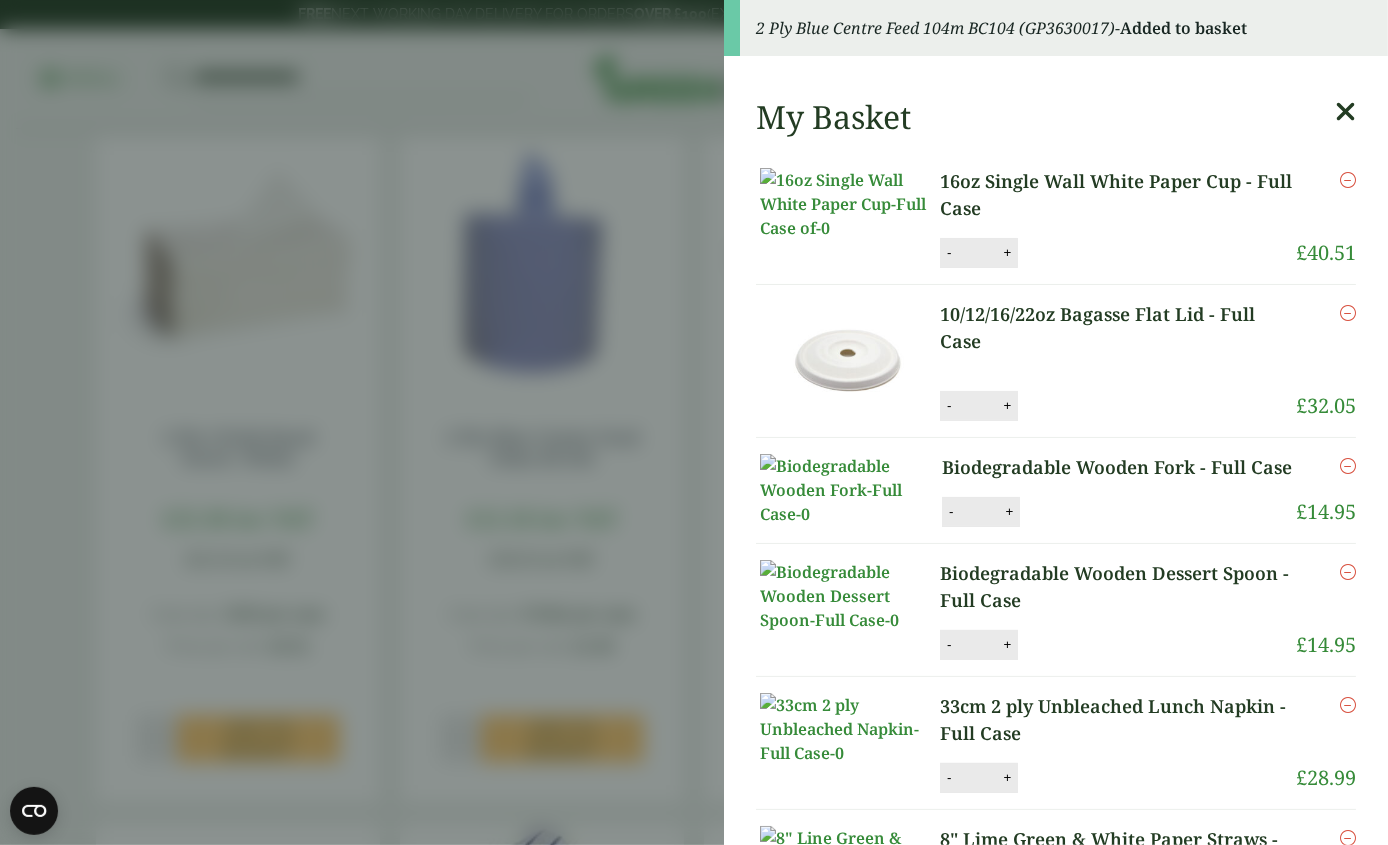 click on "2 Ply Blue Centre Feed 104m  BC104 (GP3630017)  -  Added to basket
My Basket
16oz Single Wall White Paper Cup - Full Case
16oz Single Wall White Paper Cup - Full Case quantity
- * +
Update
Remove
£ 40.51 -" at bounding box center (694, 422) 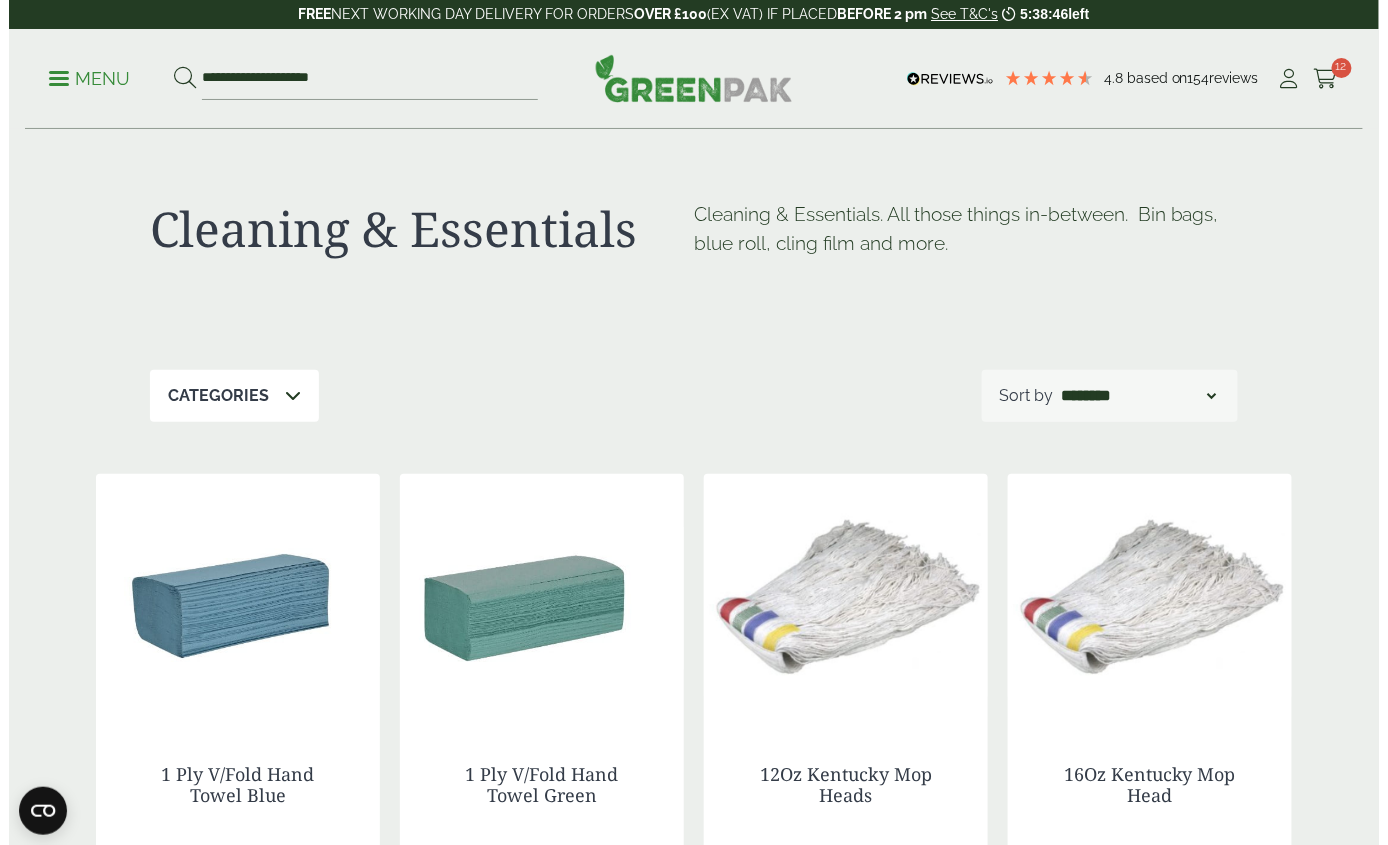 scroll, scrollTop: 0, scrollLeft: 0, axis: both 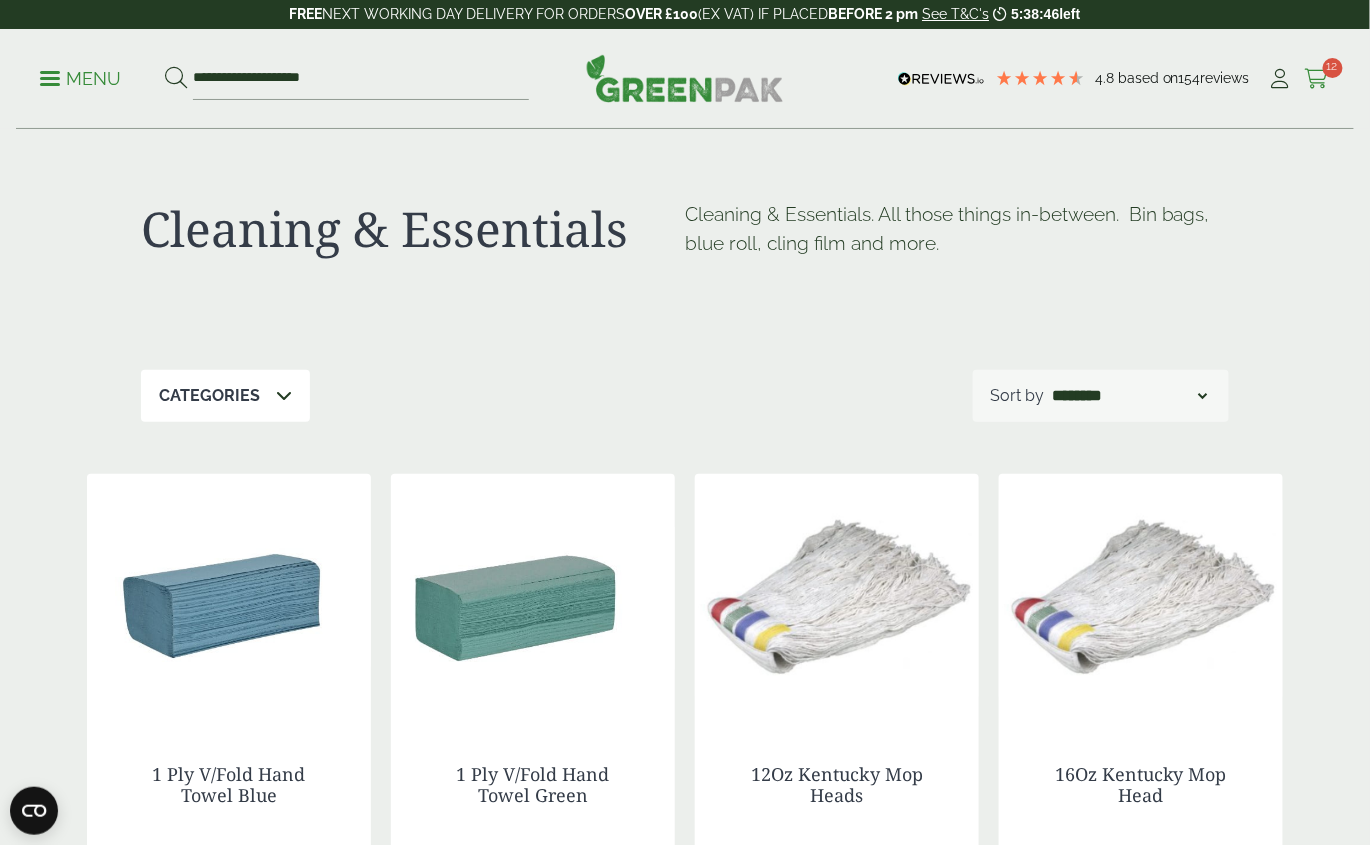 click at bounding box center (1317, 79) 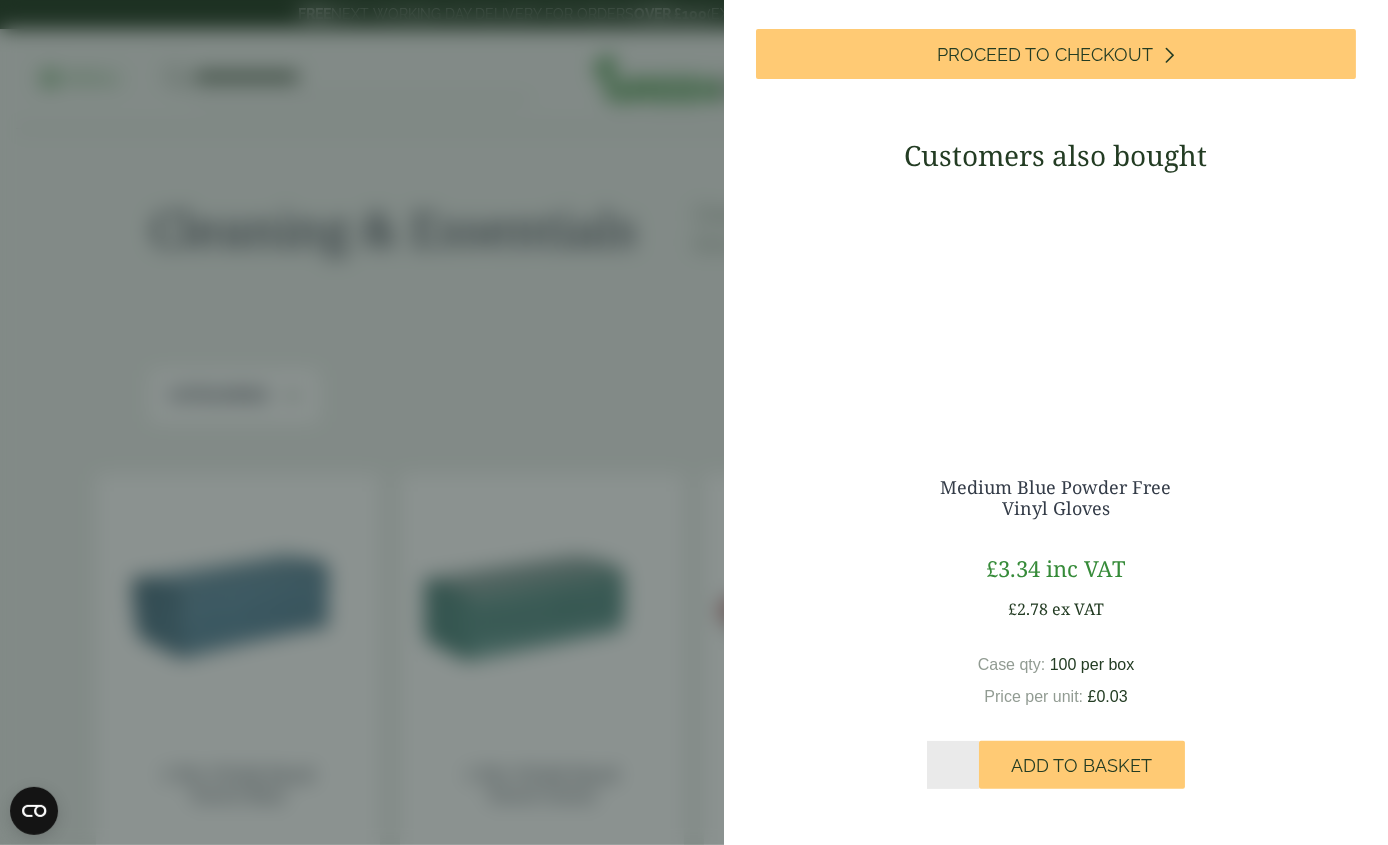 scroll, scrollTop: 1104, scrollLeft: 0, axis: vertical 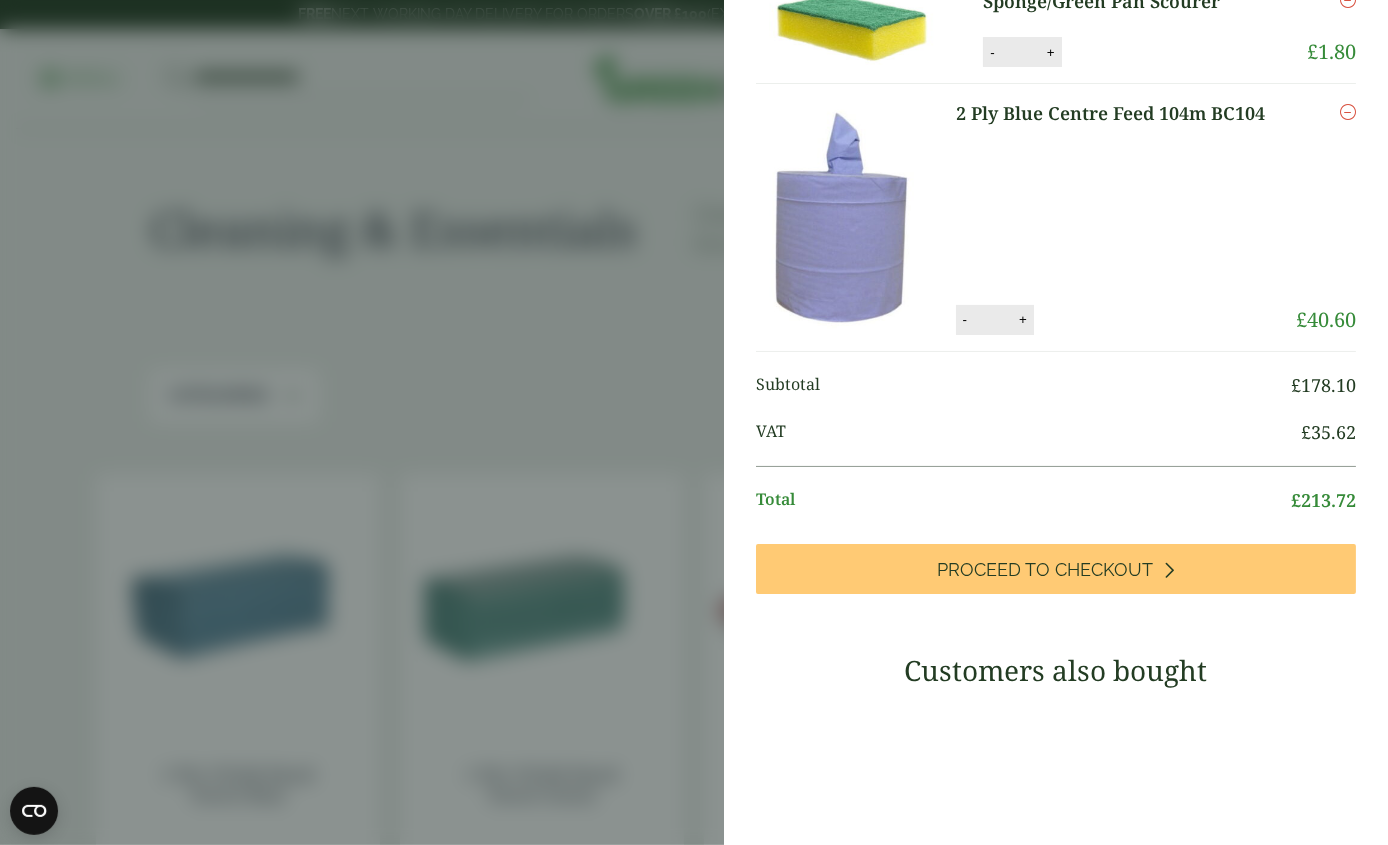 click on "2 Ply Blue Centre Feed 104m  BC104 (GP3630017)  -  Added to basket
My Basket
16oz Single Wall White Paper Cup - Full Case
16oz Single Wall White Paper Cup - Full Case quantity
- * +
Update
Remove
£ 40.51 -" at bounding box center (694, 422) 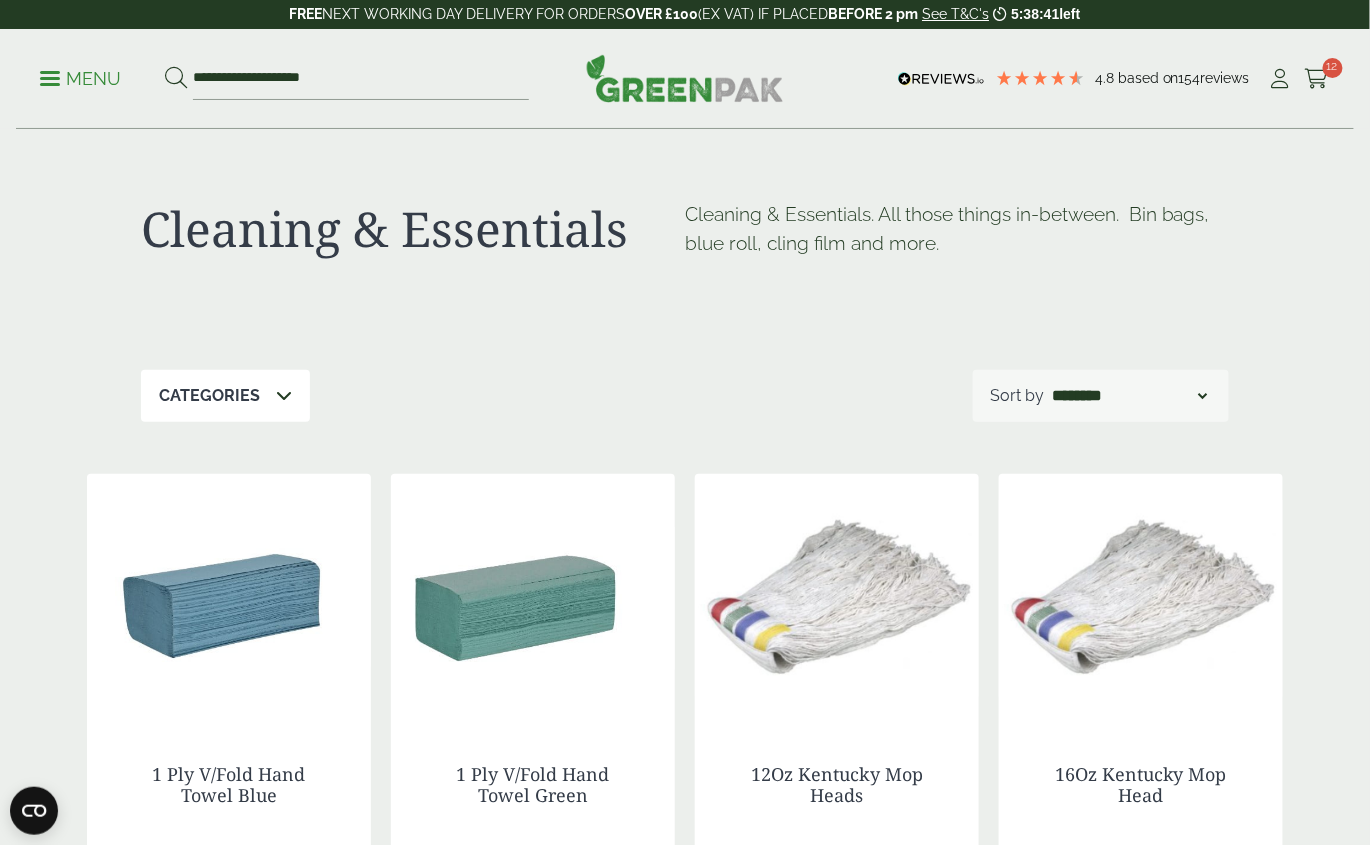 click on "Menu" at bounding box center (80, 77) 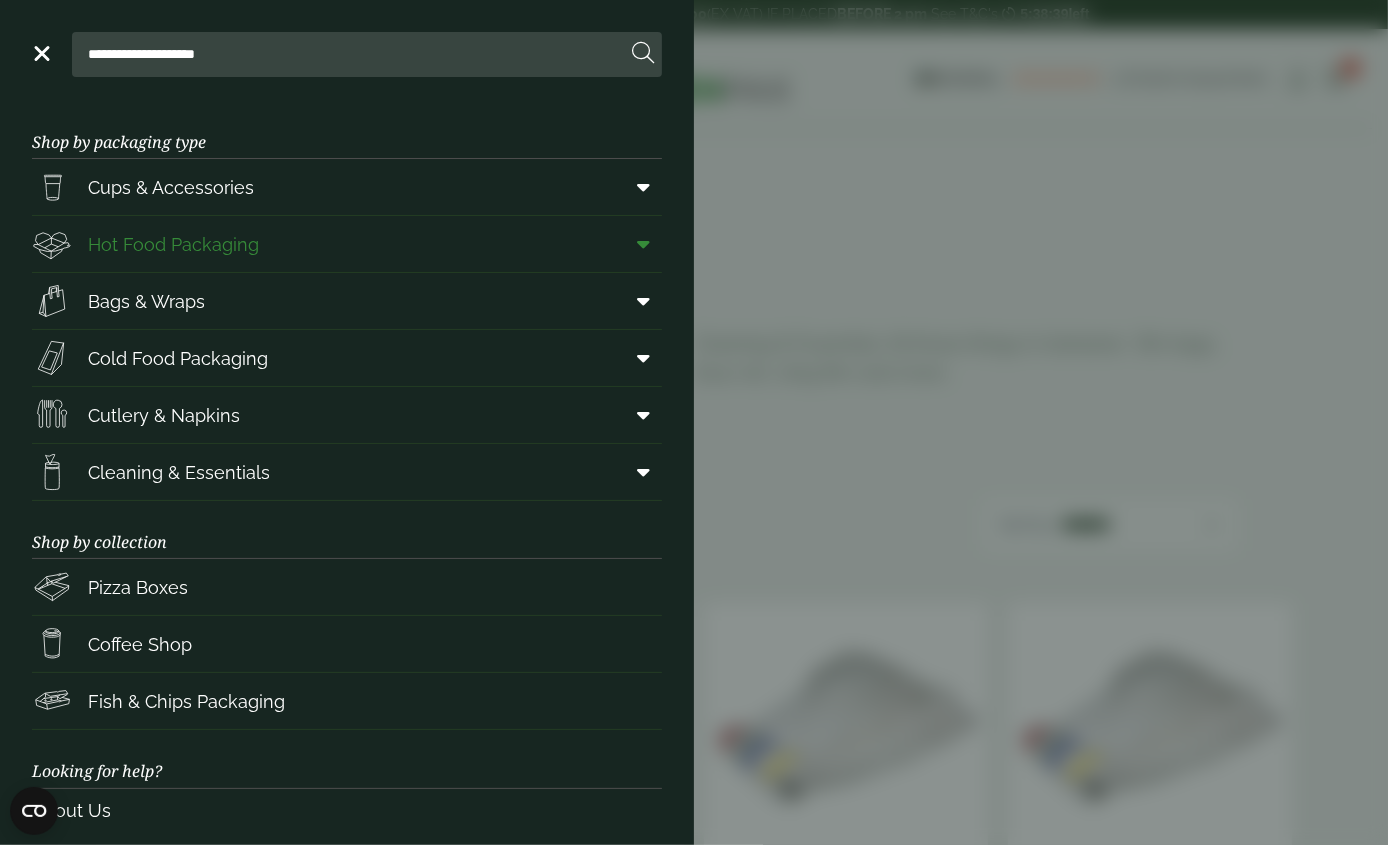 click on "Hot Food Packaging" at bounding box center [347, 244] 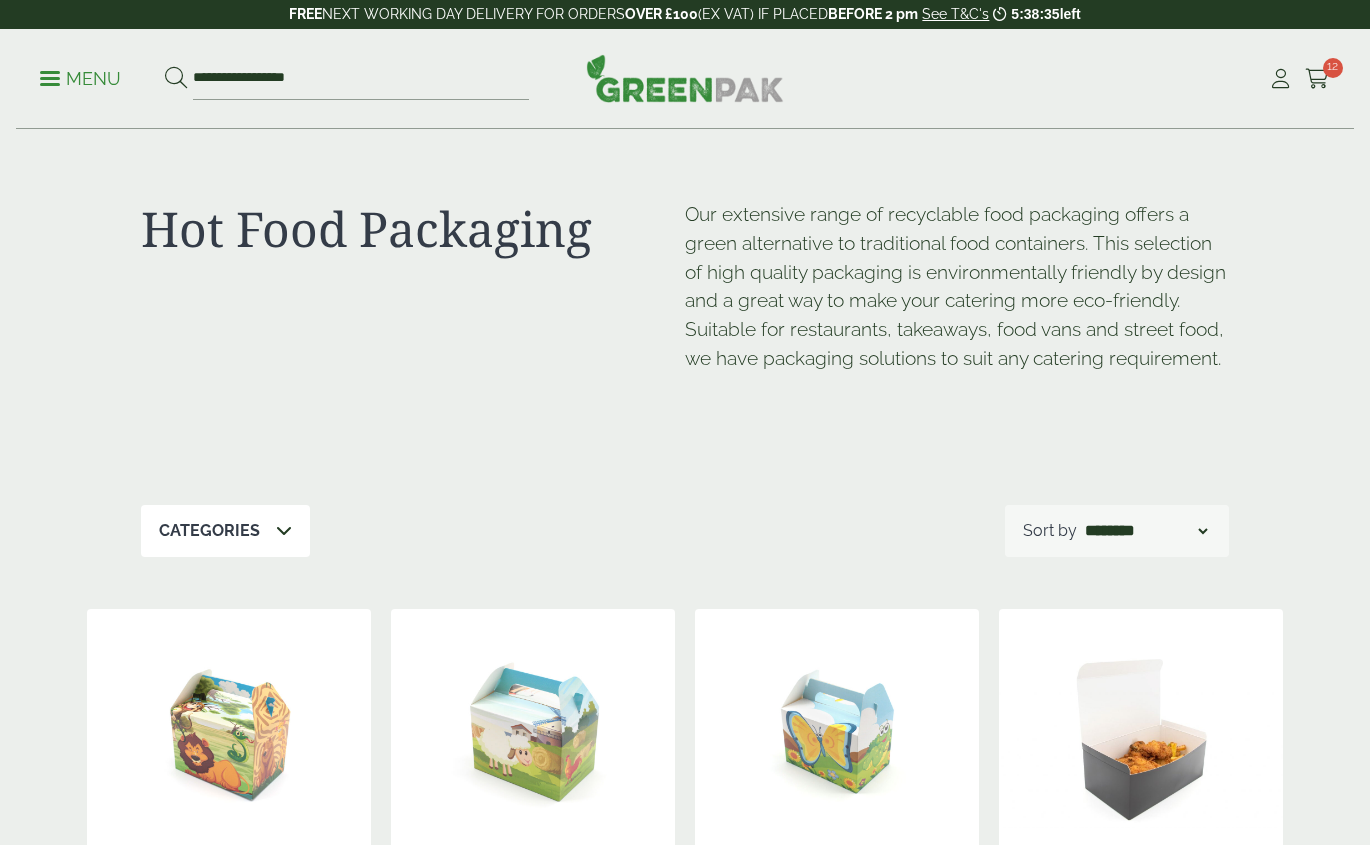 click on "**********" at bounding box center [361, 79] 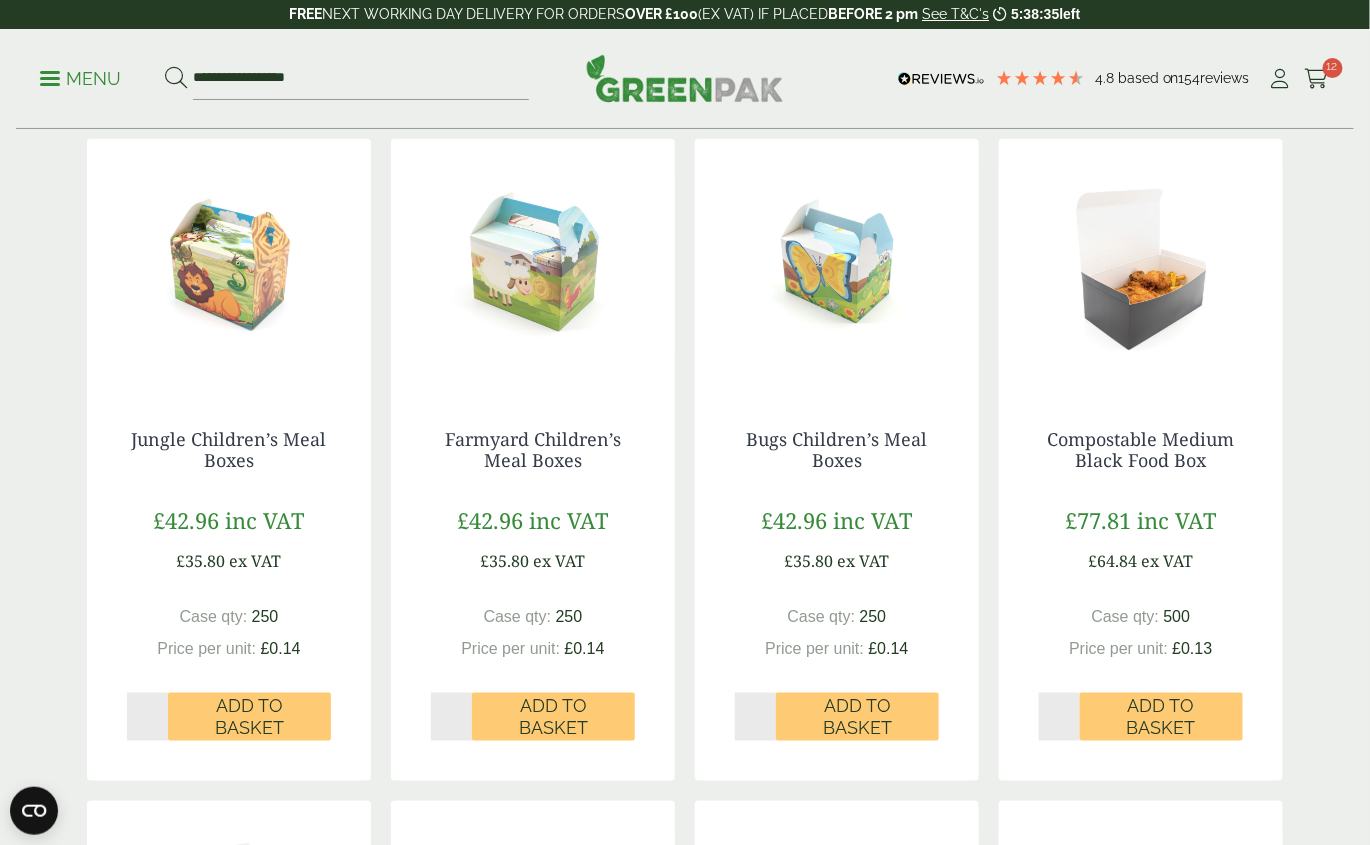 scroll, scrollTop: 470, scrollLeft: 0, axis: vertical 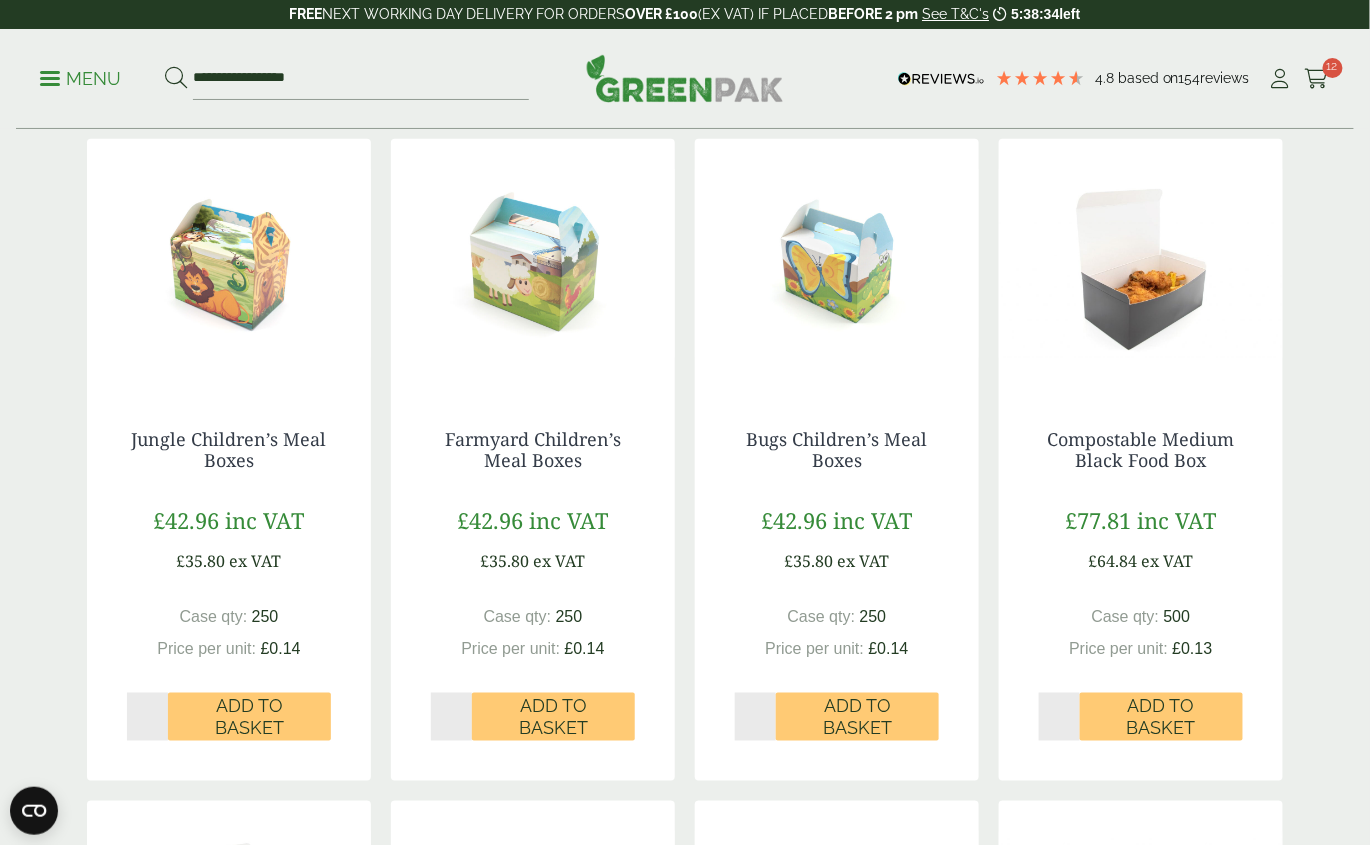 click on "**********" at bounding box center [361, 79] 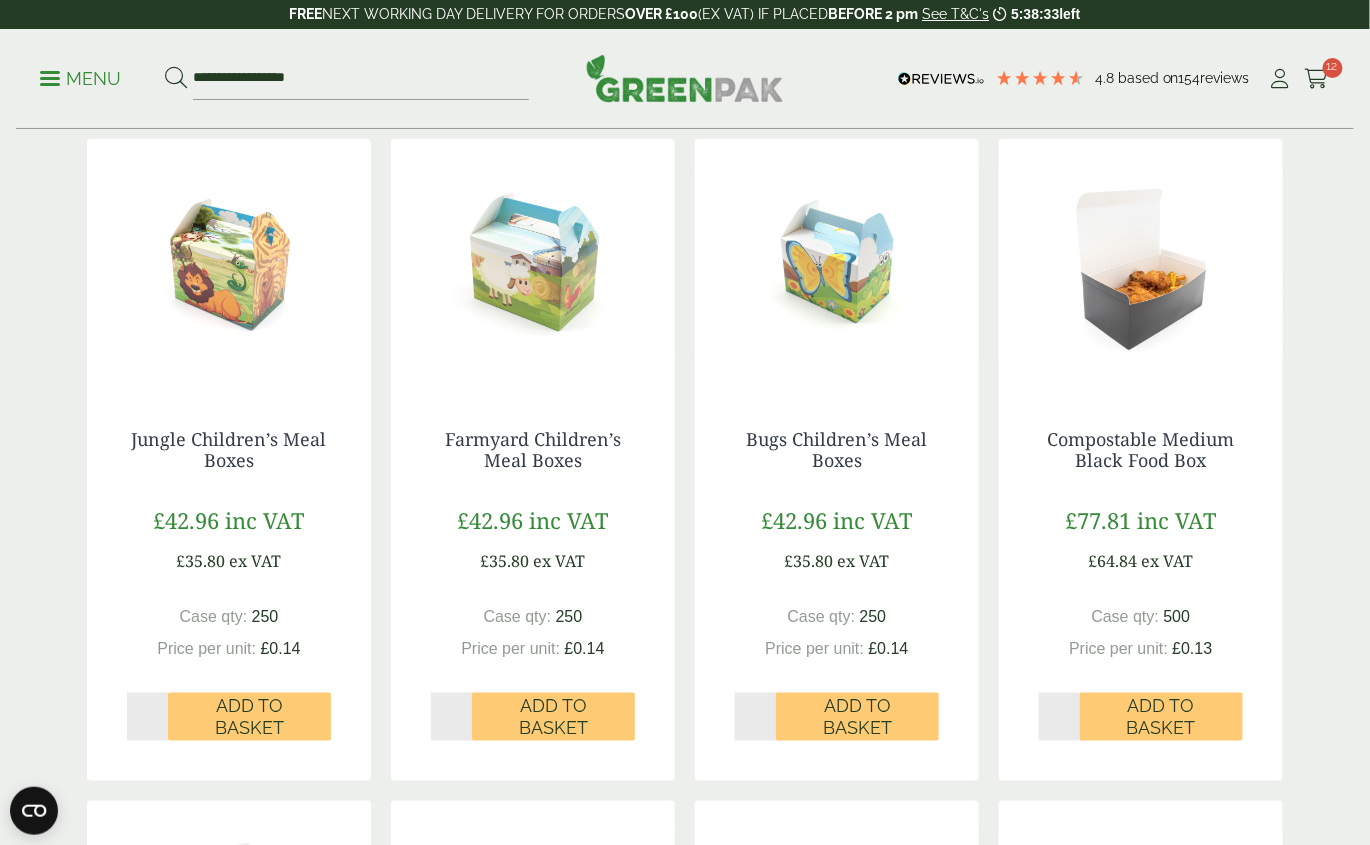 type on "*" 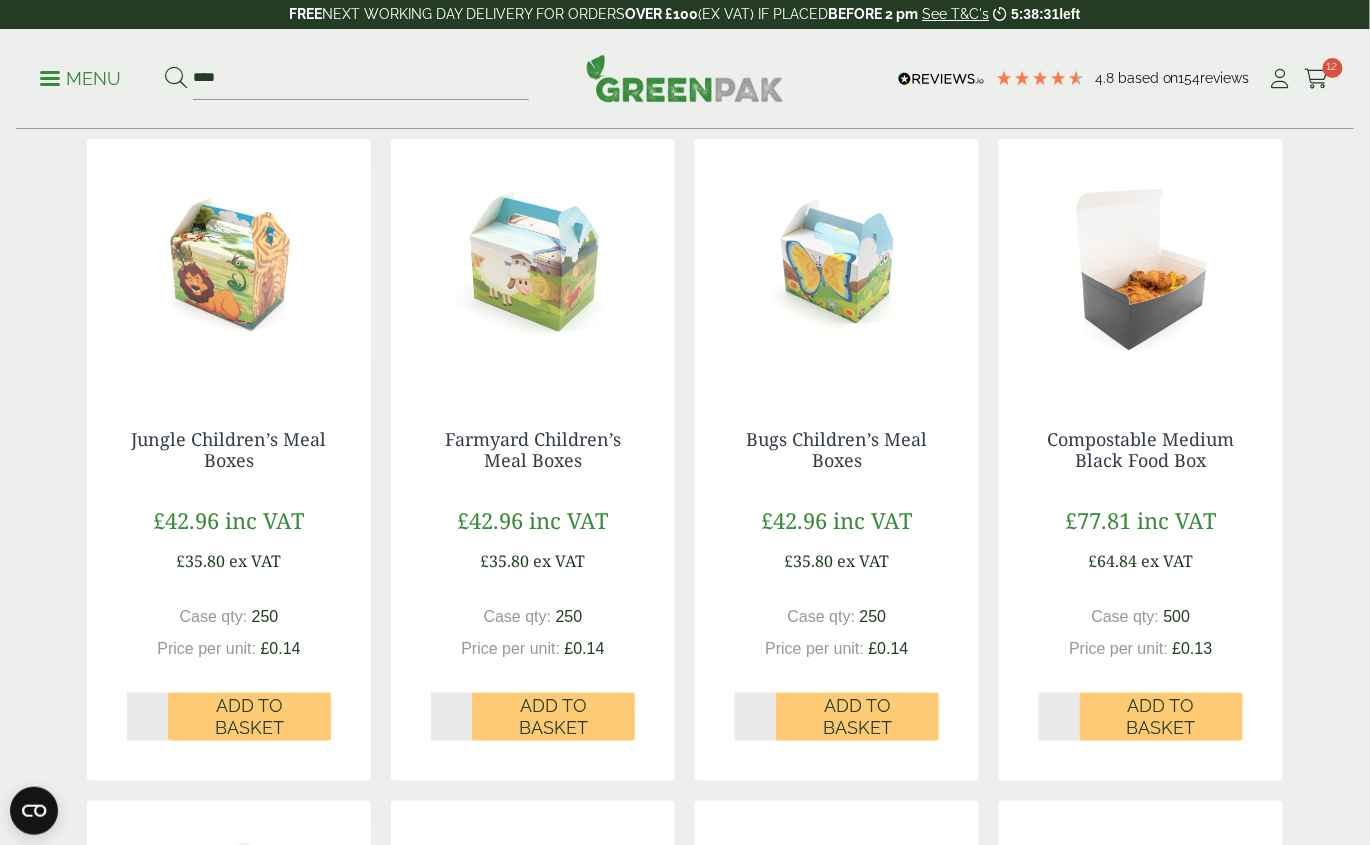 type on "****" 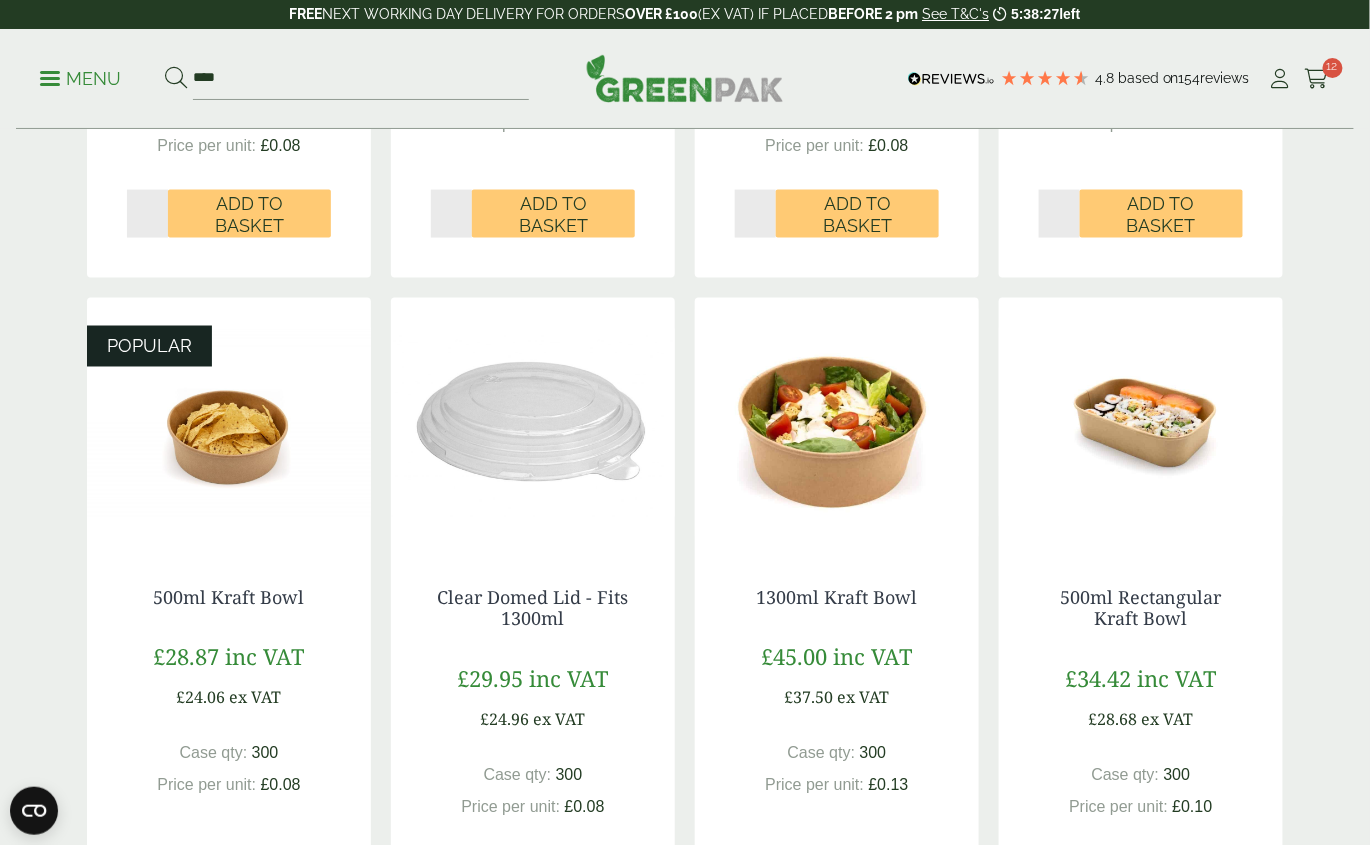 scroll, scrollTop: 0, scrollLeft: 0, axis: both 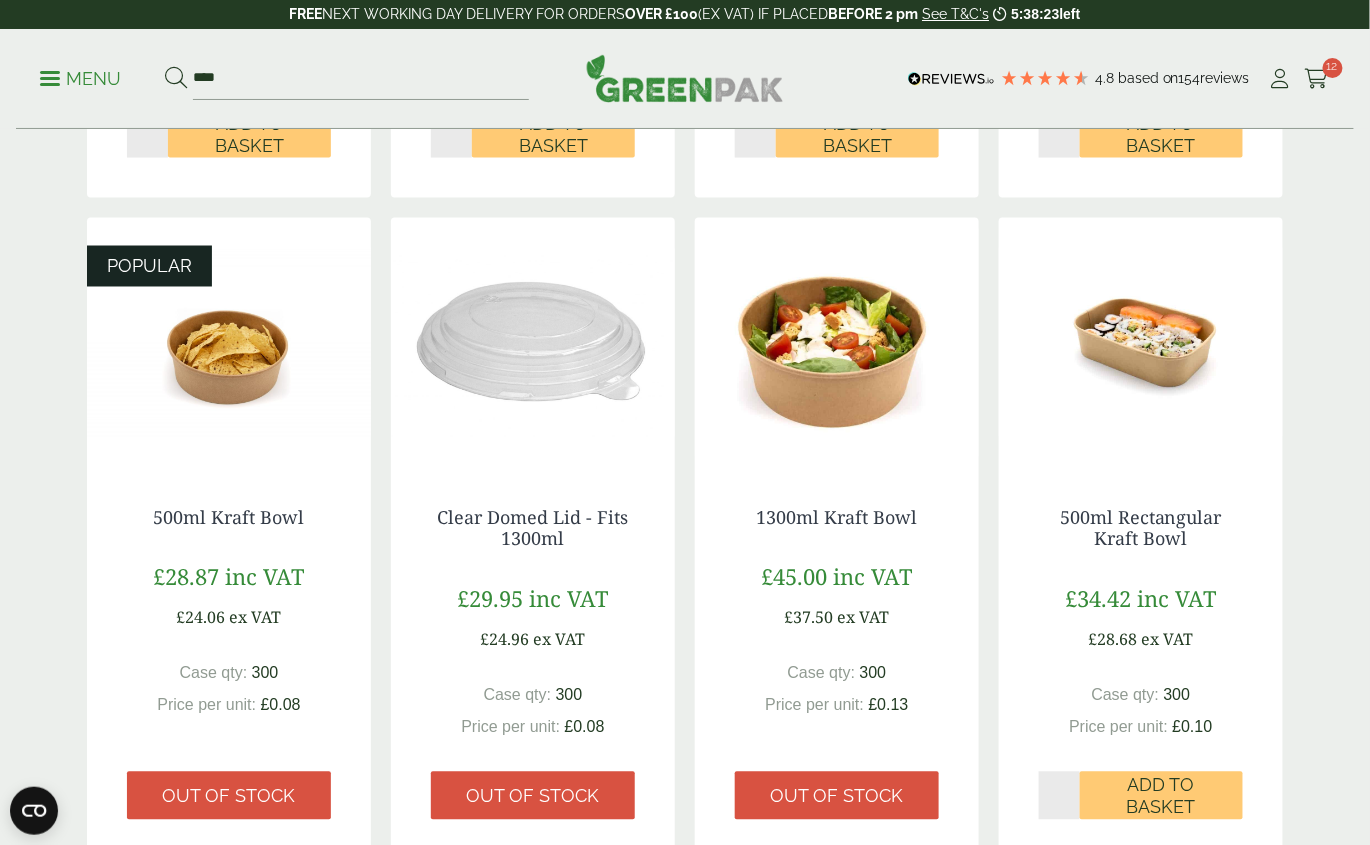 click at bounding box center (229, 343) 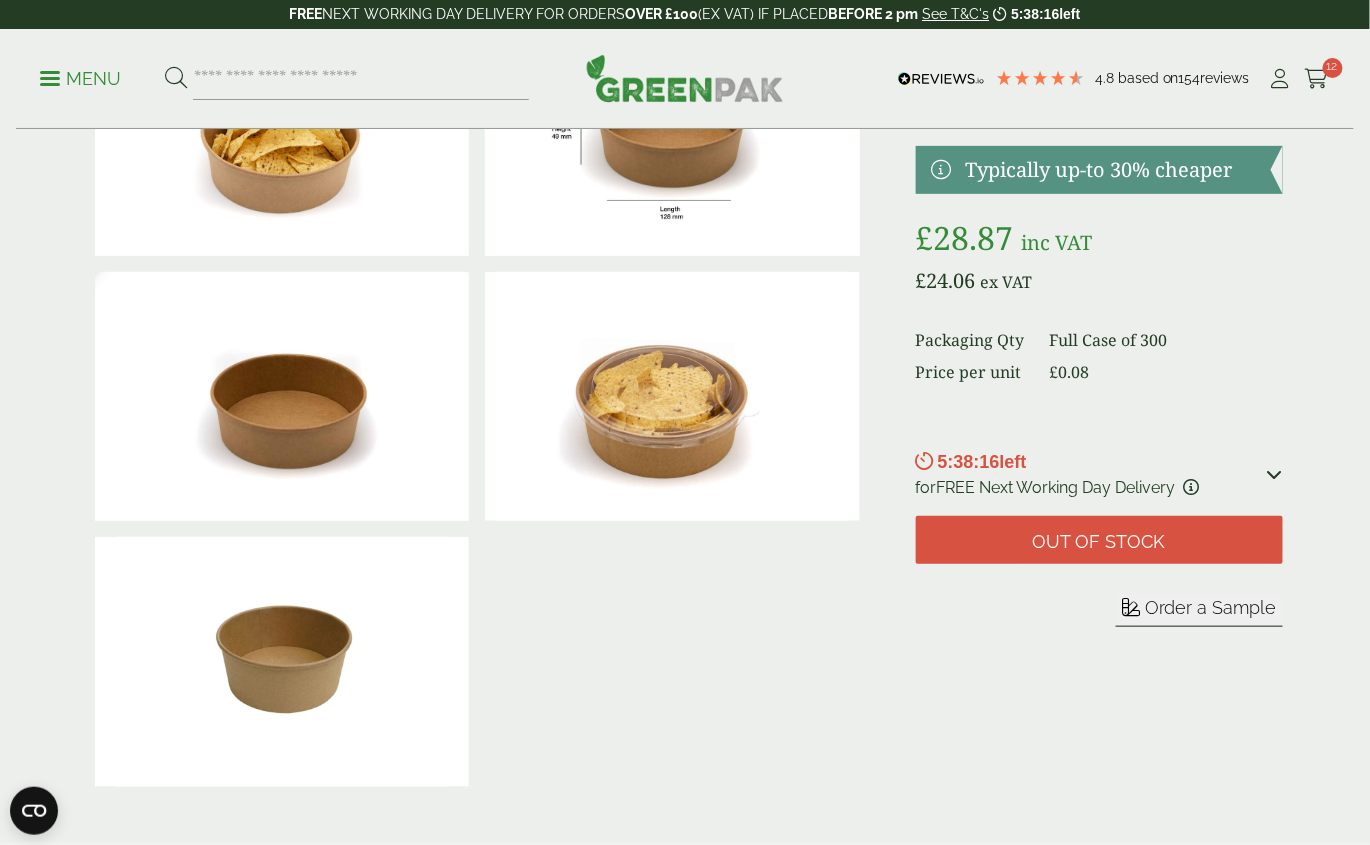 scroll, scrollTop: 196, scrollLeft: 0, axis: vertical 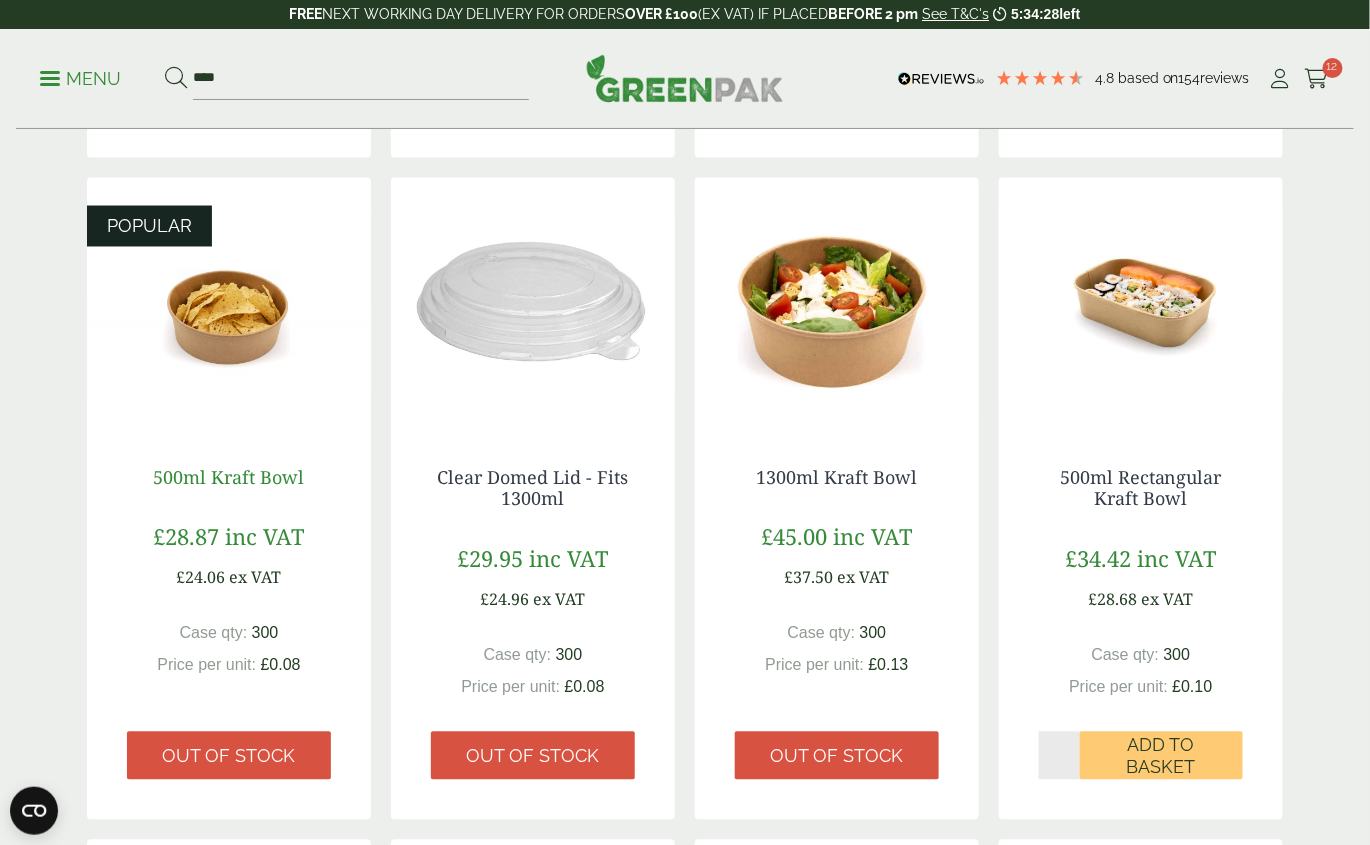 click on "500ml Kraft Bowl" at bounding box center [229, 478] 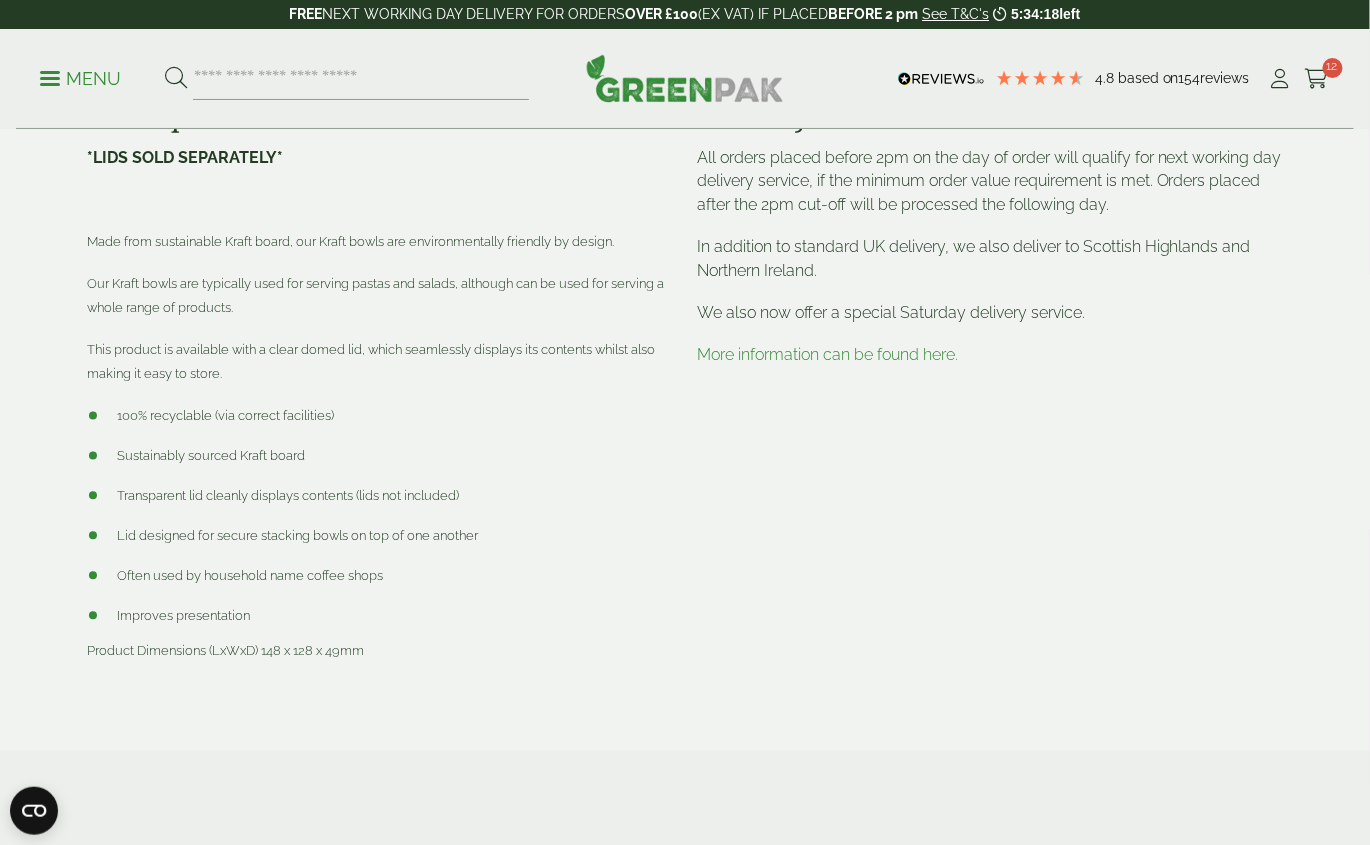scroll, scrollTop: 1008, scrollLeft: 0, axis: vertical 